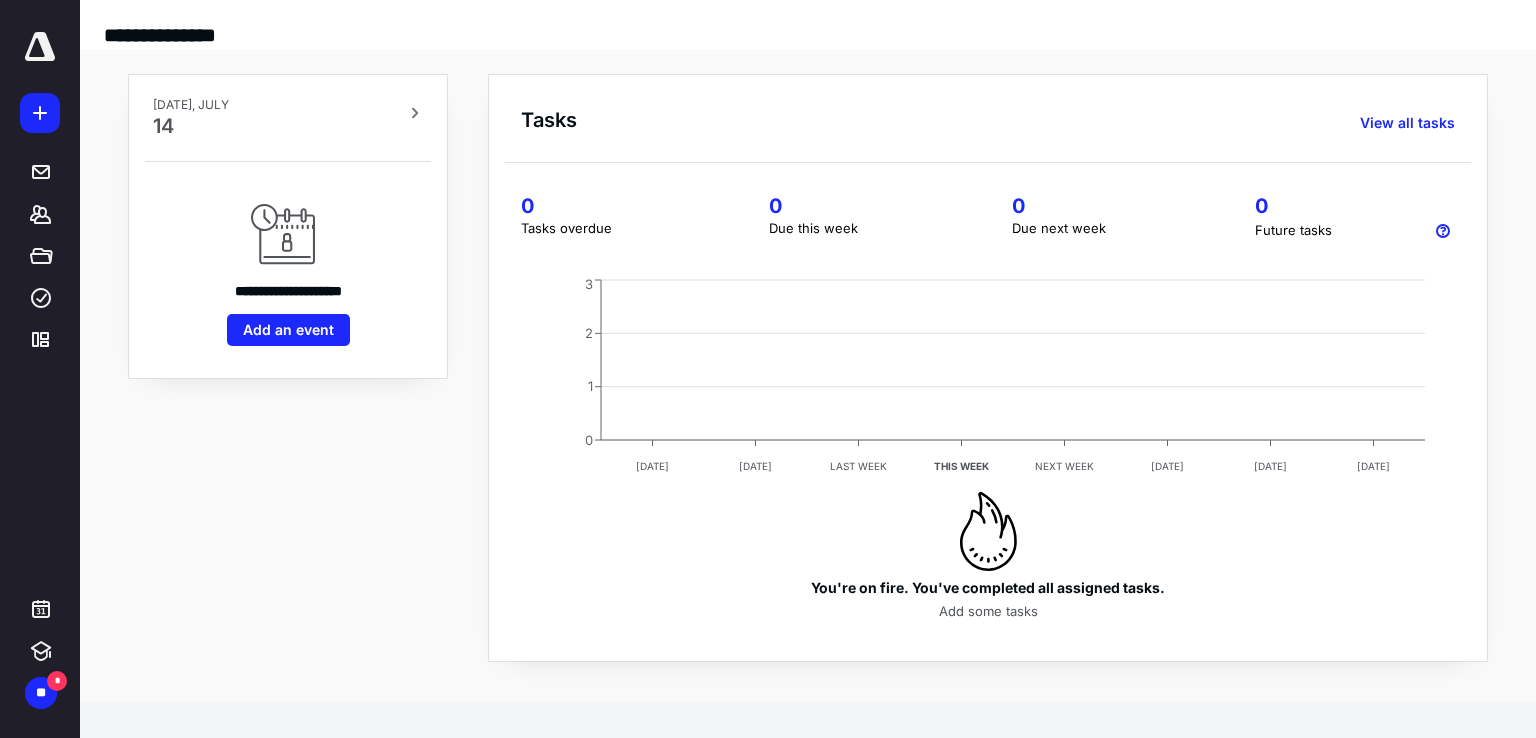 scroll, scrollTop: 0, scrollLeft: 0, axis: both 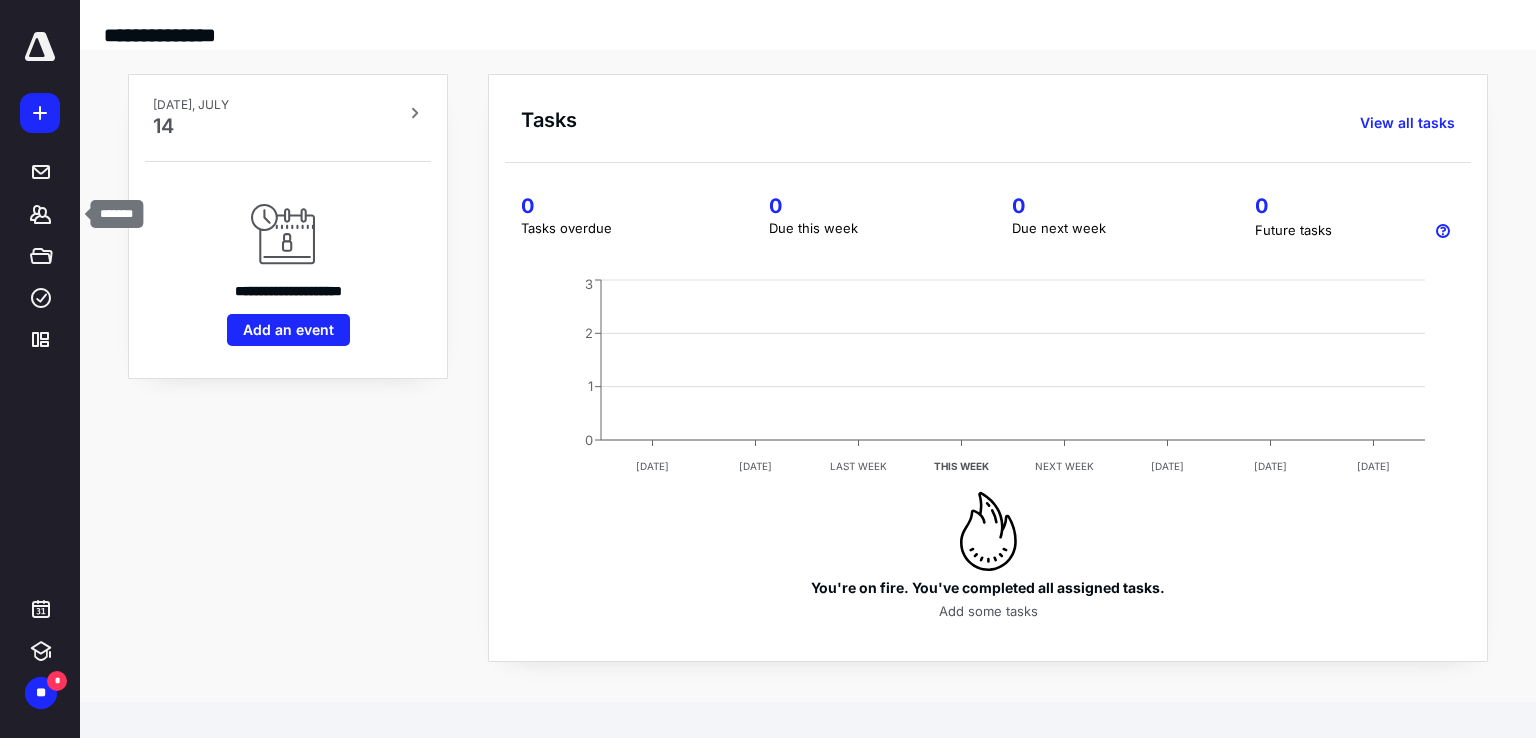 drag, startPoint x: 42, startPoint y: 215, endPoint x: 113, endPoint y: 193, distance: 74.330345 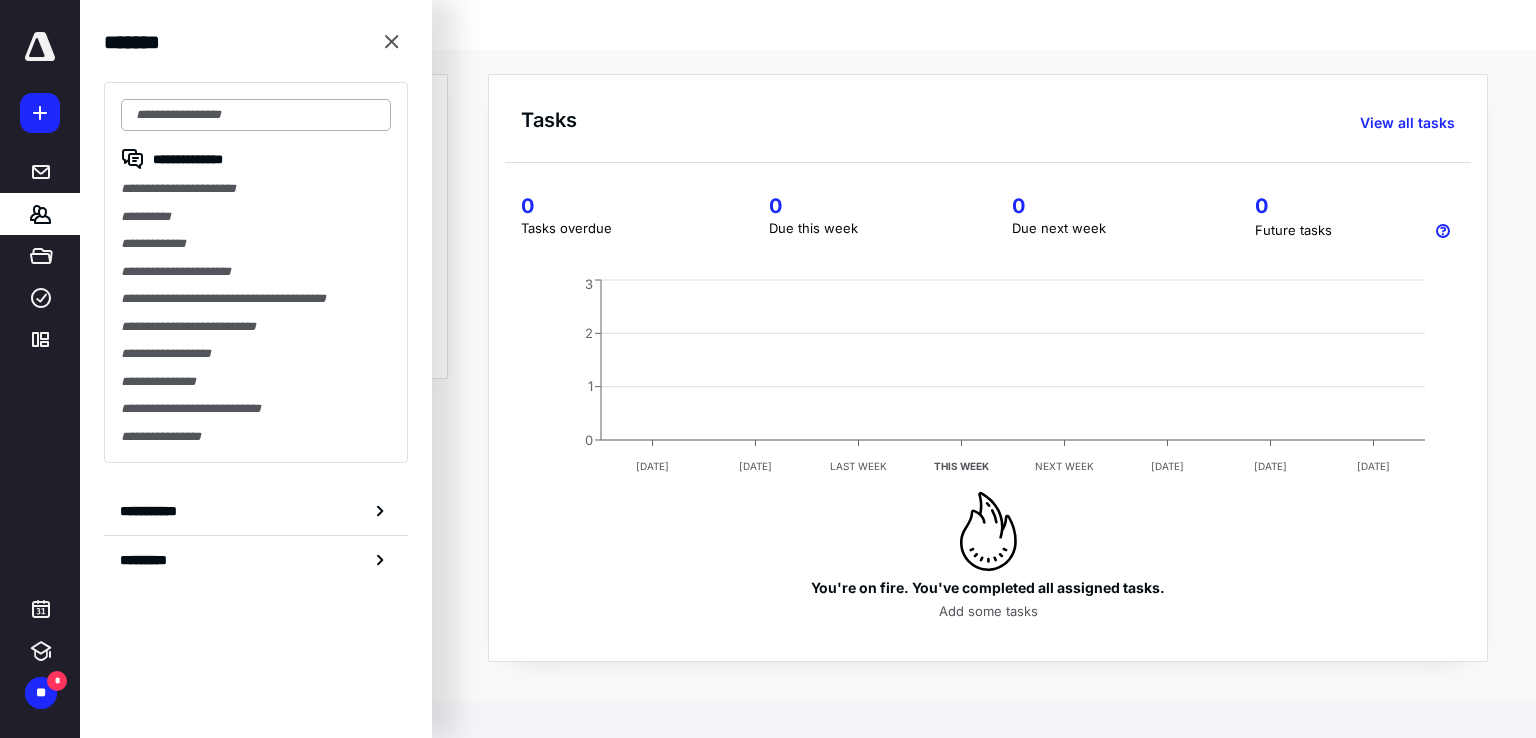click at bounding box center (256, 115) 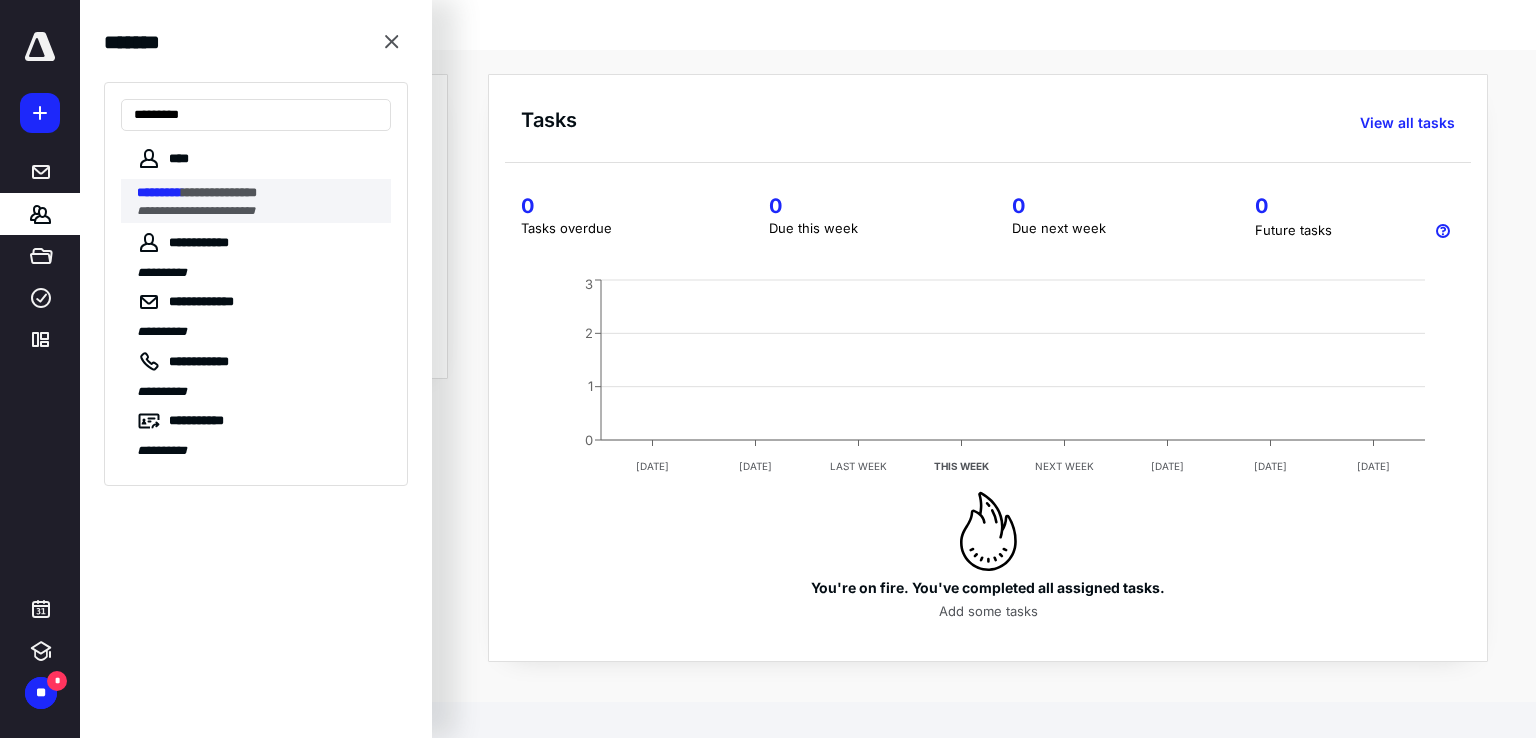 type on "*********" 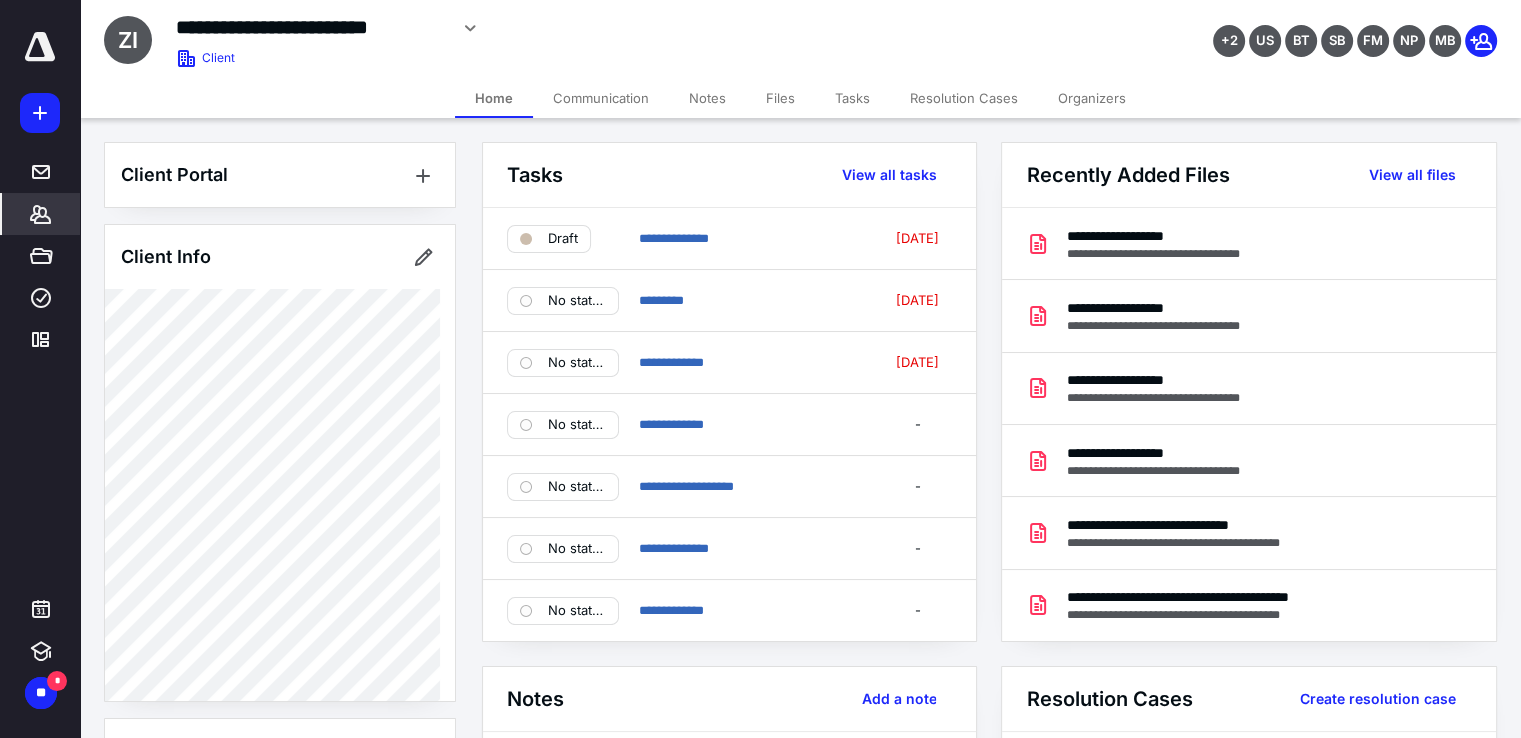 click on "Files" at bounding box center [780, 98] 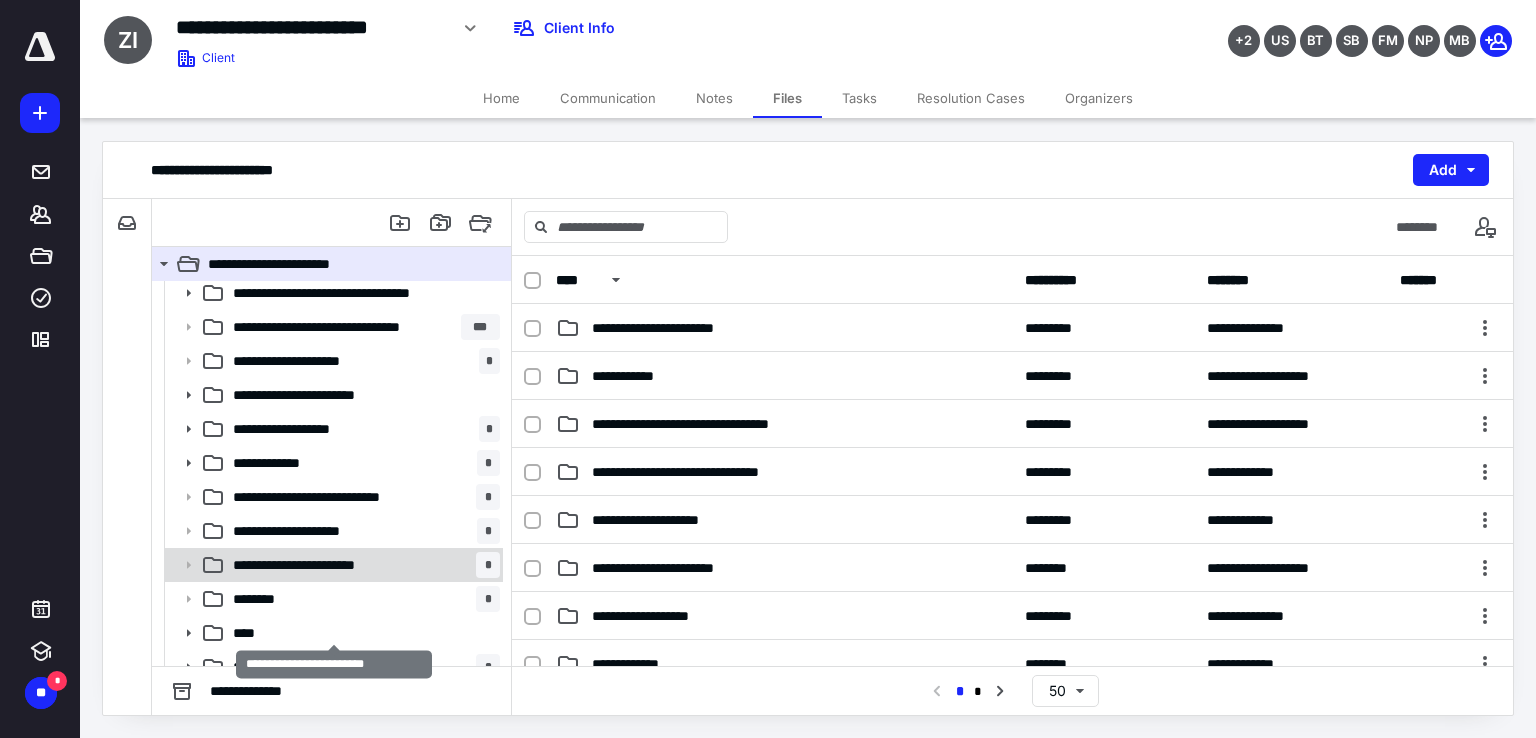 scroll, scrollTop: 0, scrollLeft: 0, axis: both 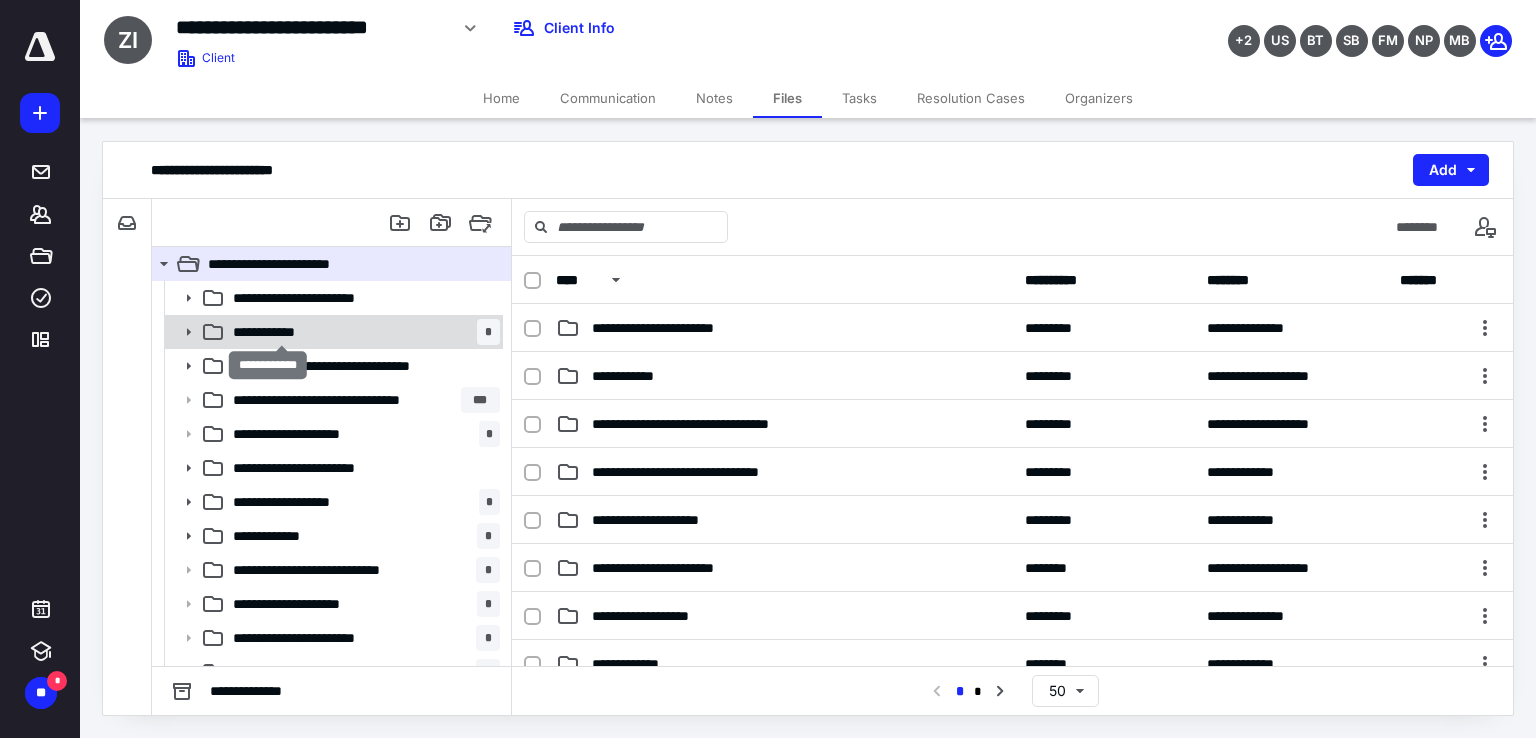 click on "**********" at bounding box center [282, 332] 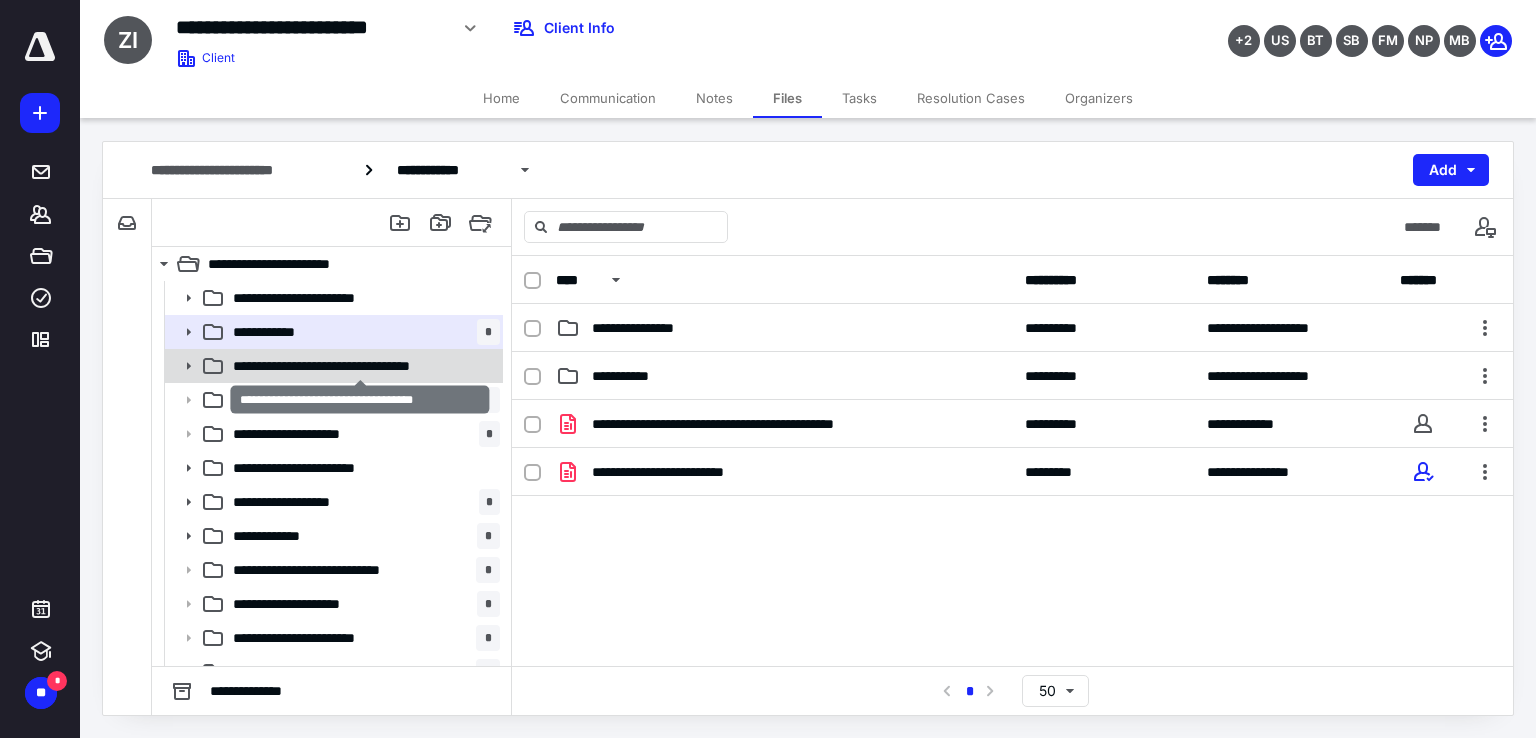 click on "**********" at bounding box center [360, 366] 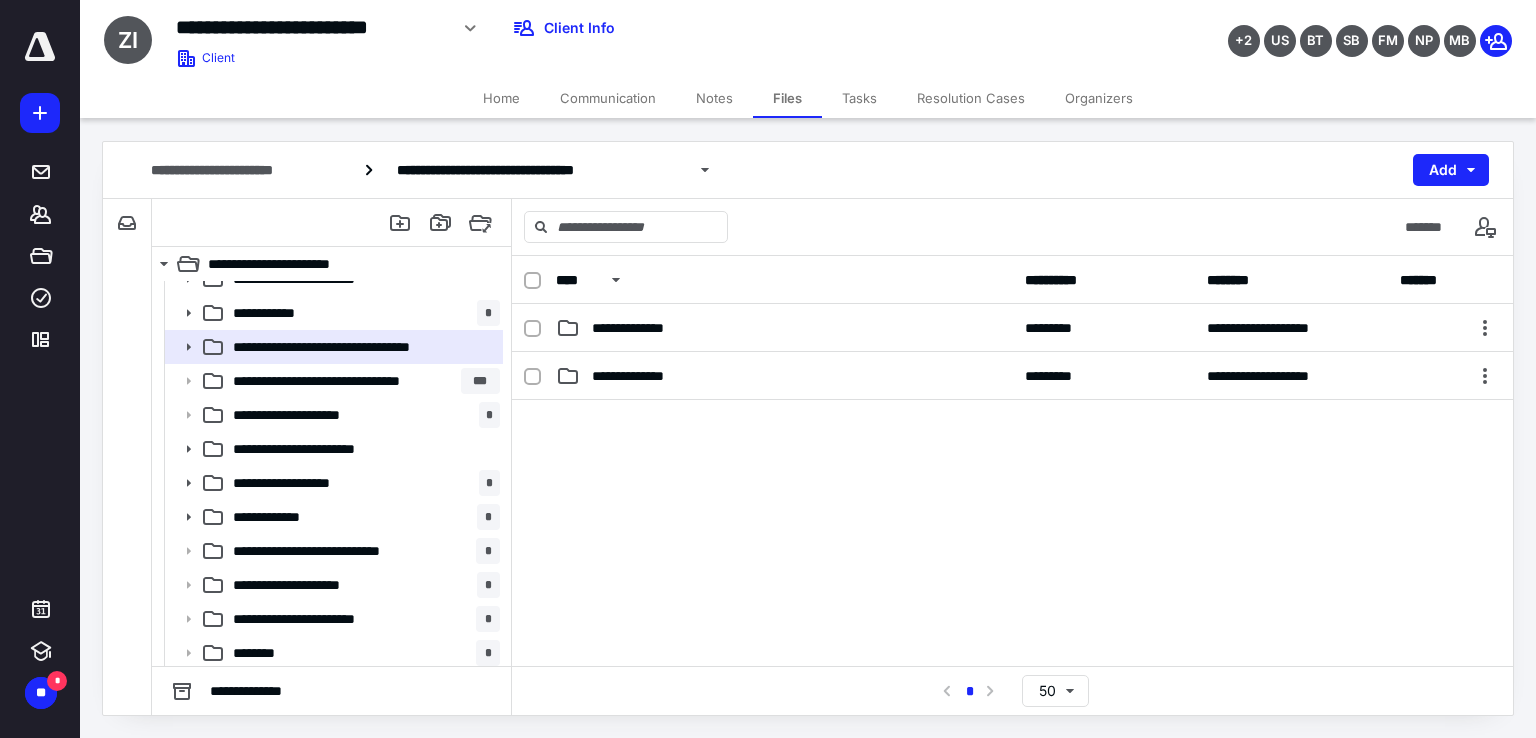 scroll, scrollTop: 0, scrollLeft: 0, axis: both 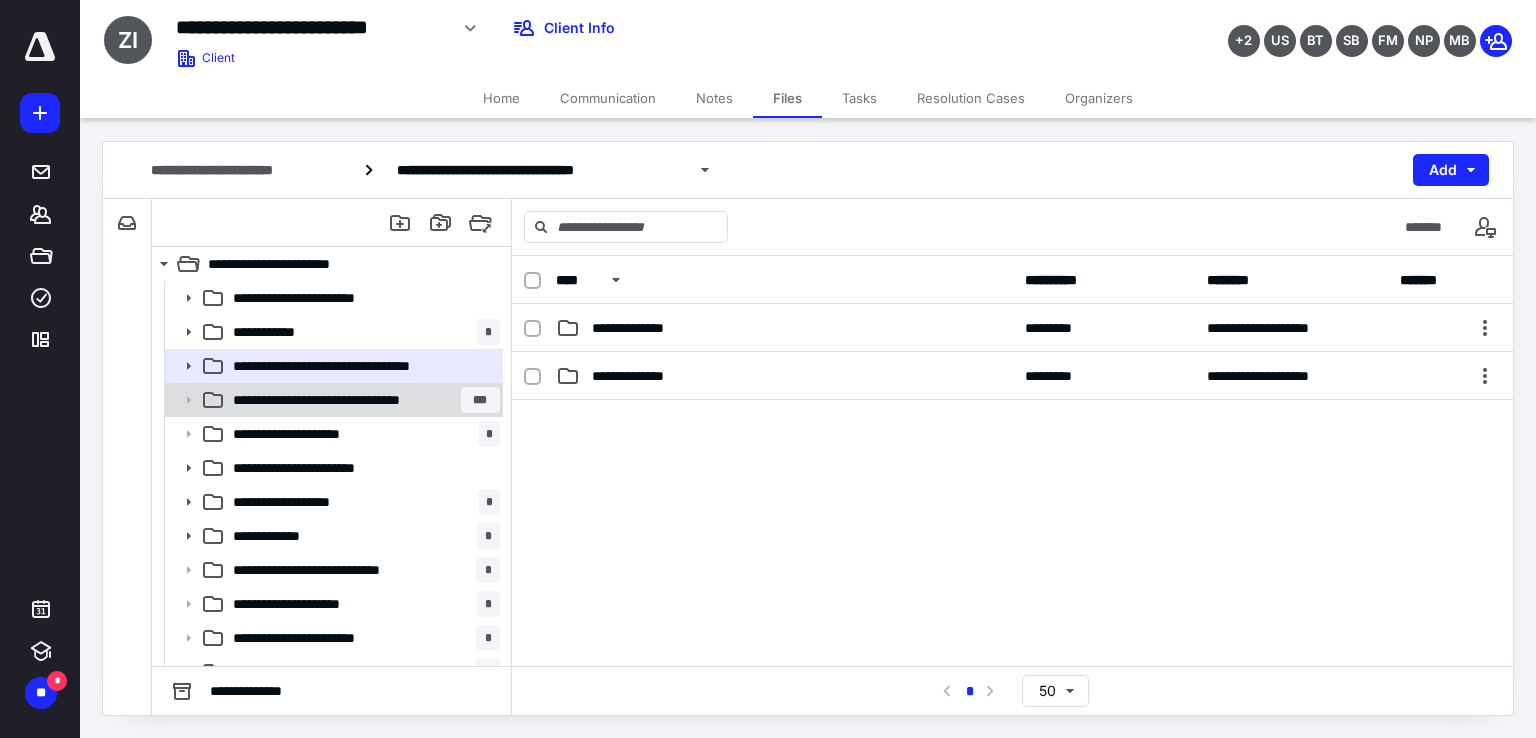 click on "**********" at bounding box center [336, 400] 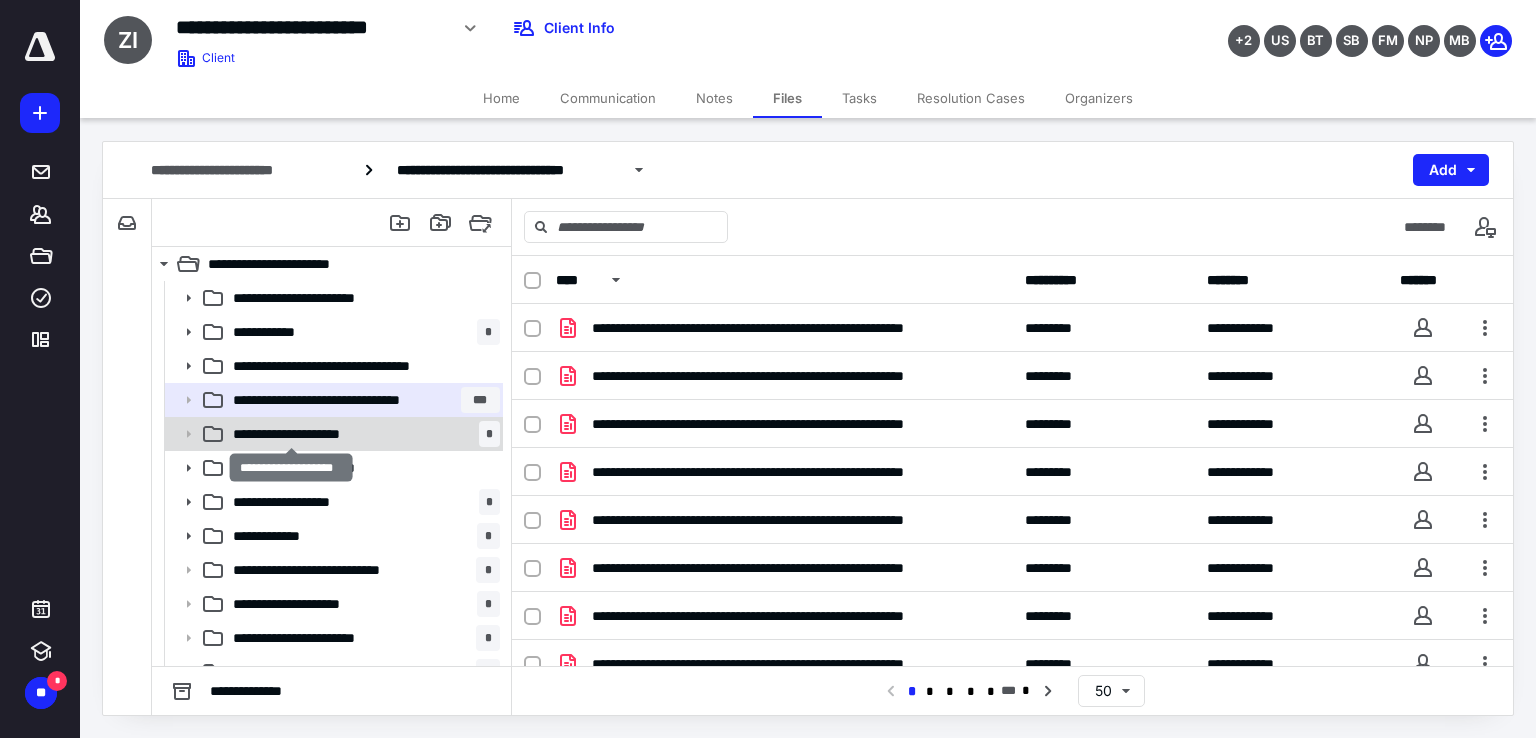 click on "**********" at bounding box center (292, 434) 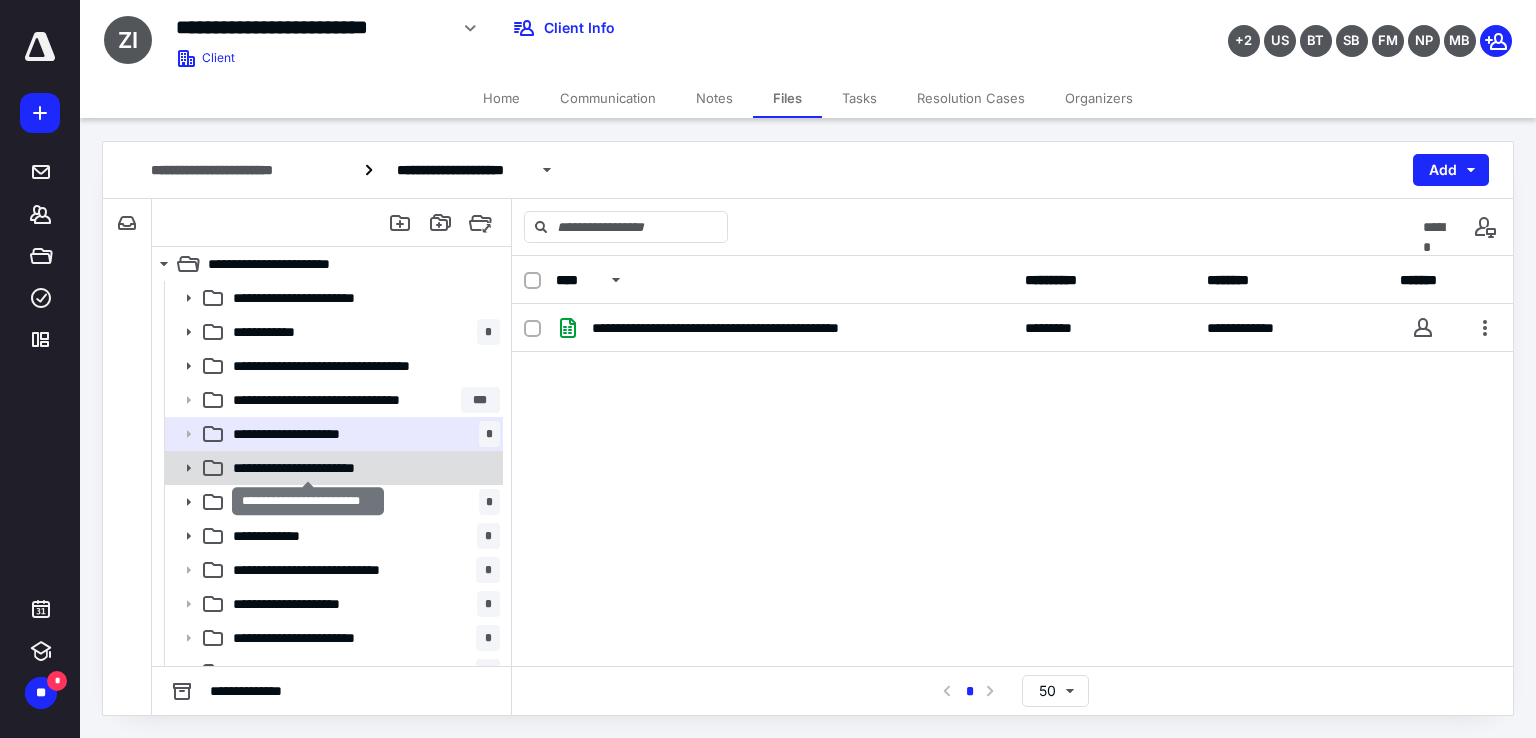 click on "**********" at bounding box center [309, 468] 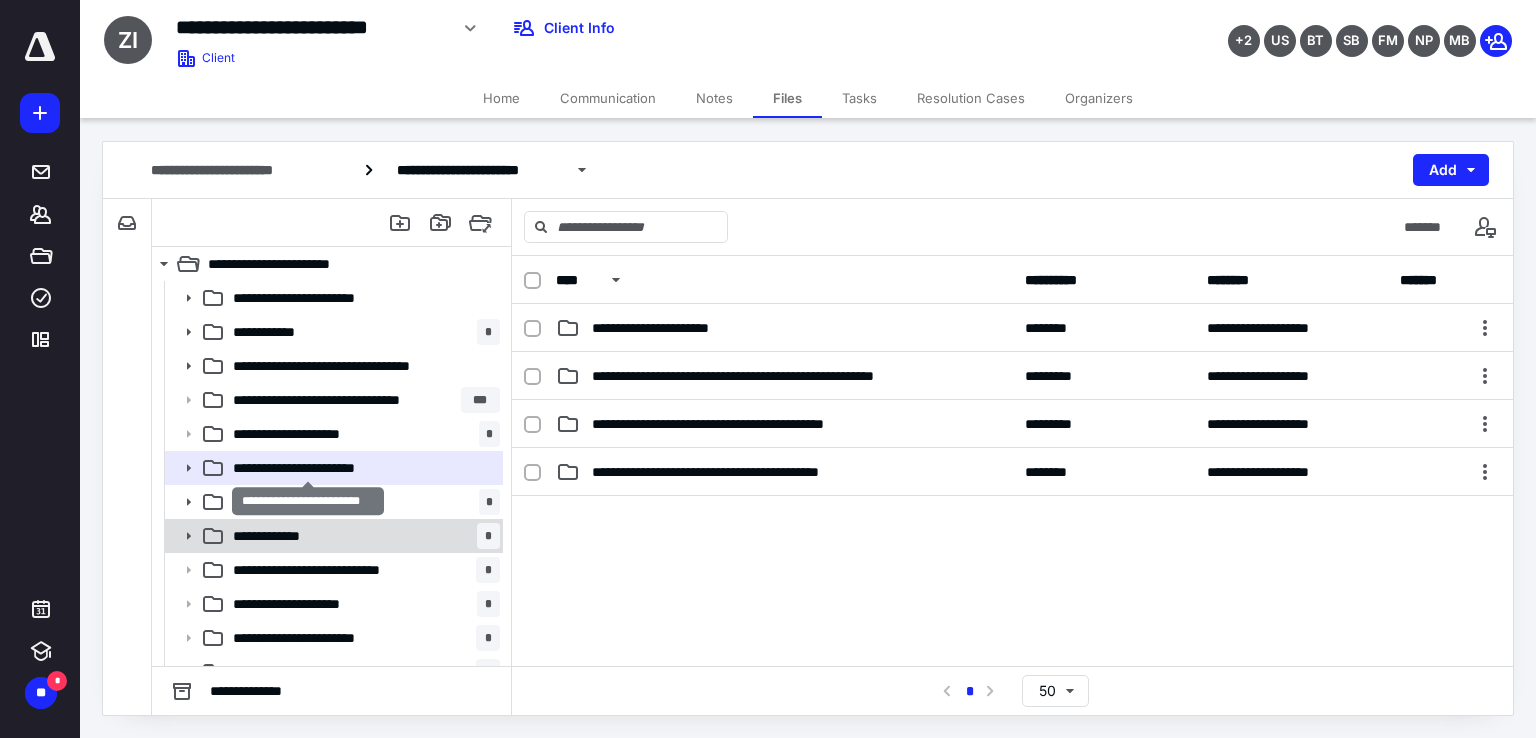 scroll, scrollTop: 100, scrollLeft: 0, axis: vertical 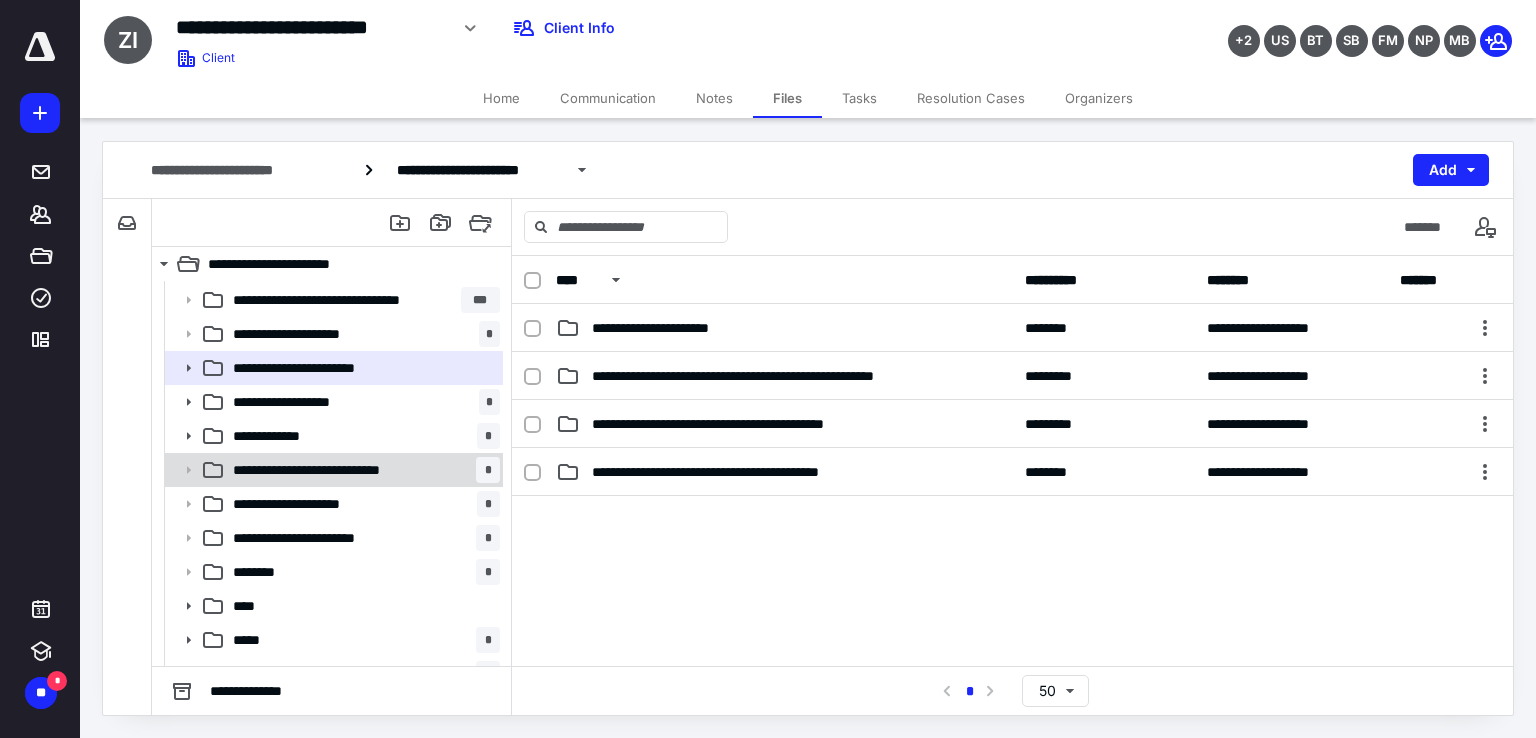 click on "**********" at bounding box center (338, 470) 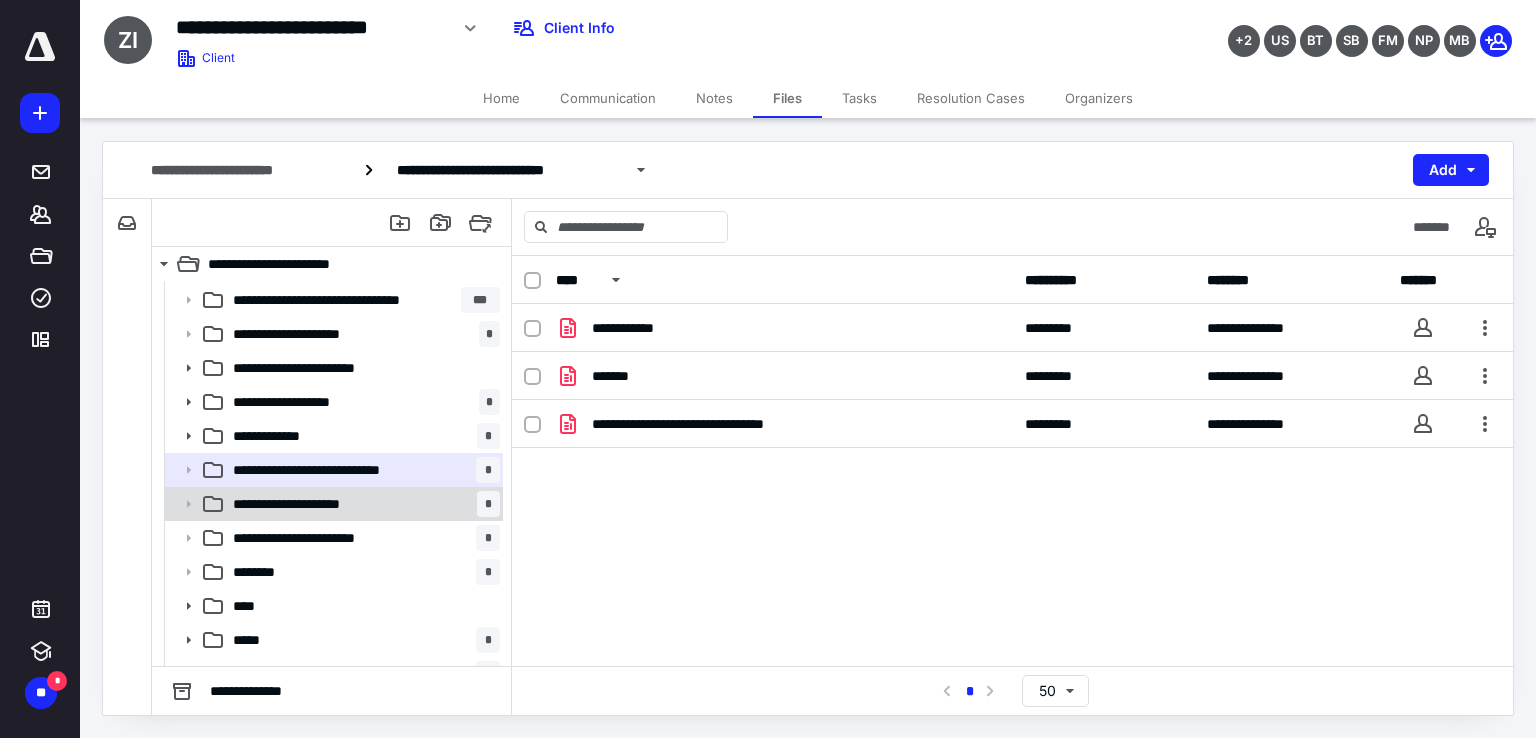 click on "**********" at bounding box center (362, 504) 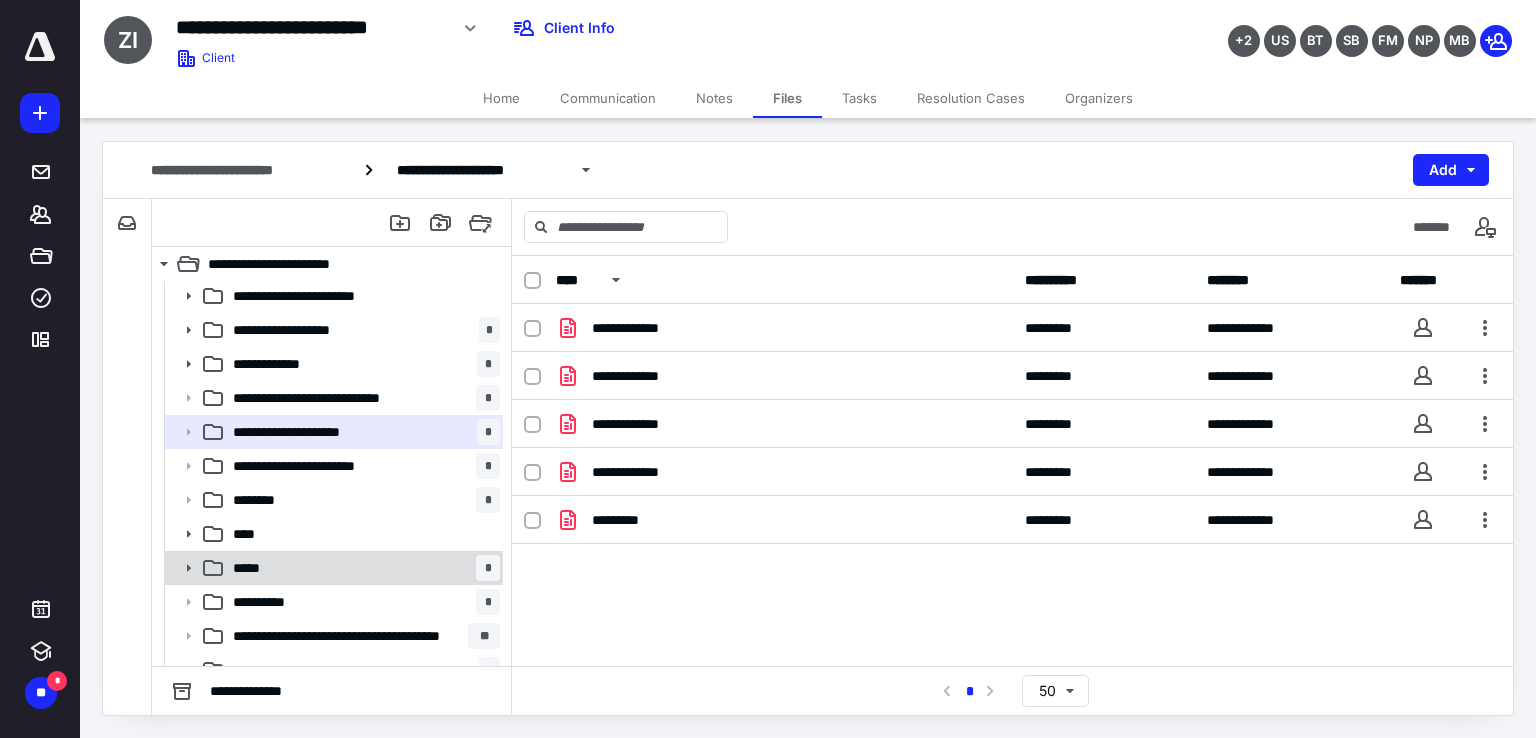 scroll, scrollTop: 200, scrollLeft: 0, axis: vertical 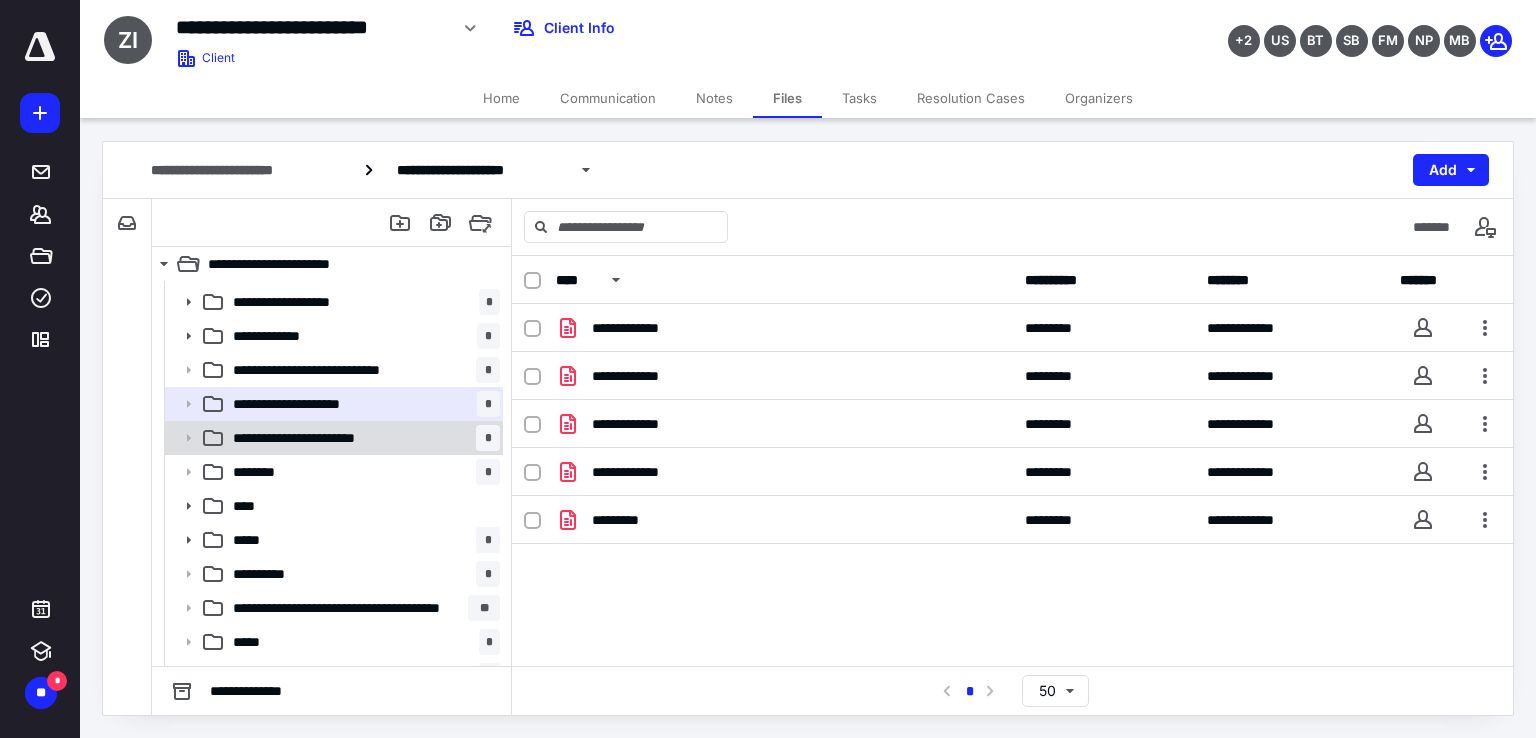 click on "**********" at bounding box center [335, 438] 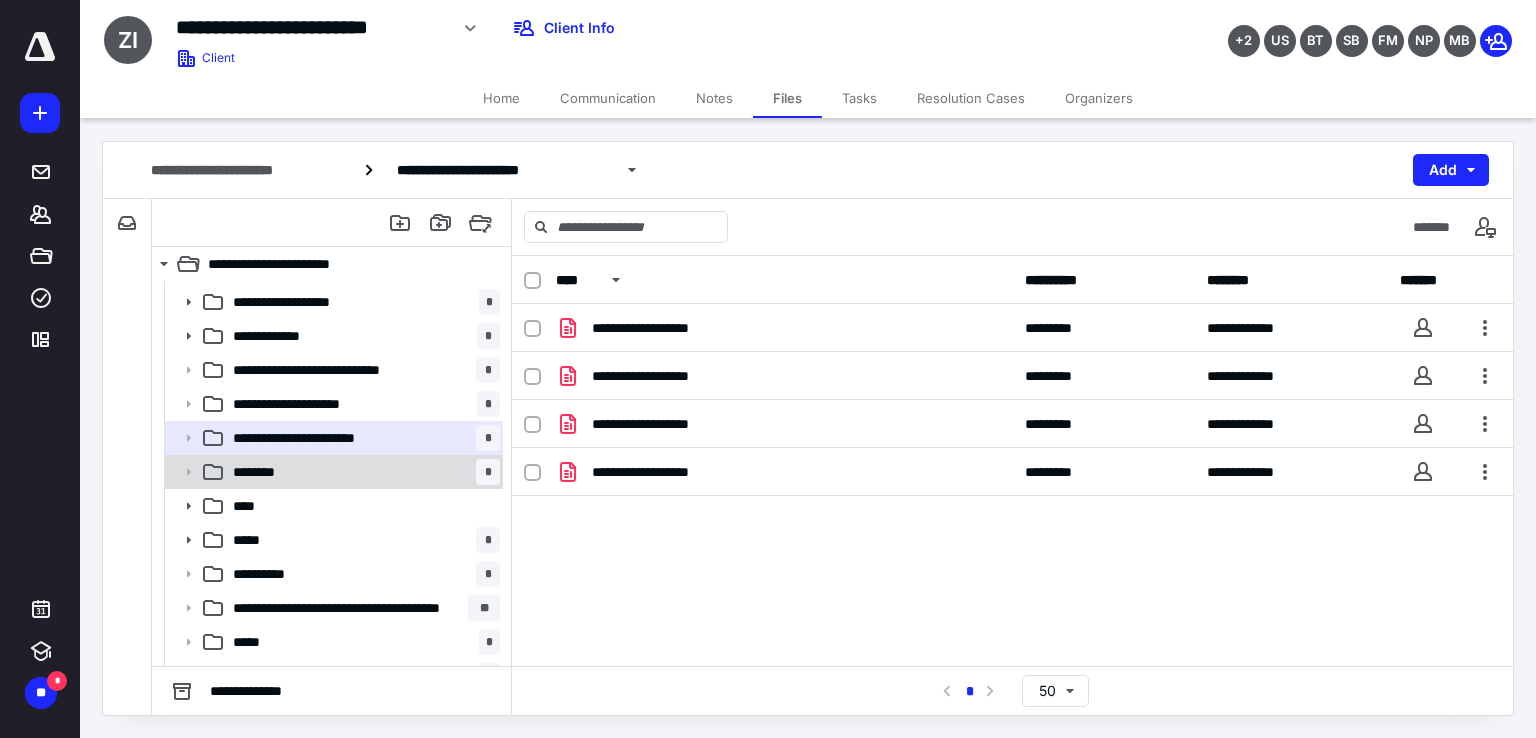 click on "******** *" at bounding box center [362, 472] 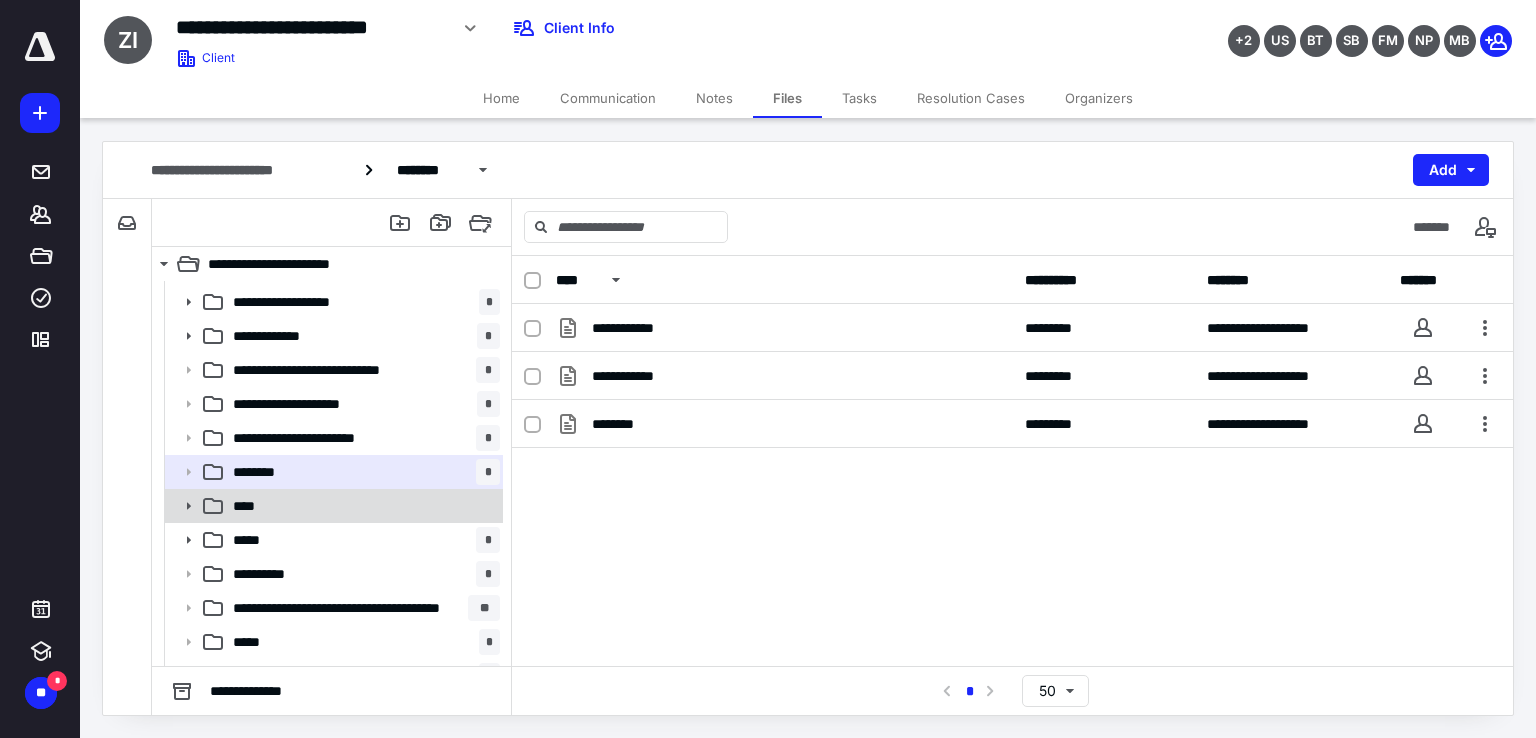 click on "****" at bounding box center (362, 506) 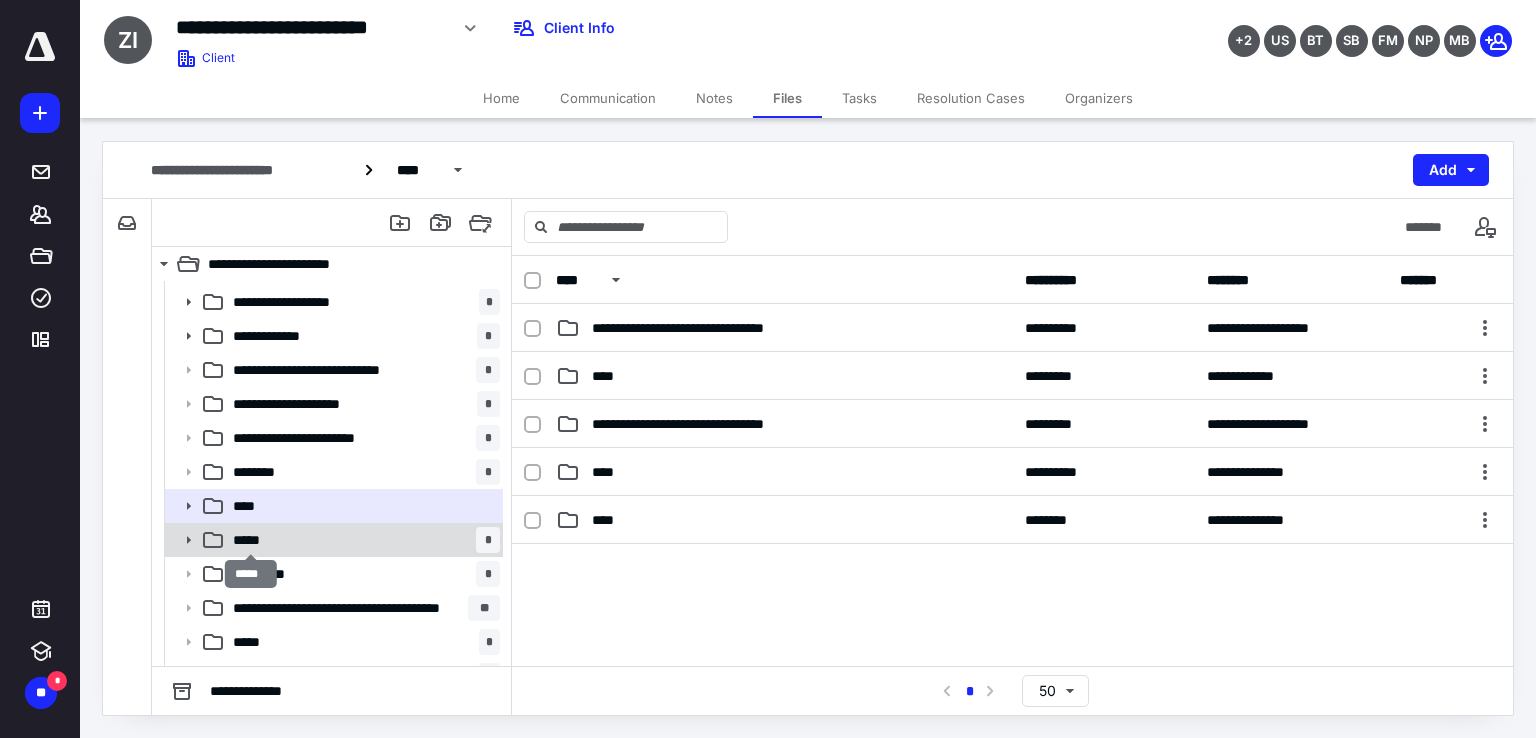 click on "*****" at bounding box center [251, 540] 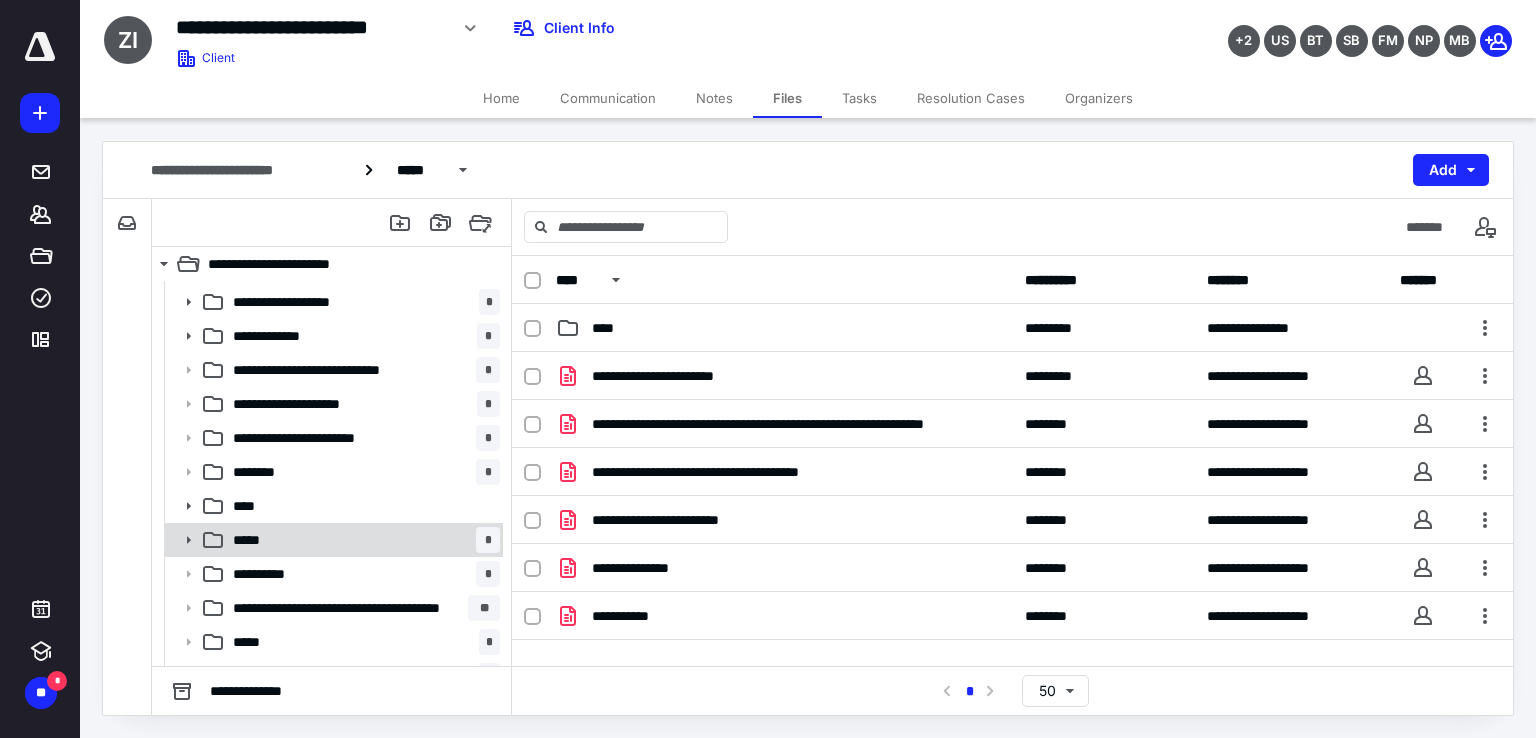scroll, scrollTop: 300, scrollLeft: 0, axis: vertical 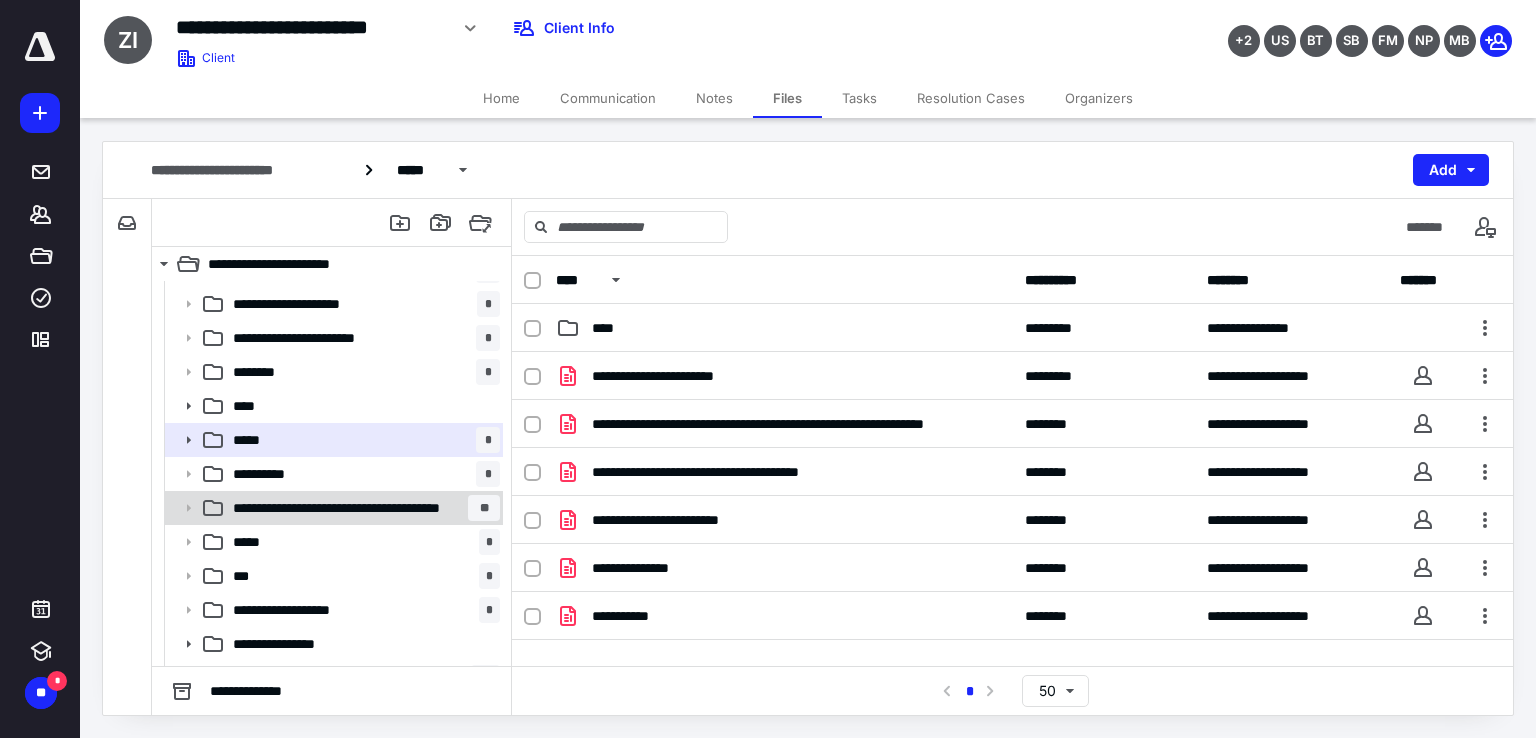 click on "**********" at bounding box center (362, 474) 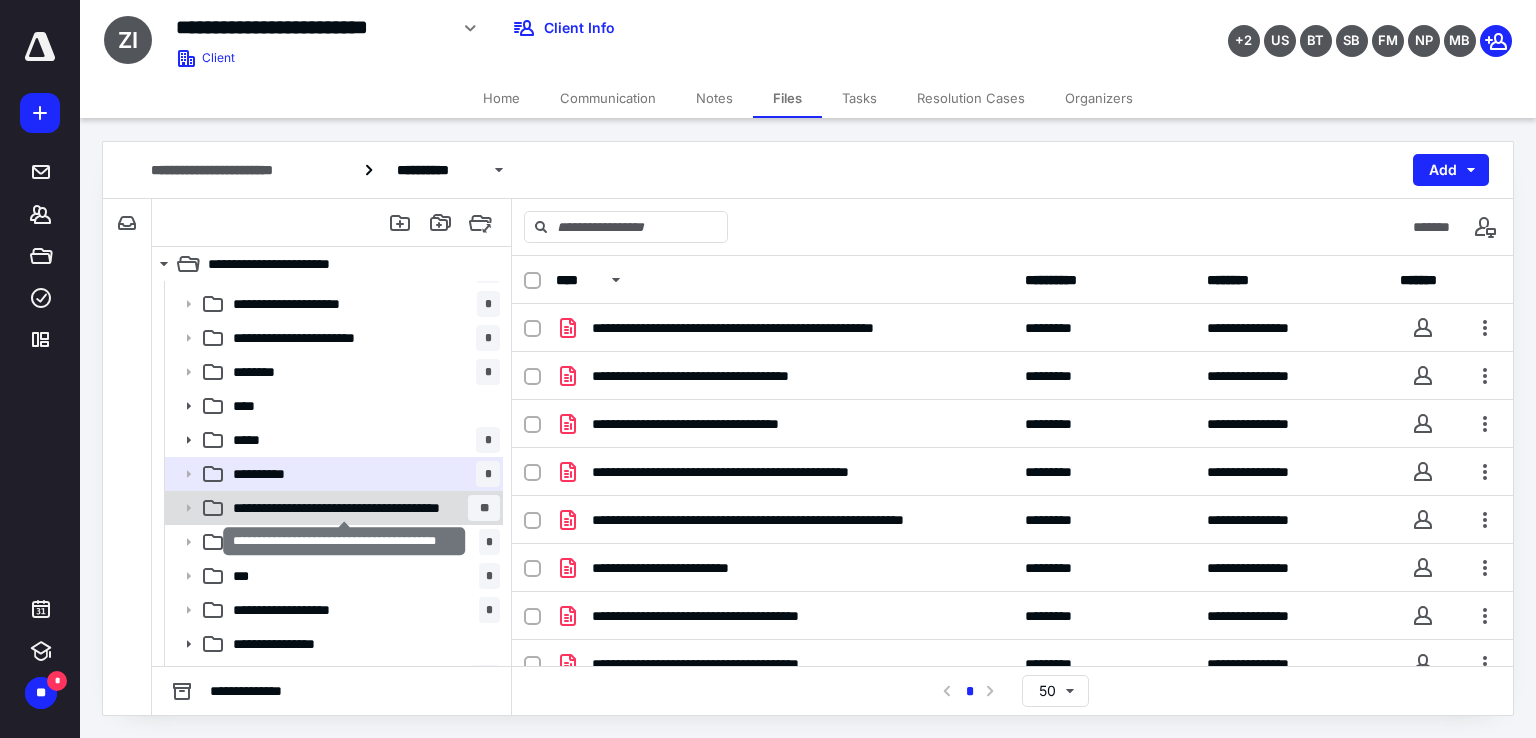 click on "**********" at bounding box center (345, 508) 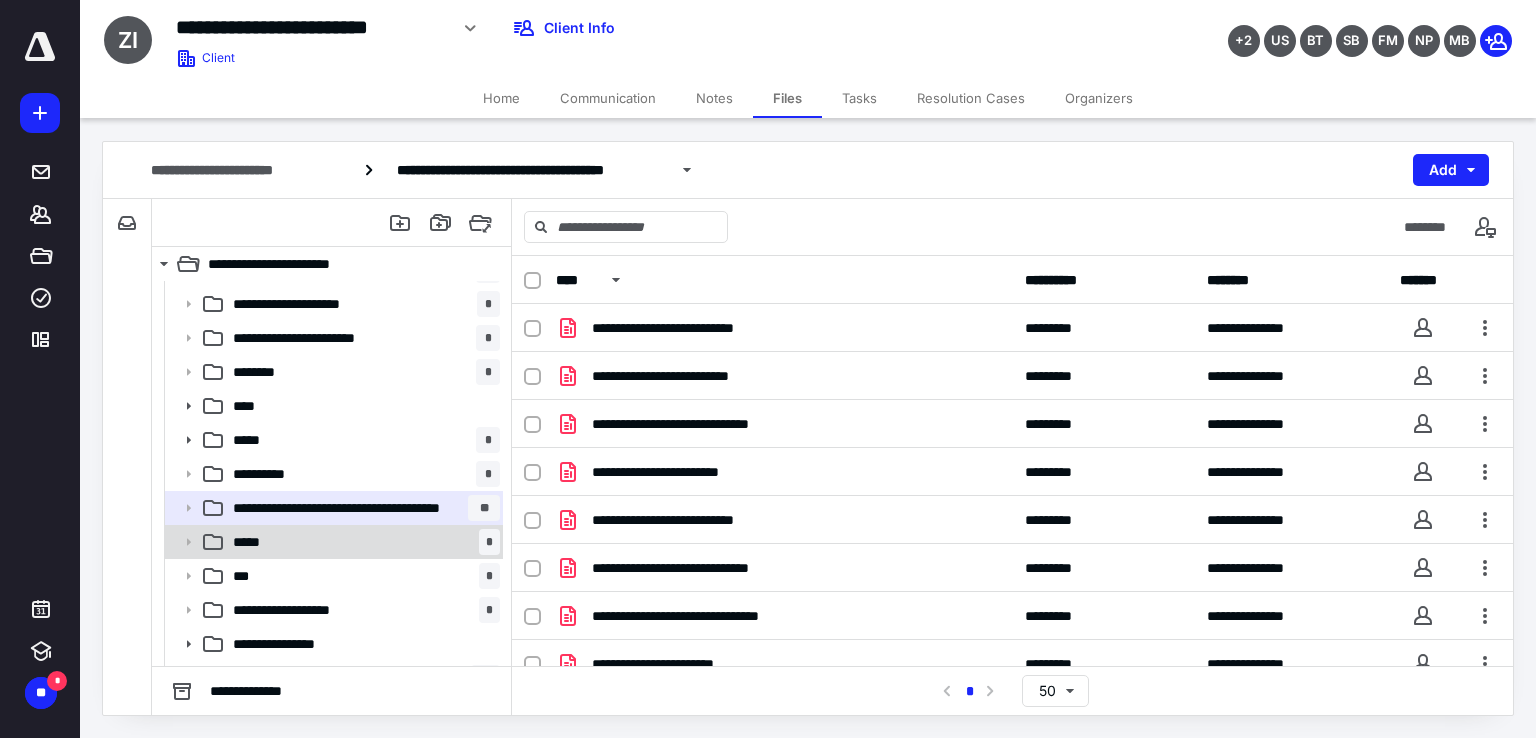 click on "***** *" at bounding box center [362, 542] 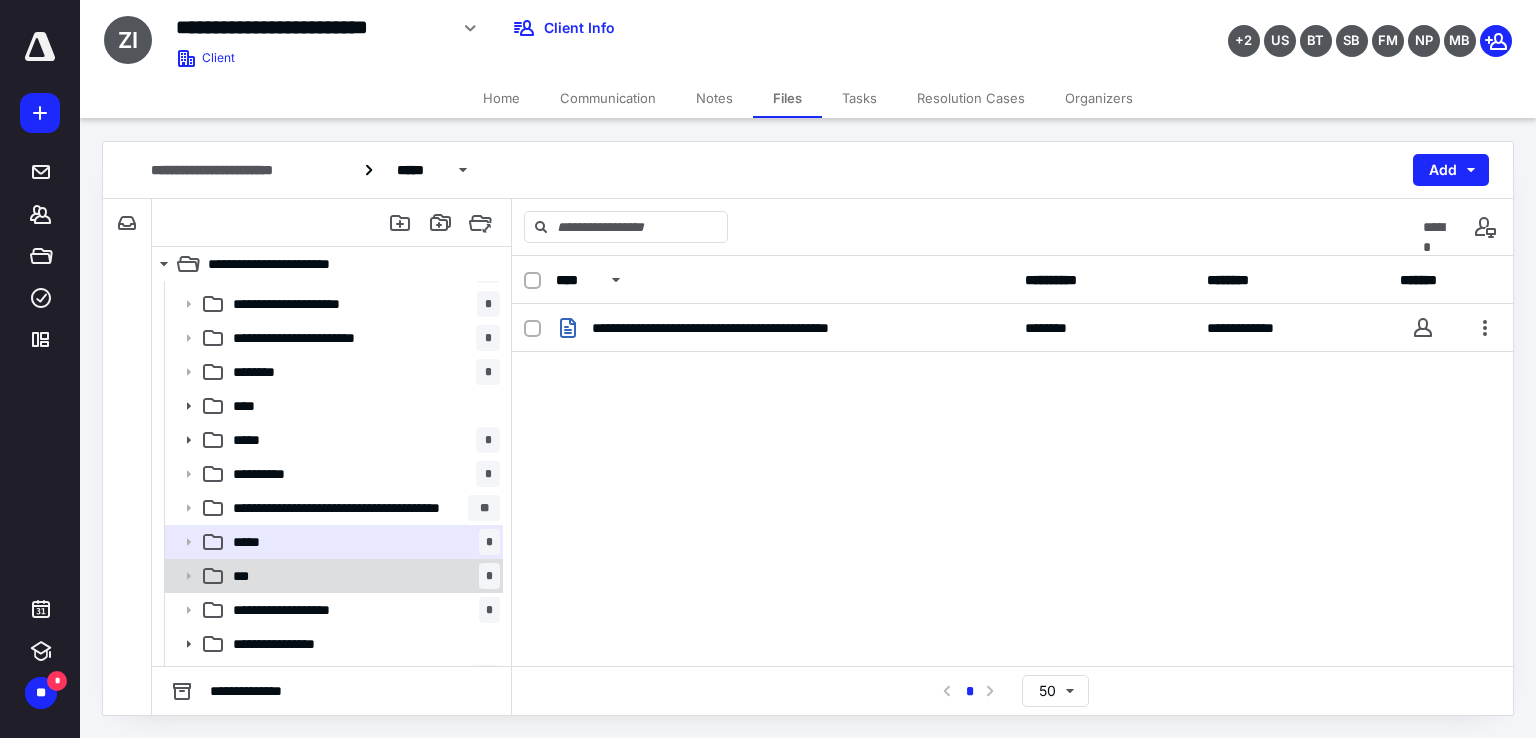 scroll, scrollTop: 400, scrollLeft: 0, axis: vertical 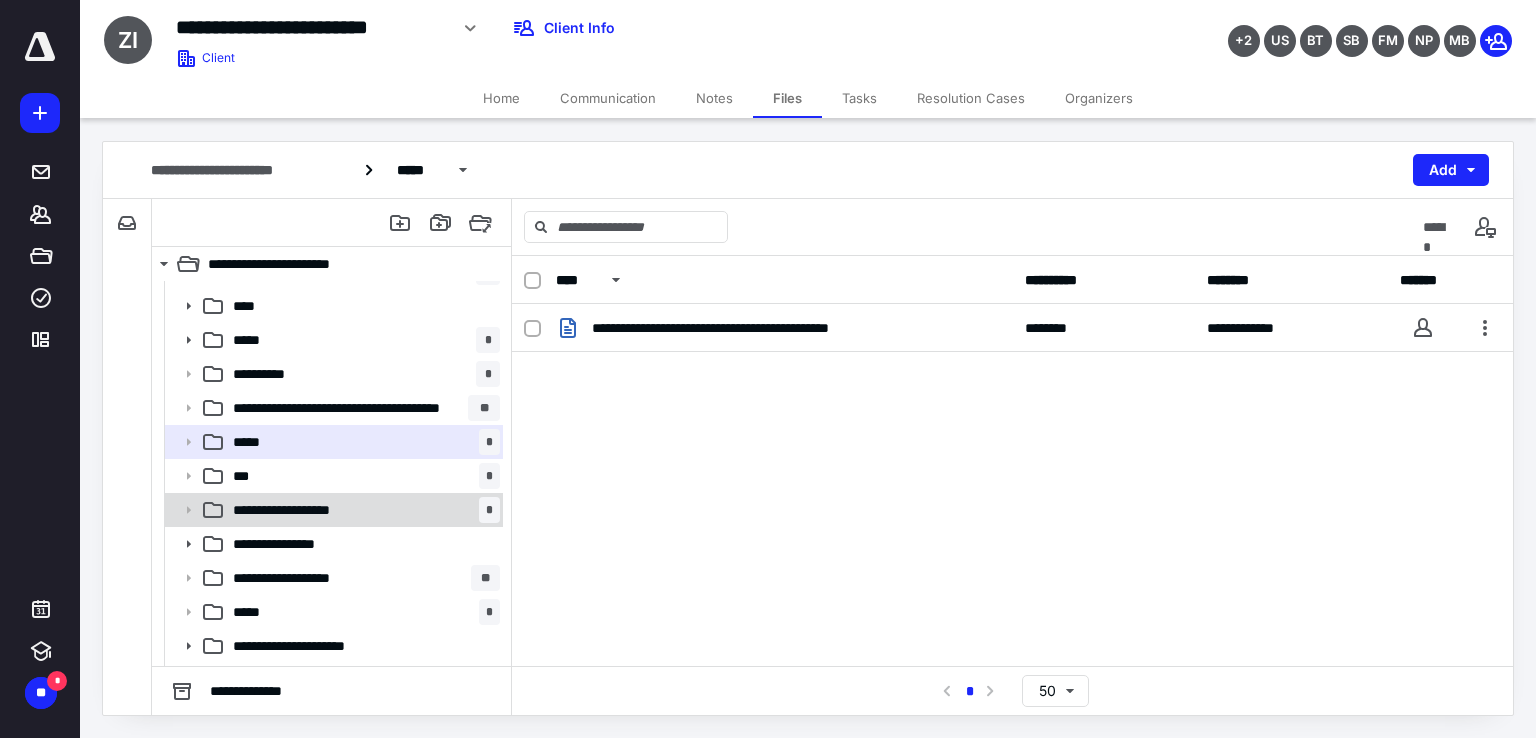 click on "**********" at bounding box center (300, 510) 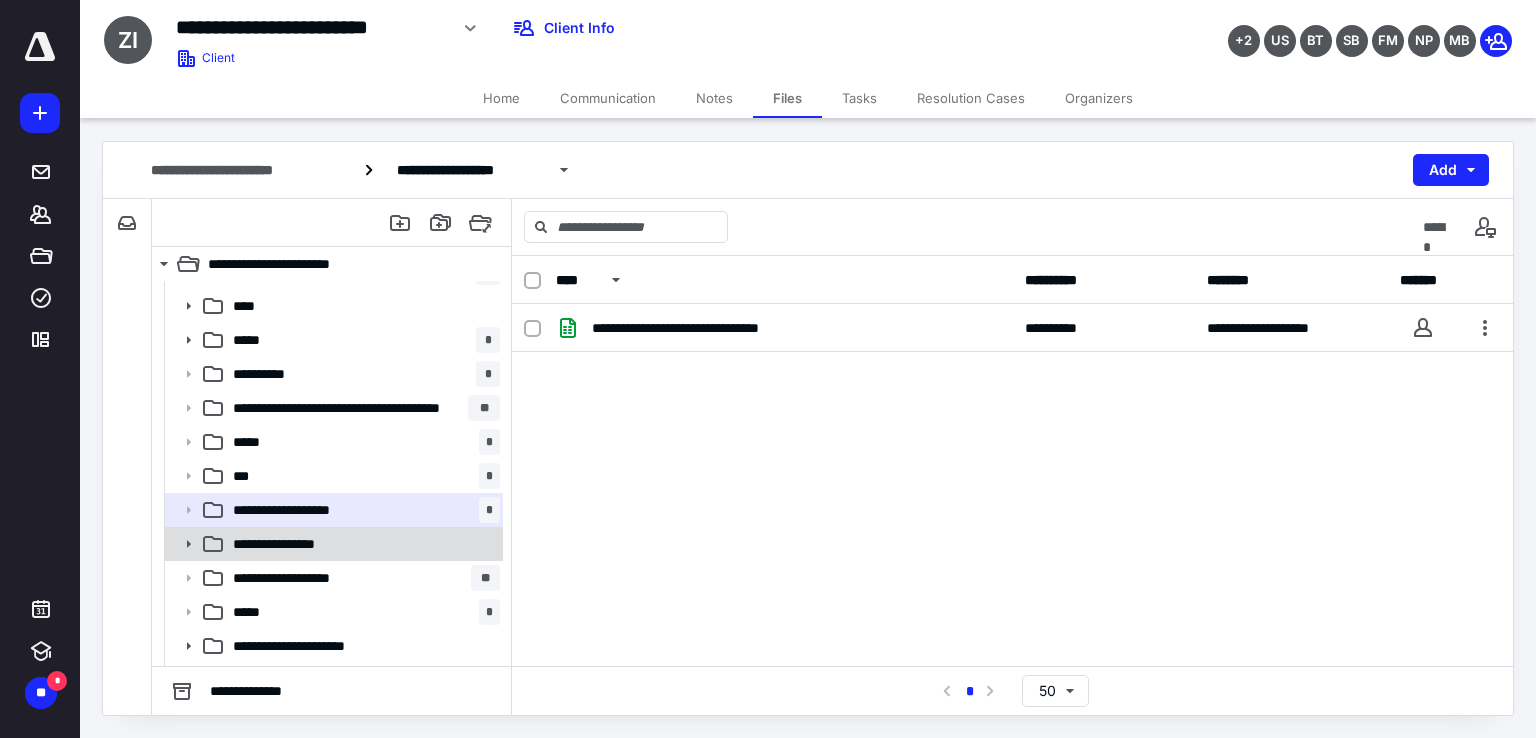 click on "**********" at bounding box center (332, 544) 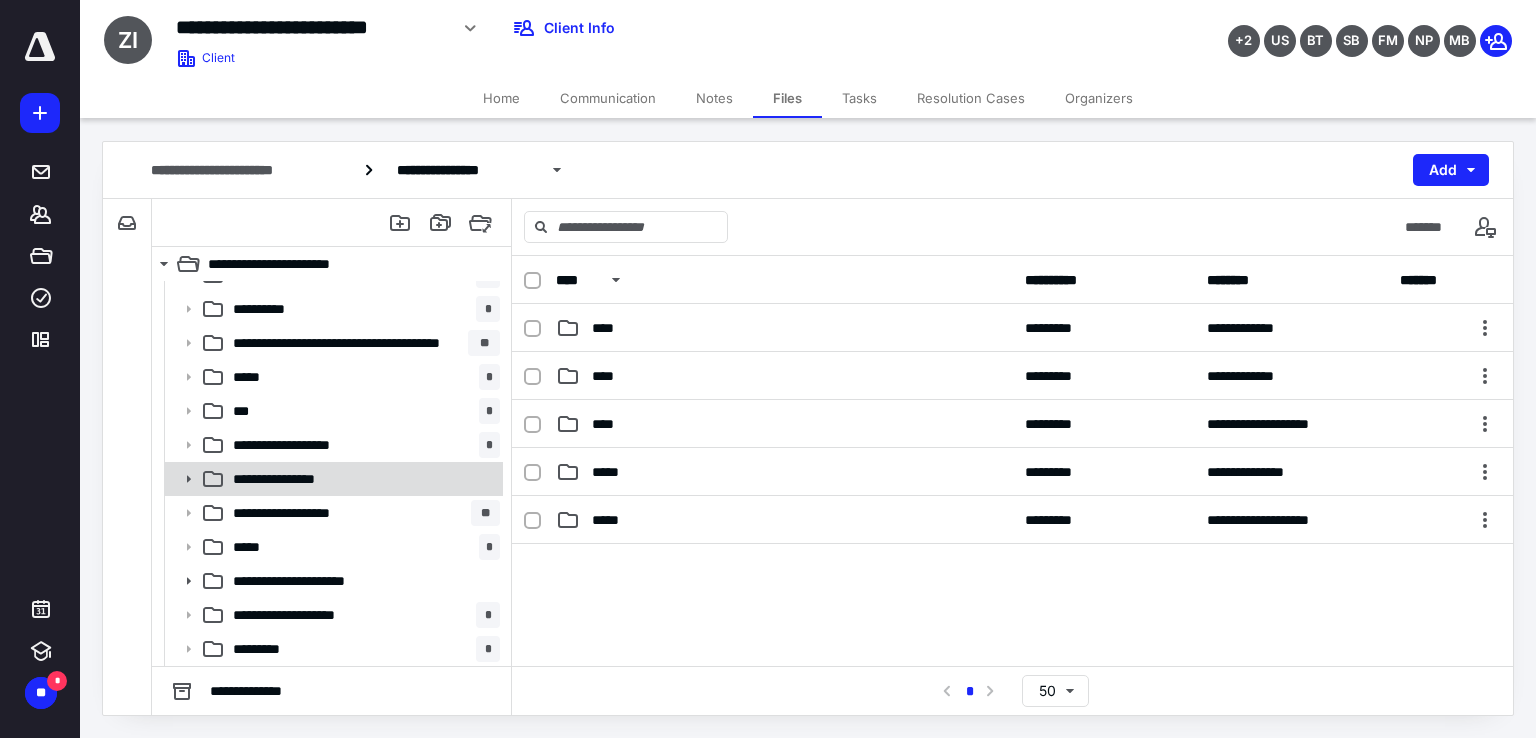scroll, scrollTop: 500, scrollLeft: 0, axis: vertical 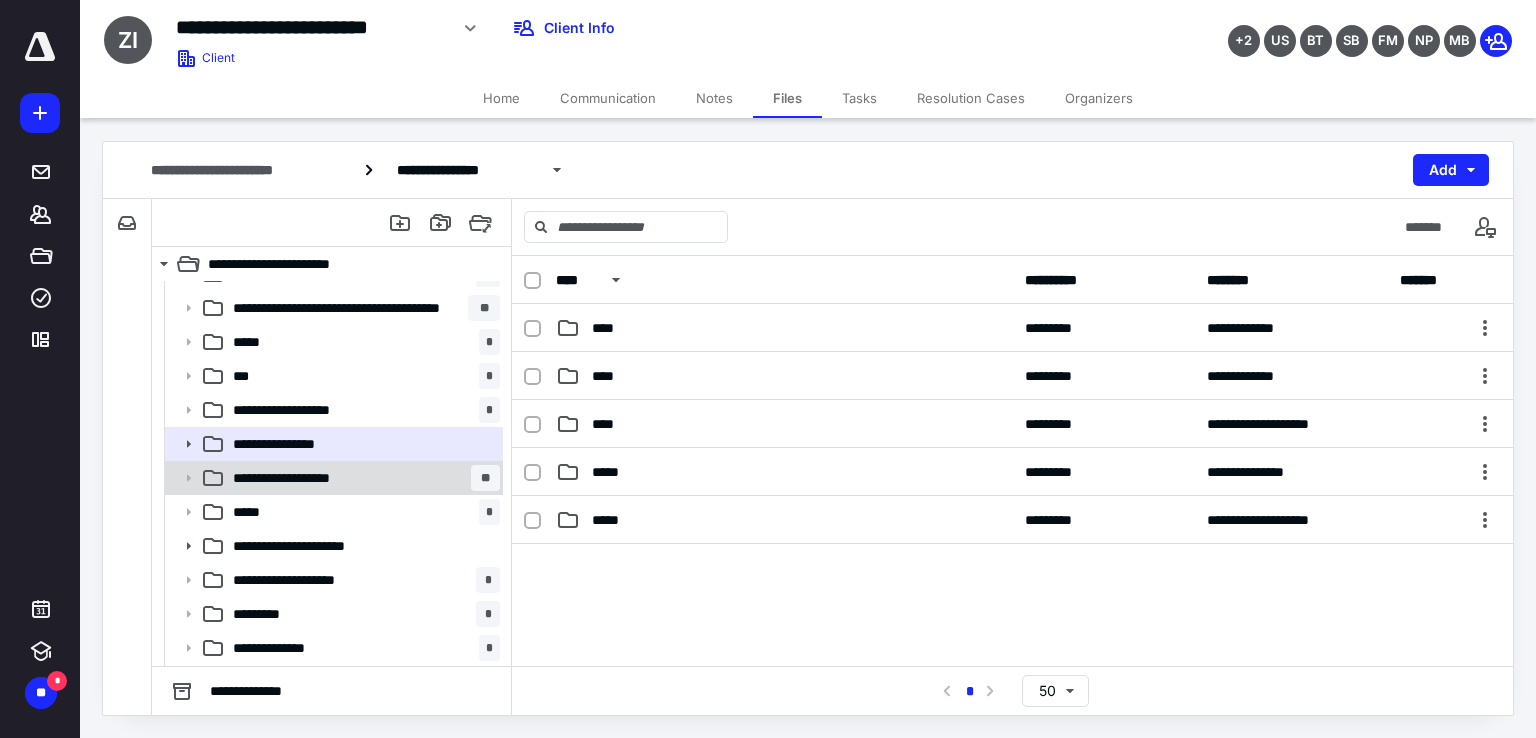 click on "**********" at bounding box center (306, 478) 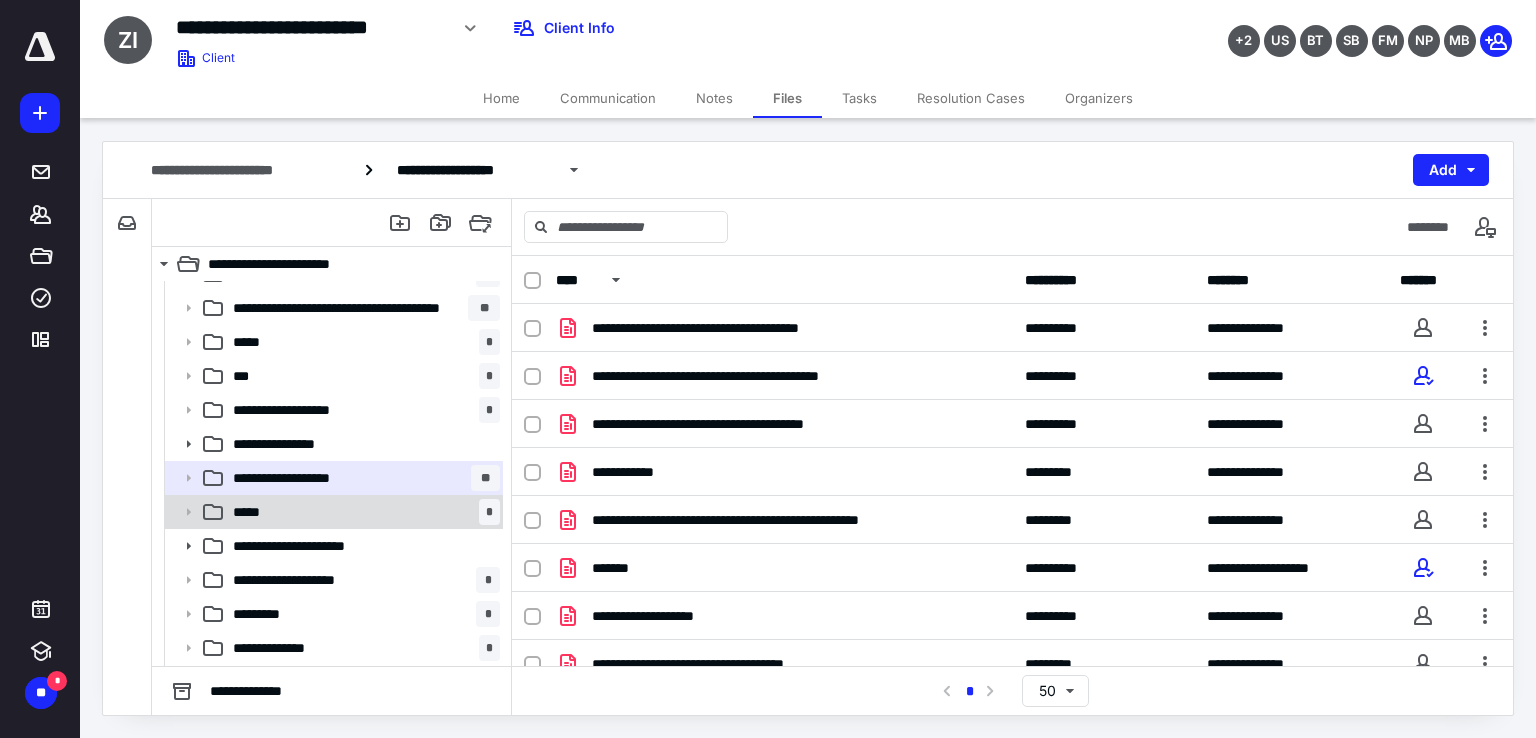 click on "*****" at bounding box center (257, 512) 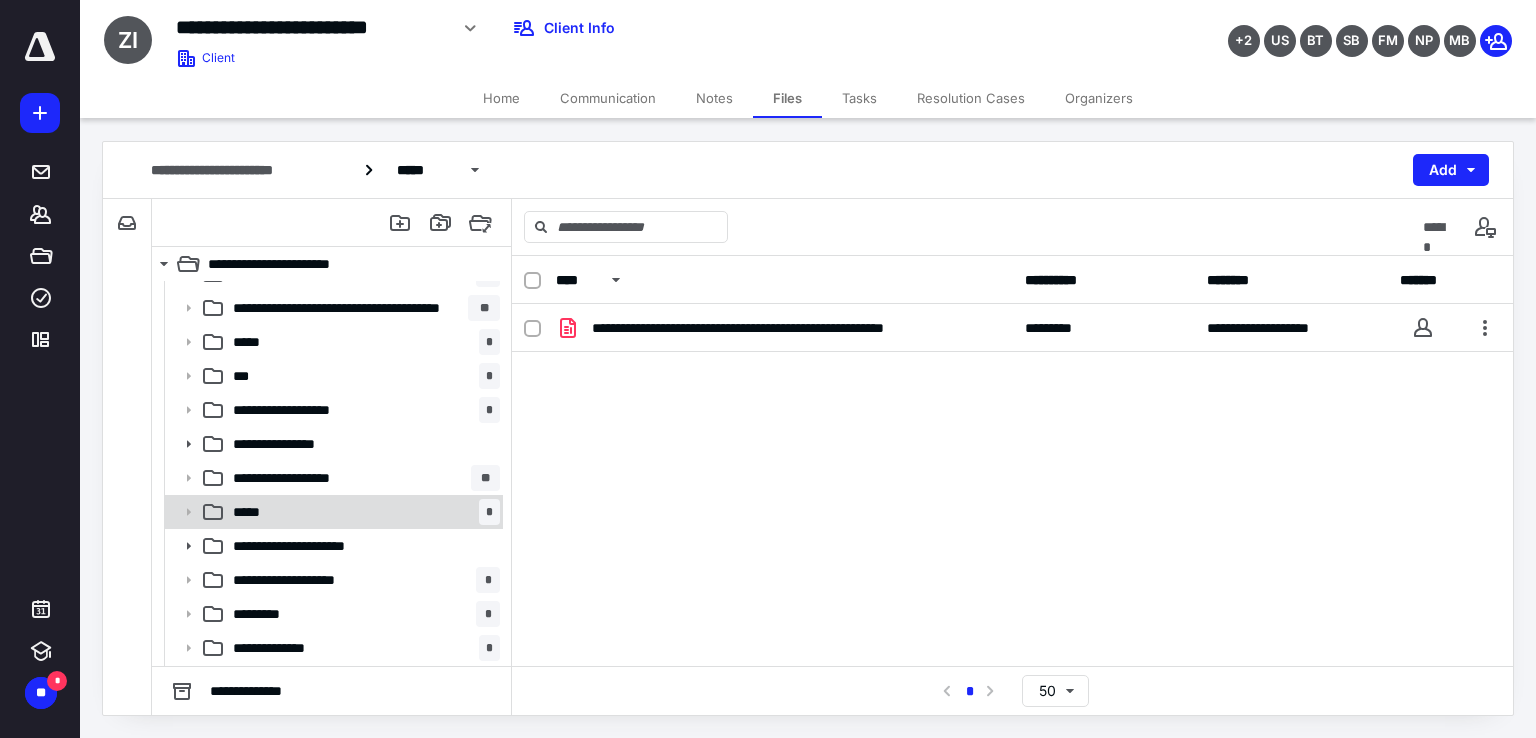 scroll, scrollTop: 600, scrollLeft: 0, axis: vertical 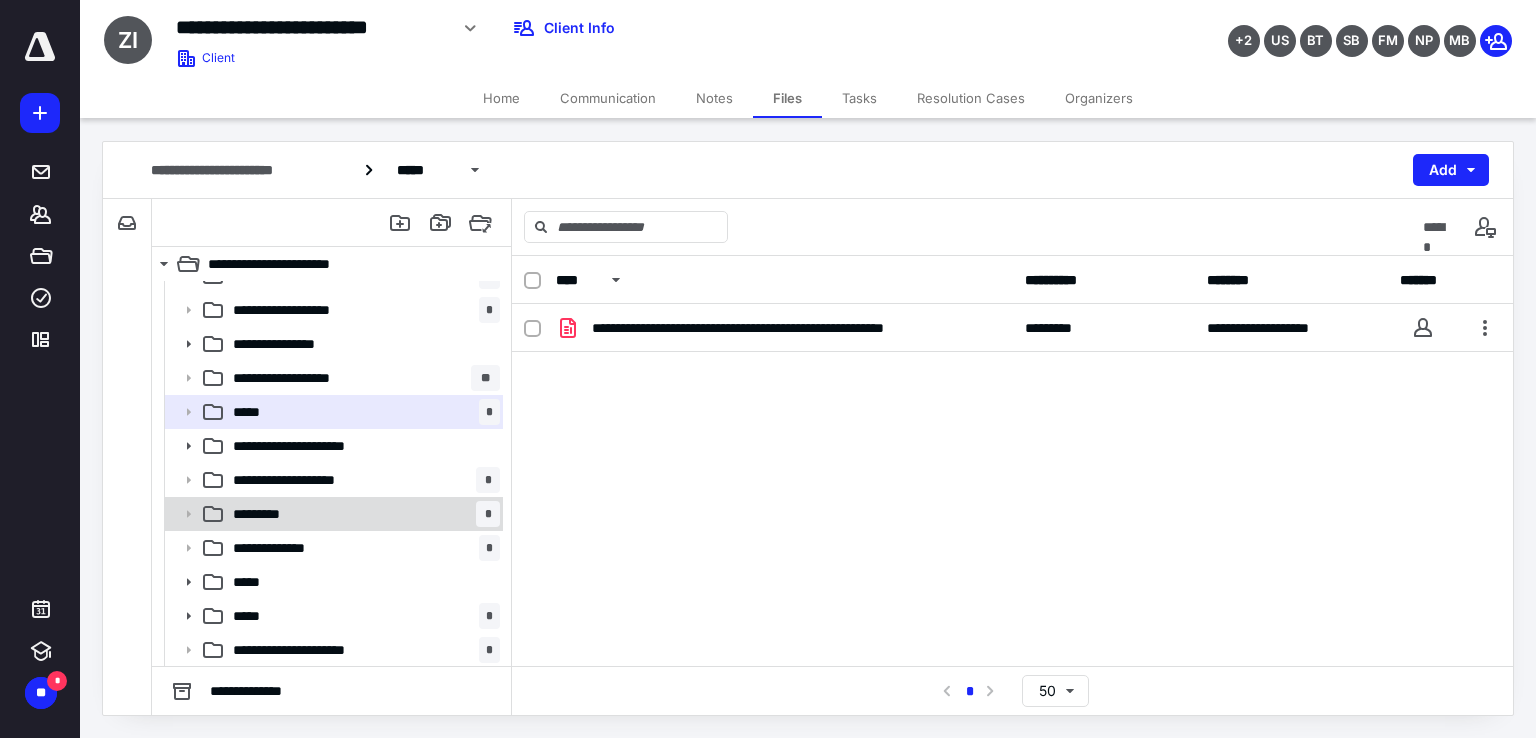 click on "********* *" at bounding box center [332, 514] 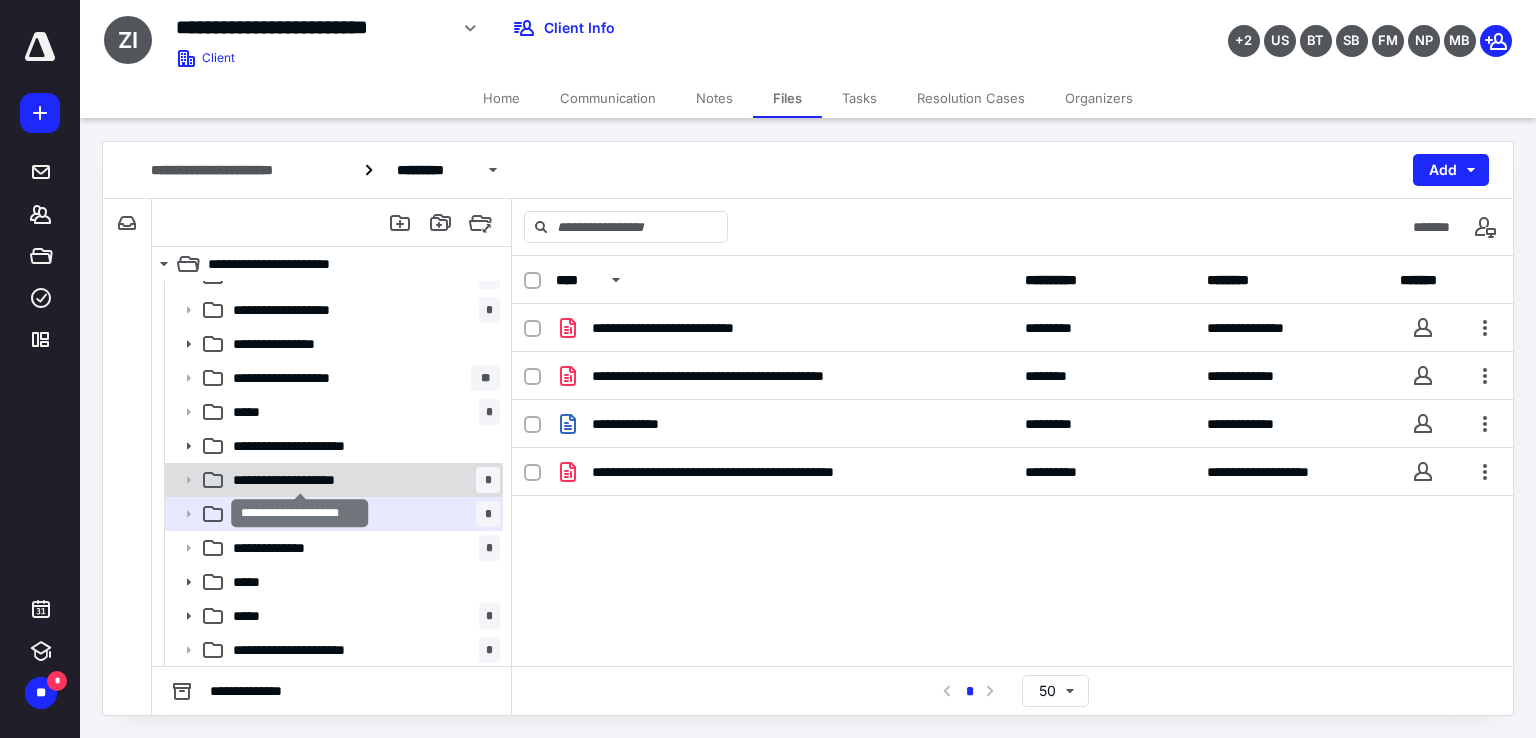 click on "**********" at bounding box center [300, 480] 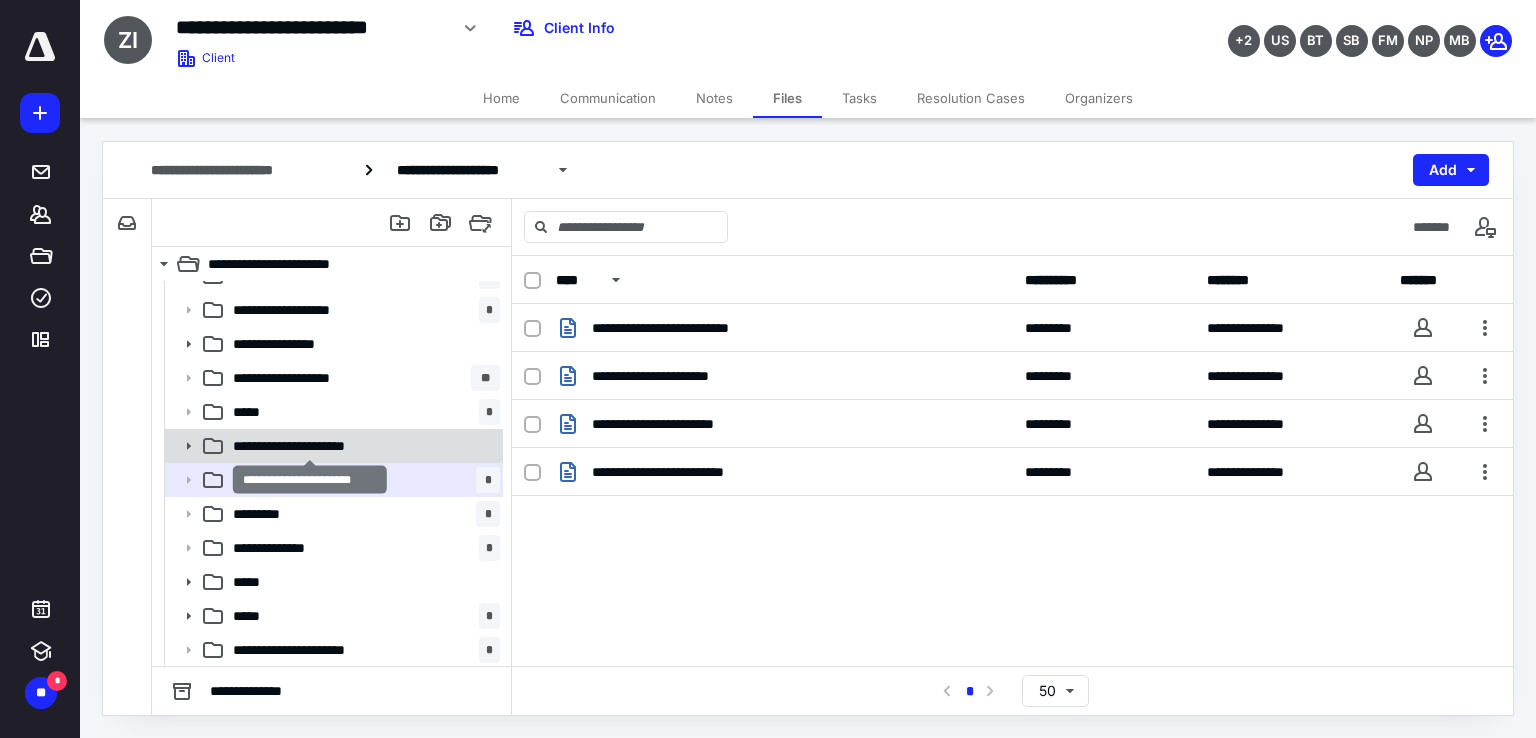 click on "**********" at bounding box center [310, 446] 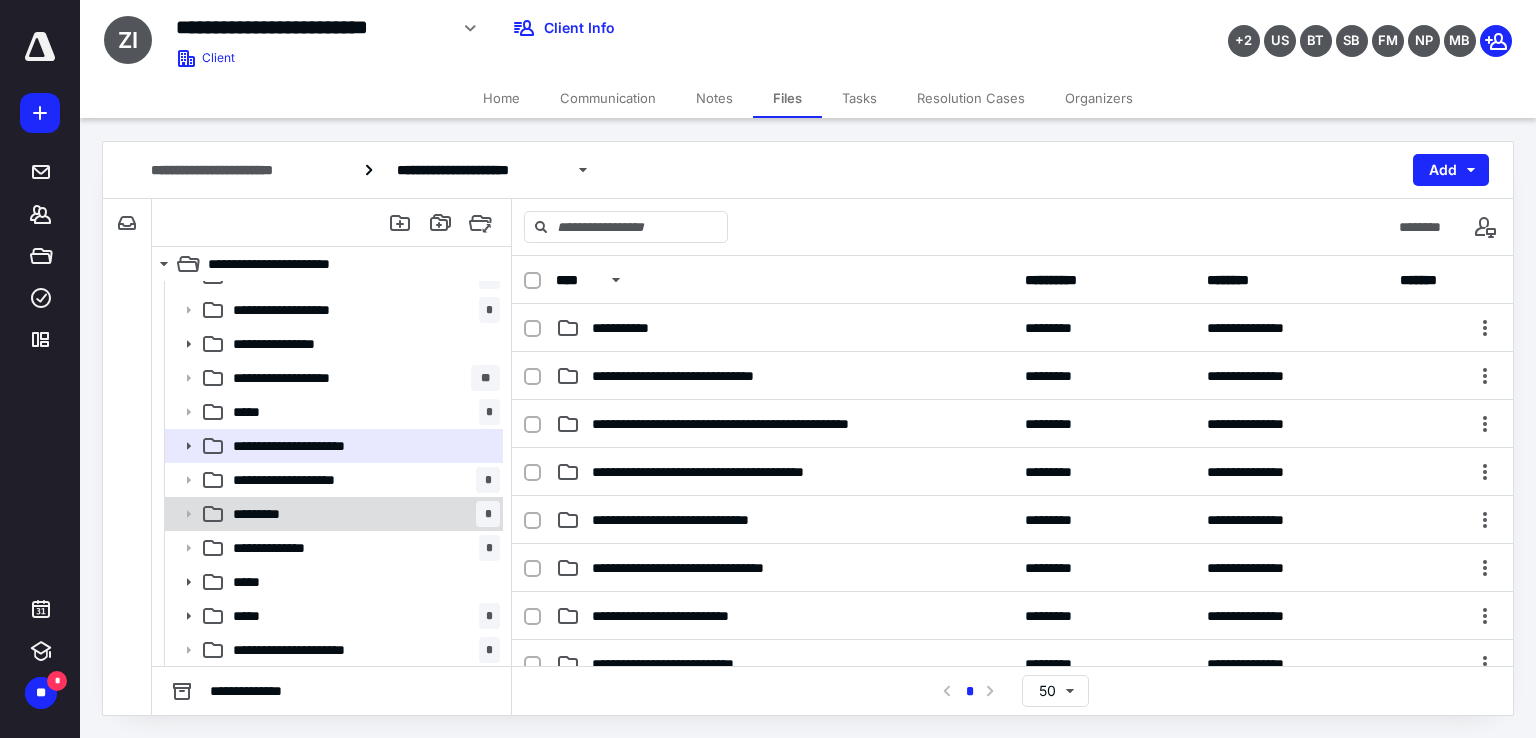 click on "********* *" at bounding box center (362, 514) 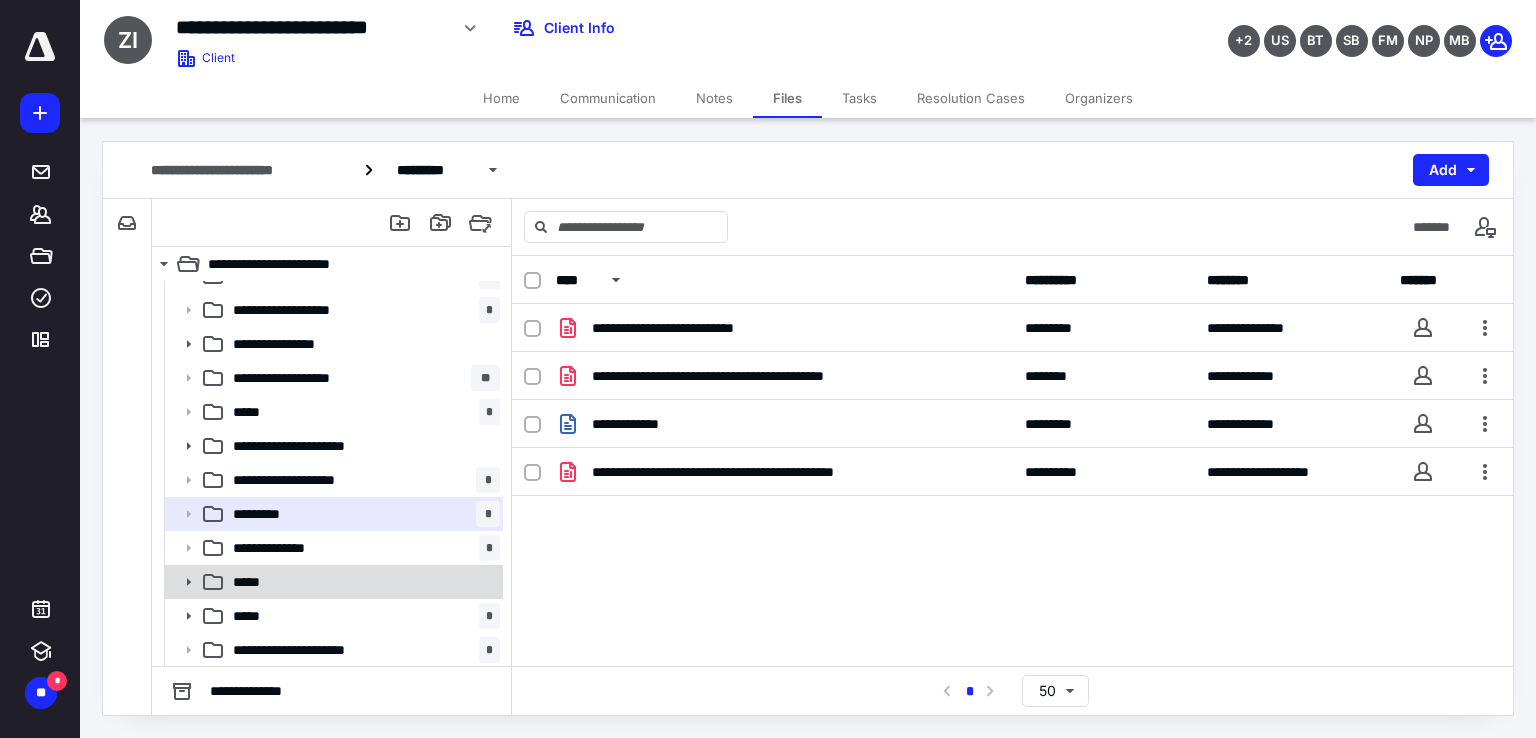 click on "*****" at bounding box center [332, 582] 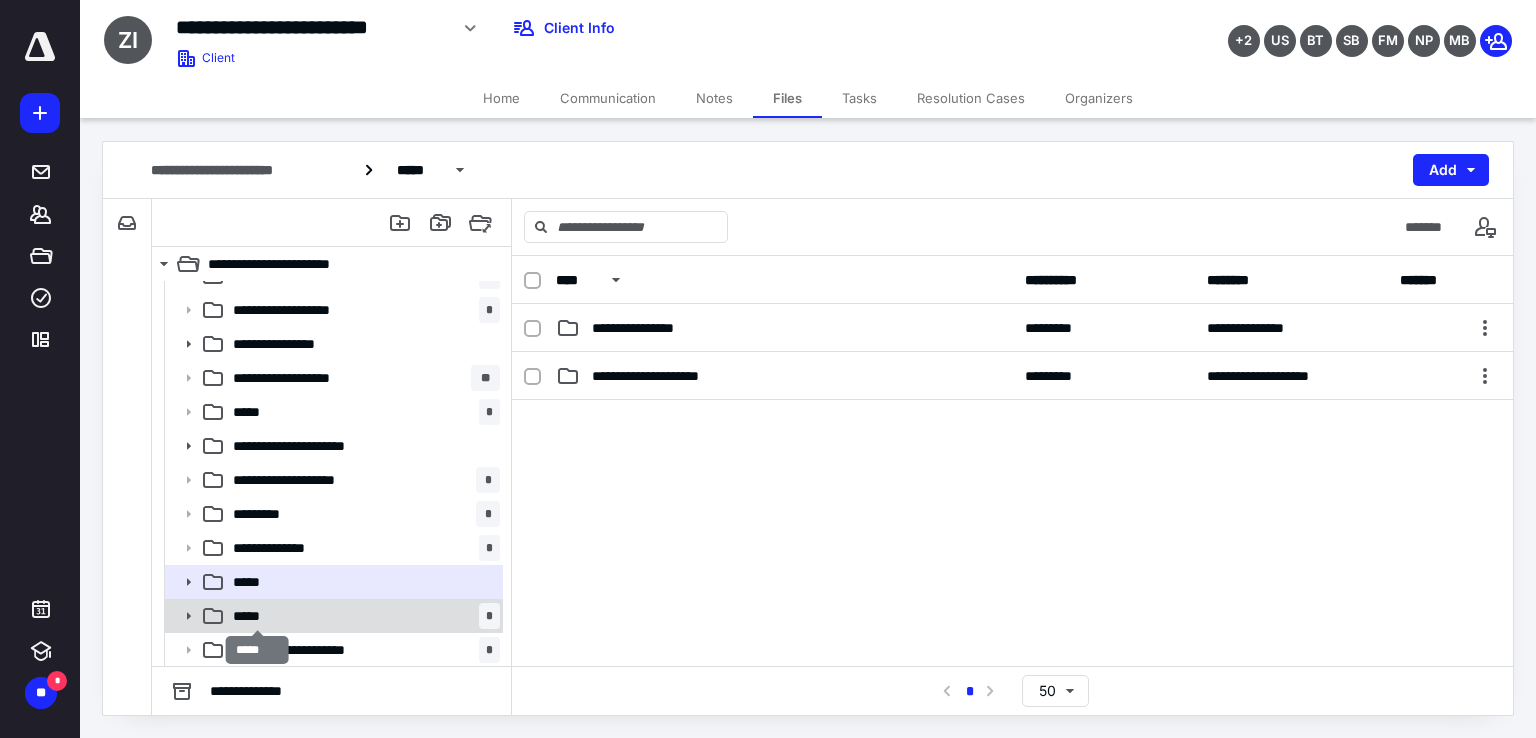 click on "*****" at bounding box center [258, 616] 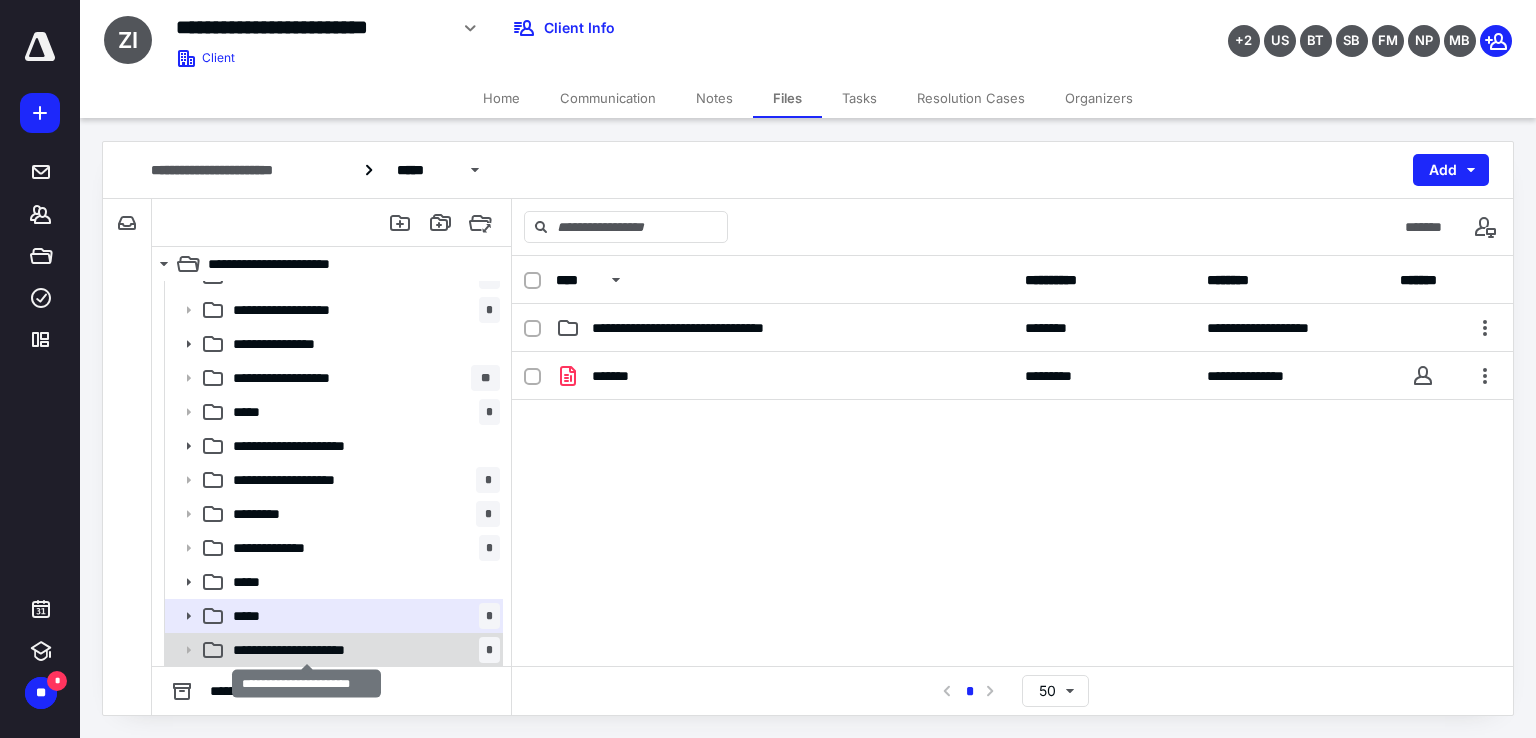 click on "**********" at bounding box center (307, 650) 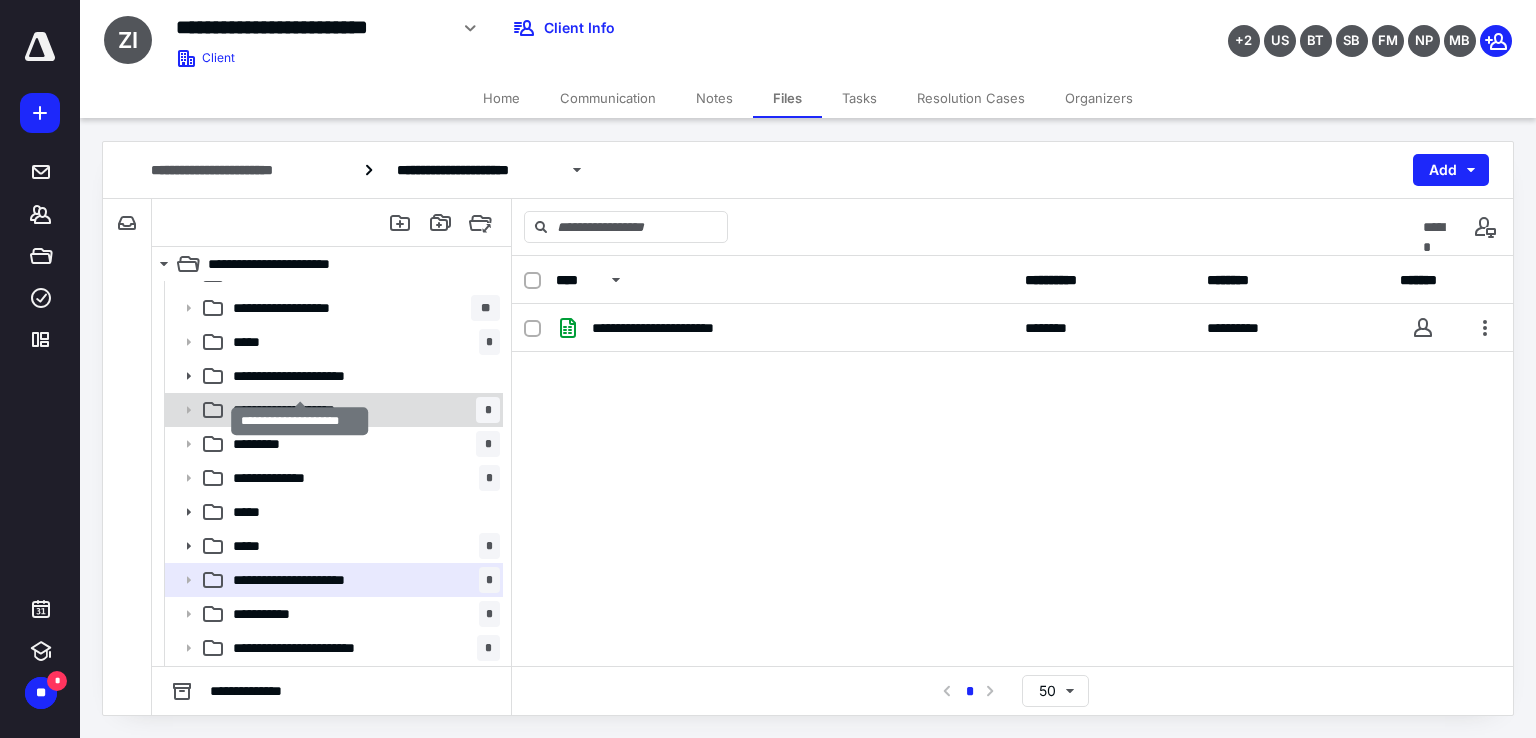 scroll, scrollTop: 700, scrollLeft: 0, axis: vertical 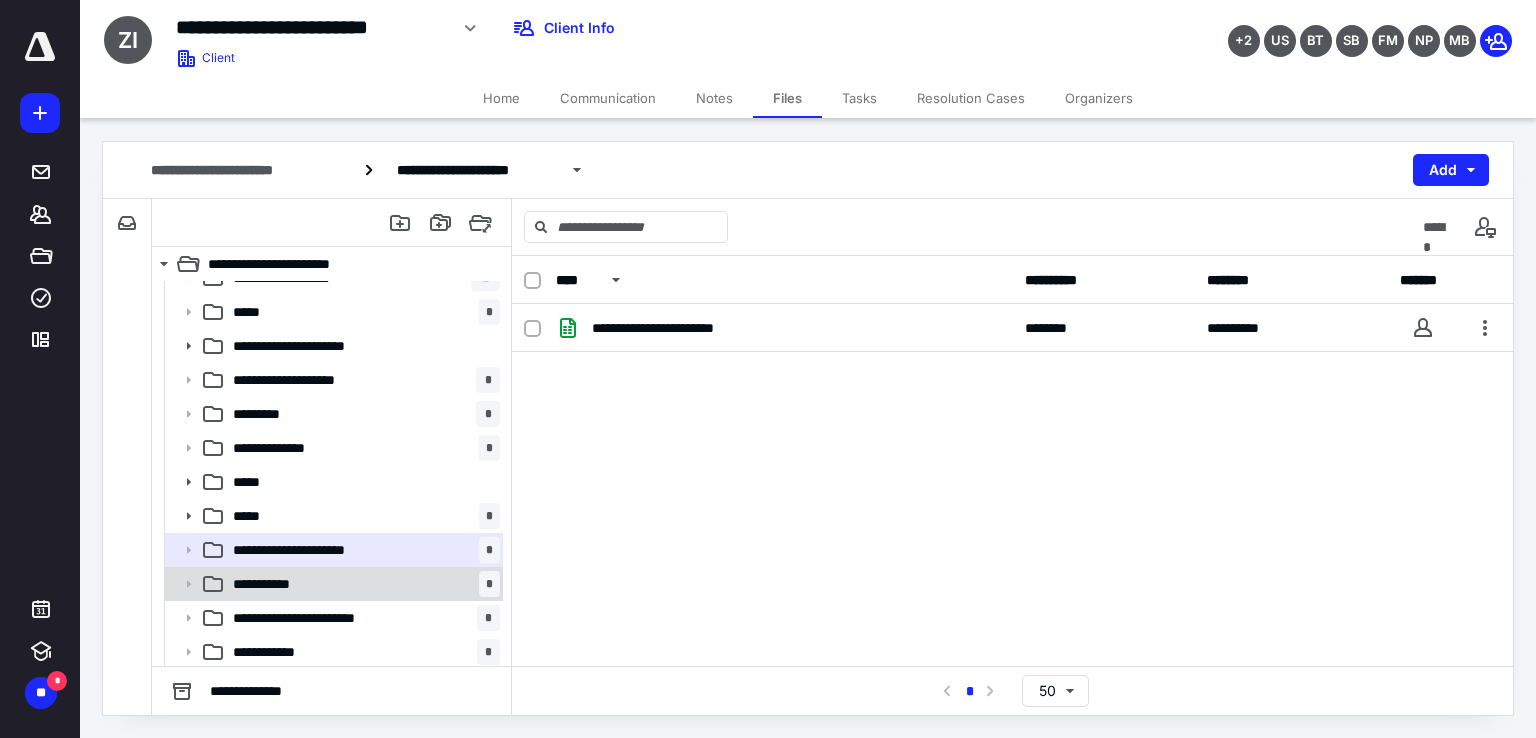 click on "**********" at bounding box center [281, 584] 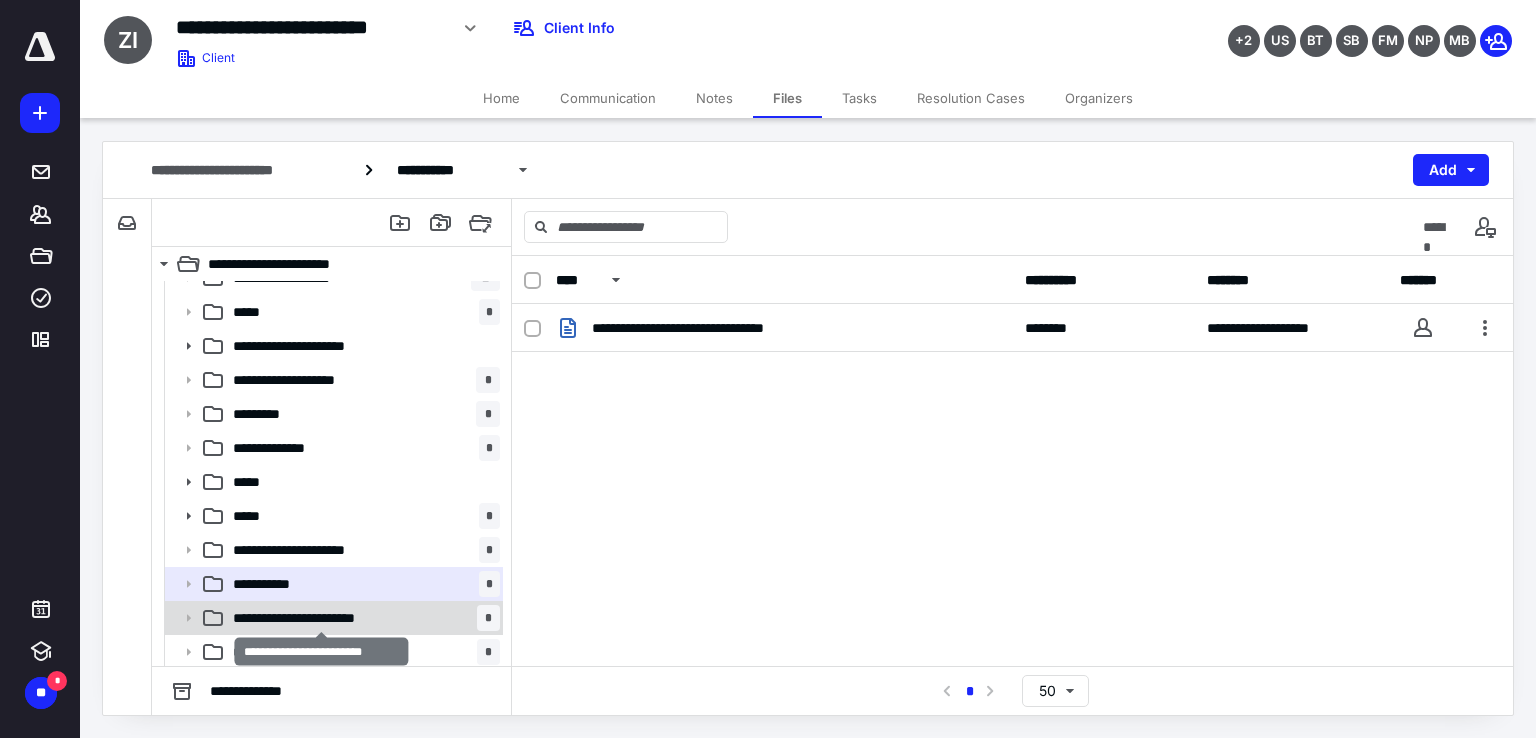 click on "**********" at bounding box center (322, 618) 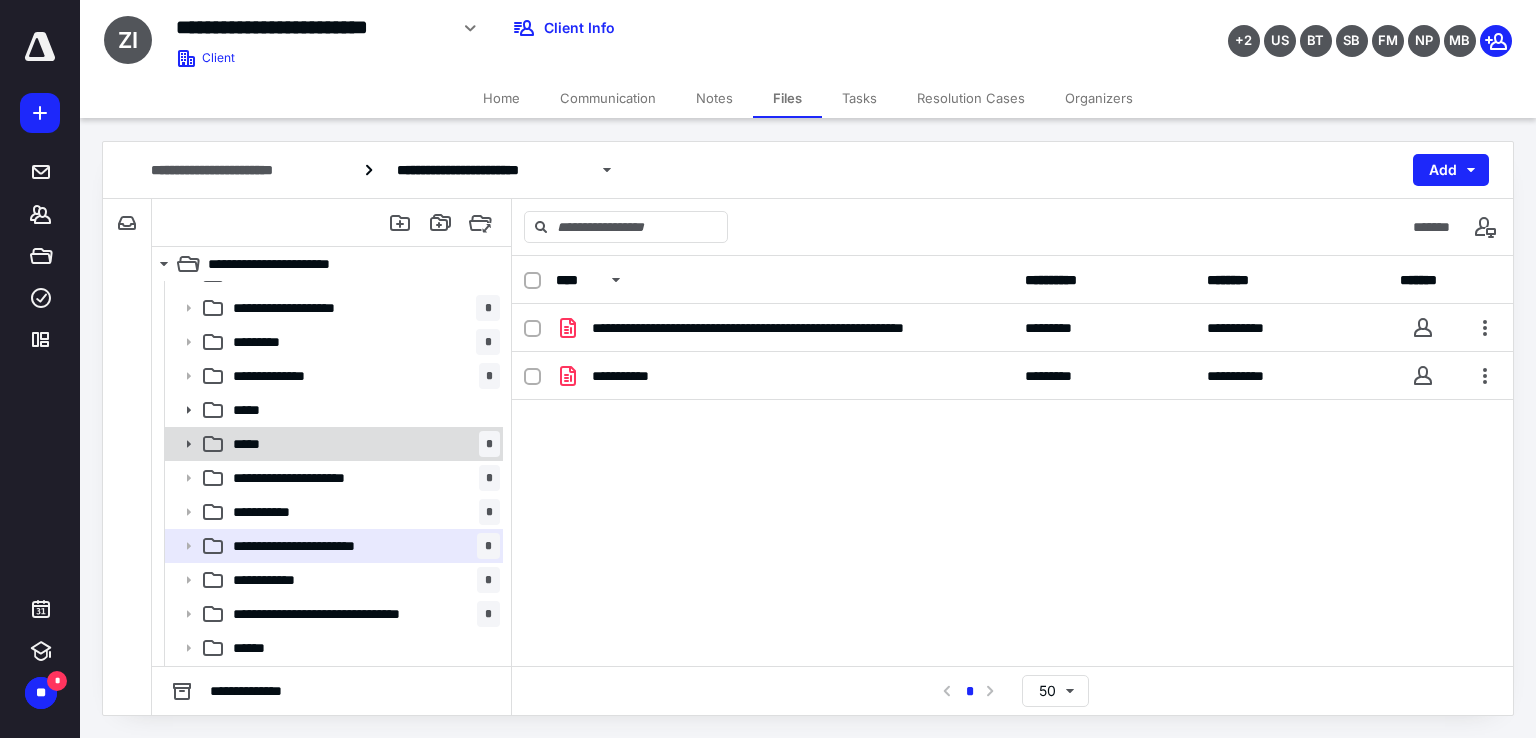 scroll, scrollTop: 800, scrollLeft: 0, axis: vertical 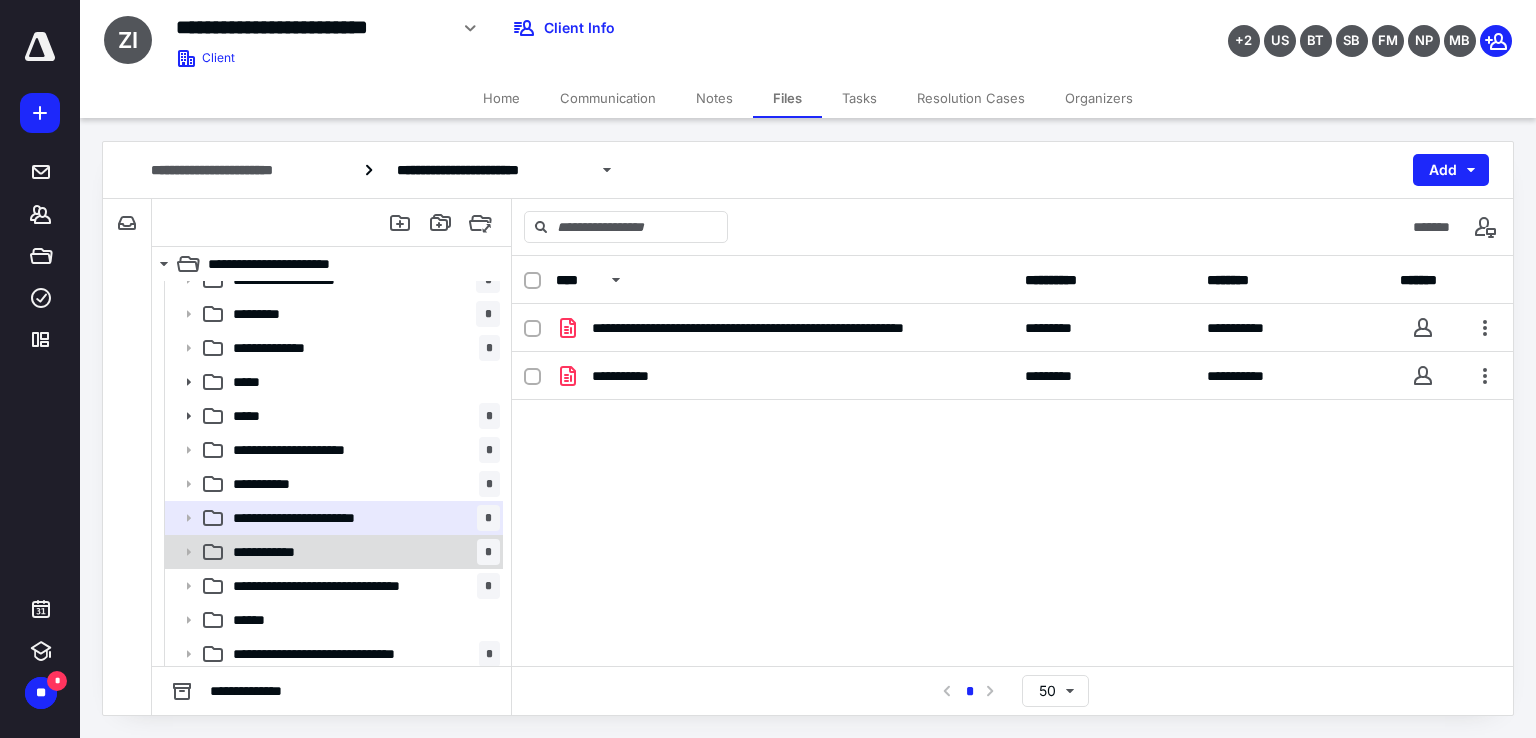 click on "**********" at bounding box center (362, 552) 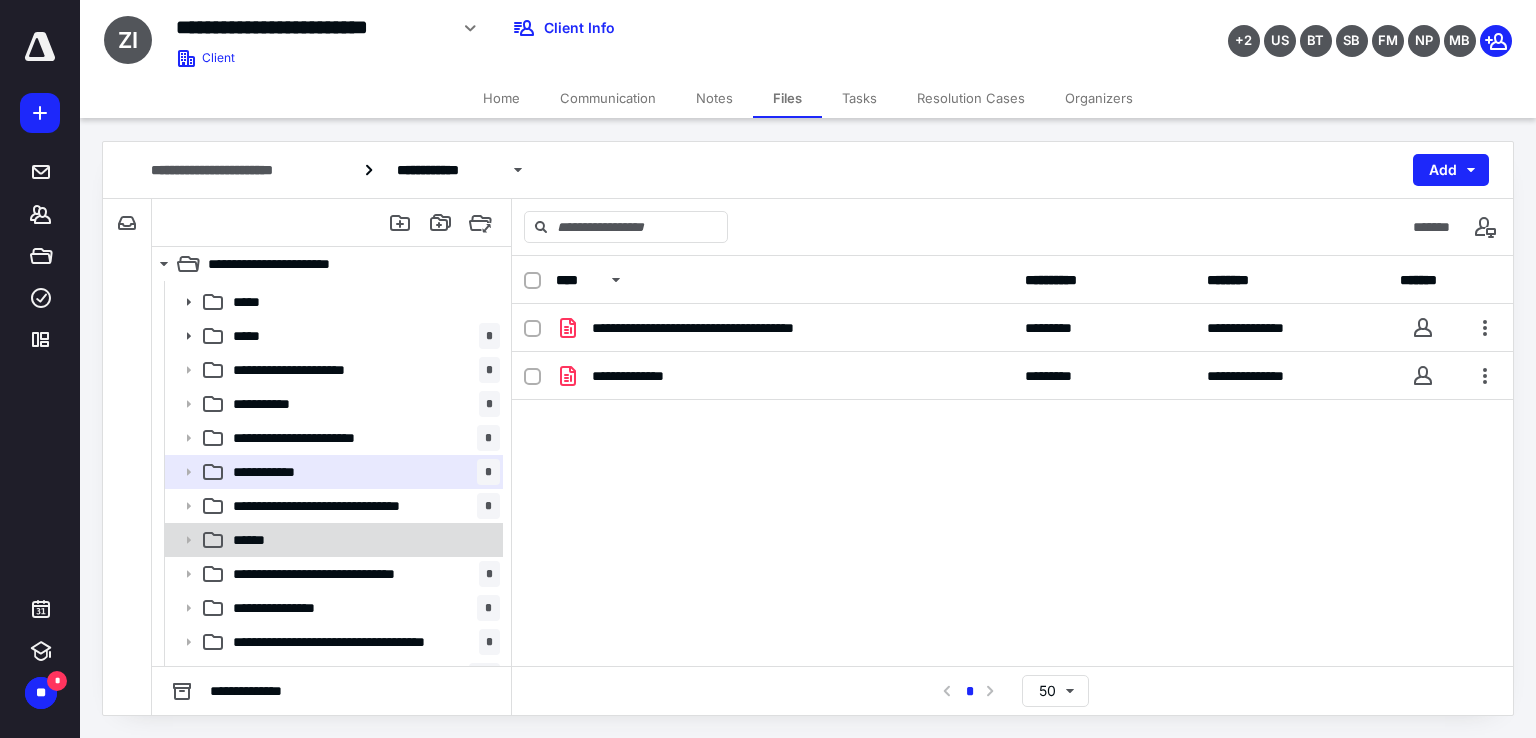 scroll, scrollTop: 900, scrollLeft: 0, axis: vertical 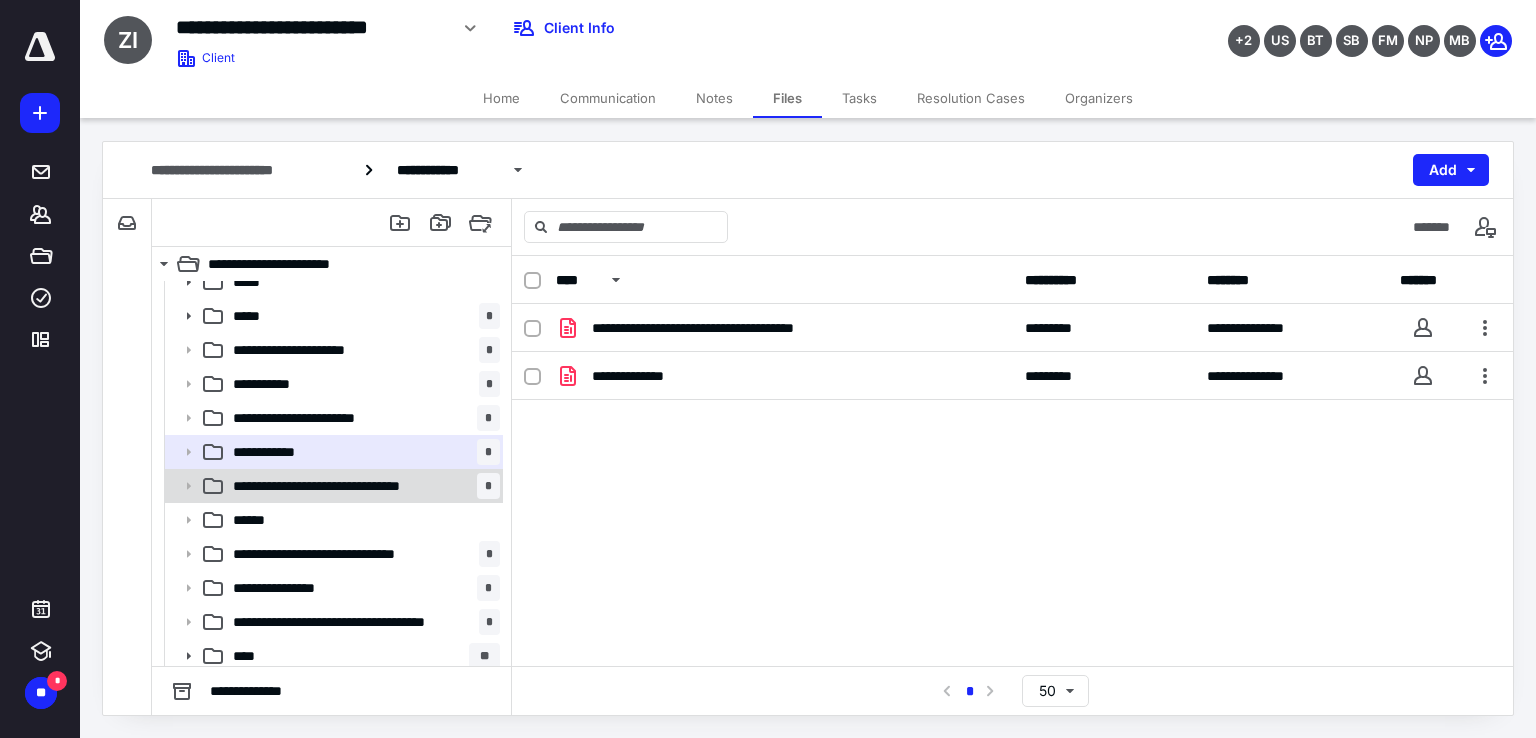 click on "**********" at bounding box center (349, 486) 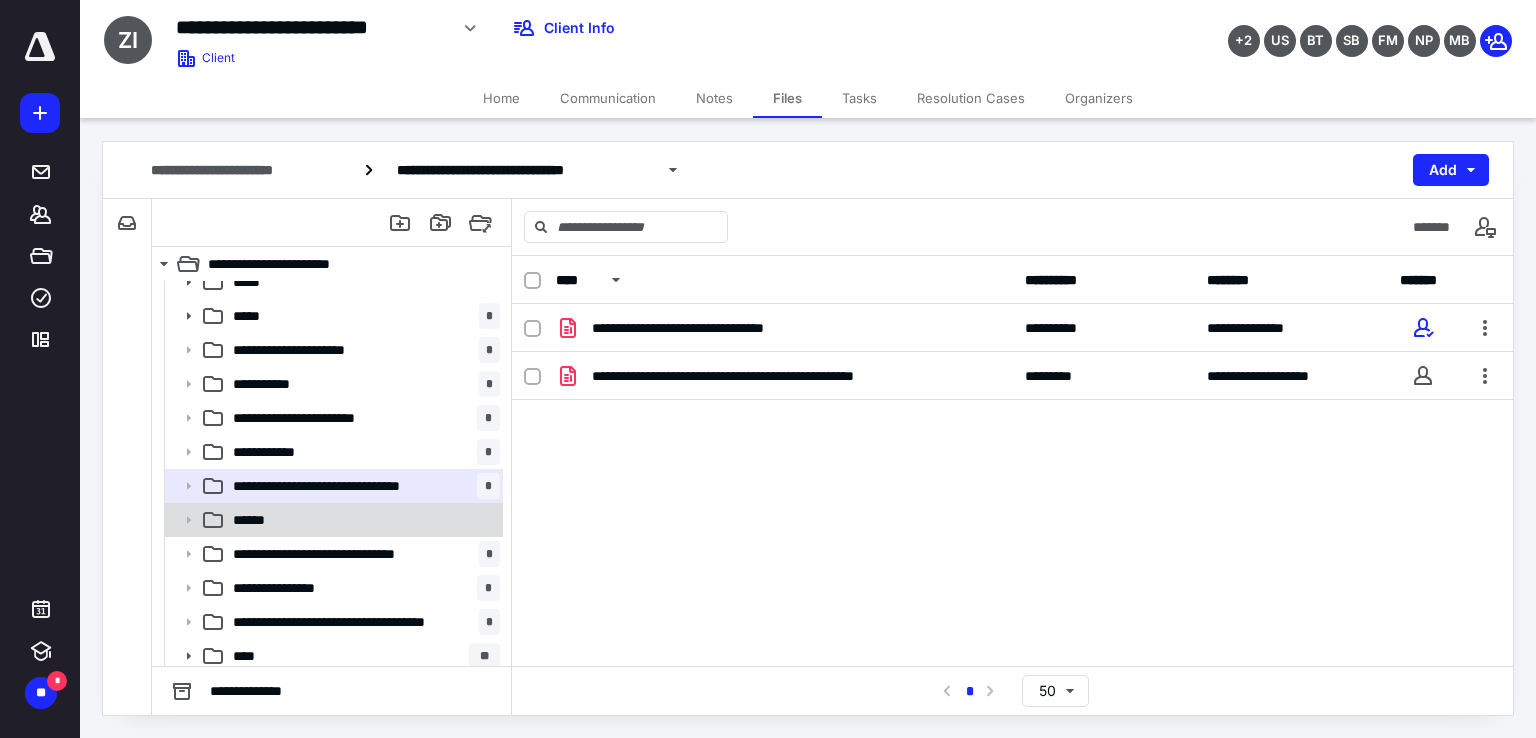 click on "******" at bounding box center [362, 520] 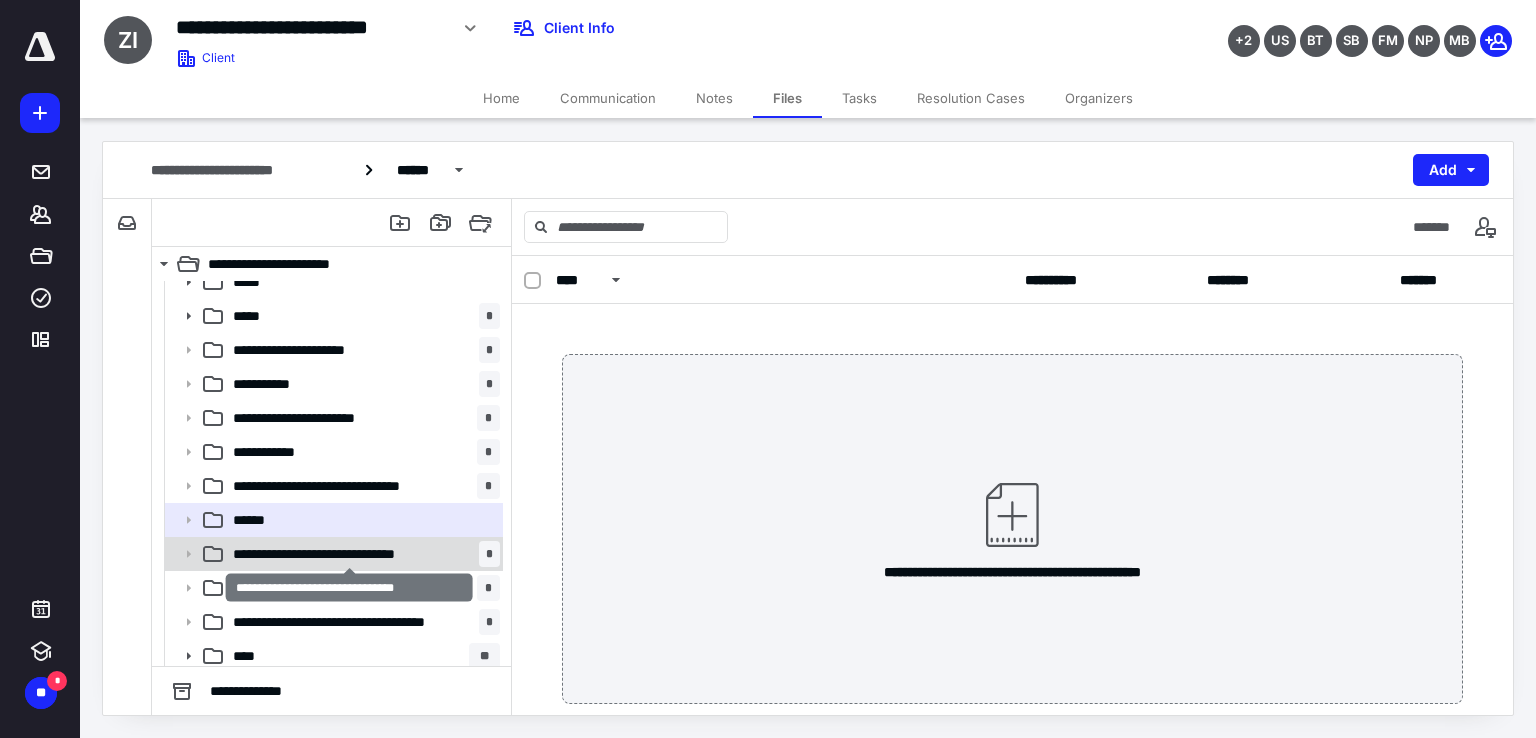 click on "**********" at bounding box center (350, 554) 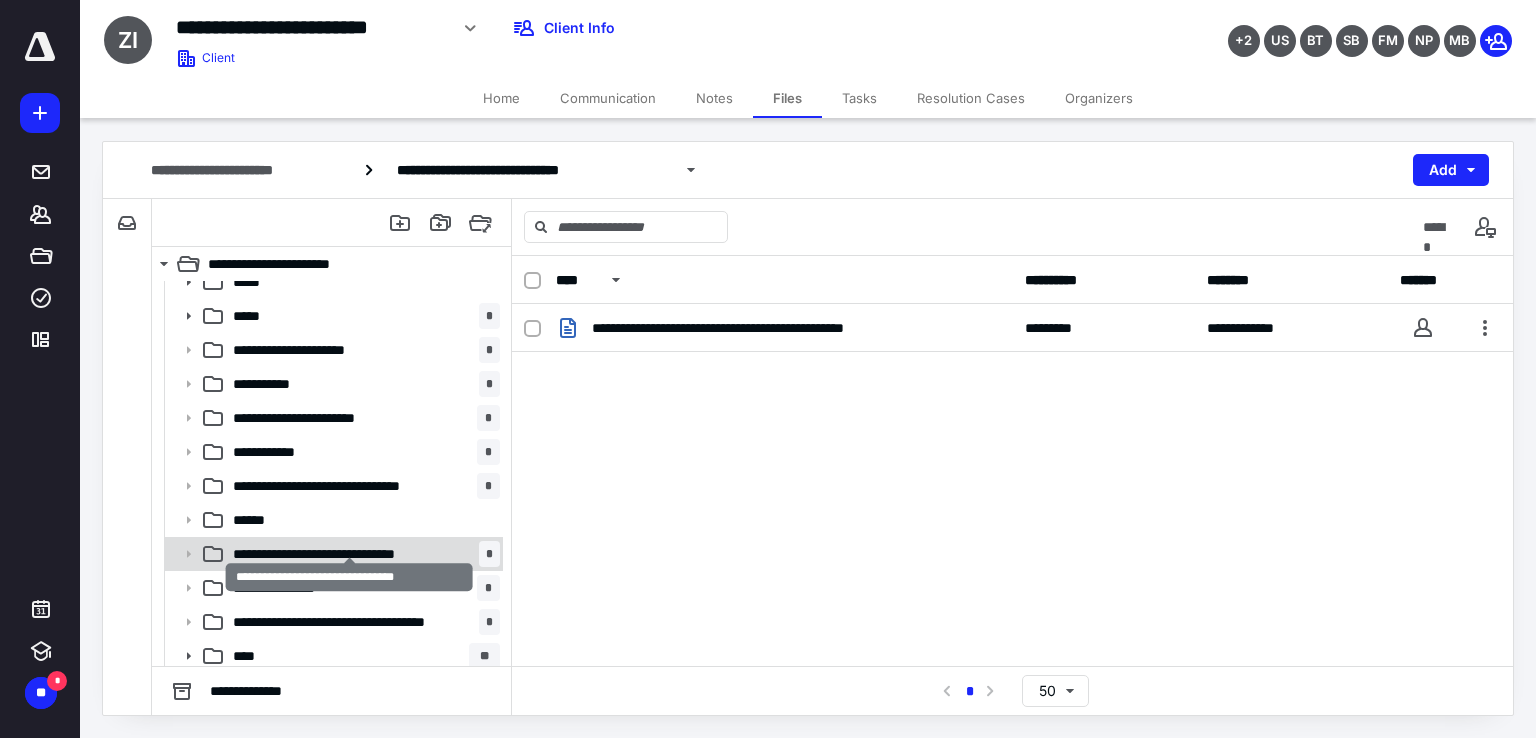 scroll, scrollTop: 1100, scrollLeft: 0, axis: vertical 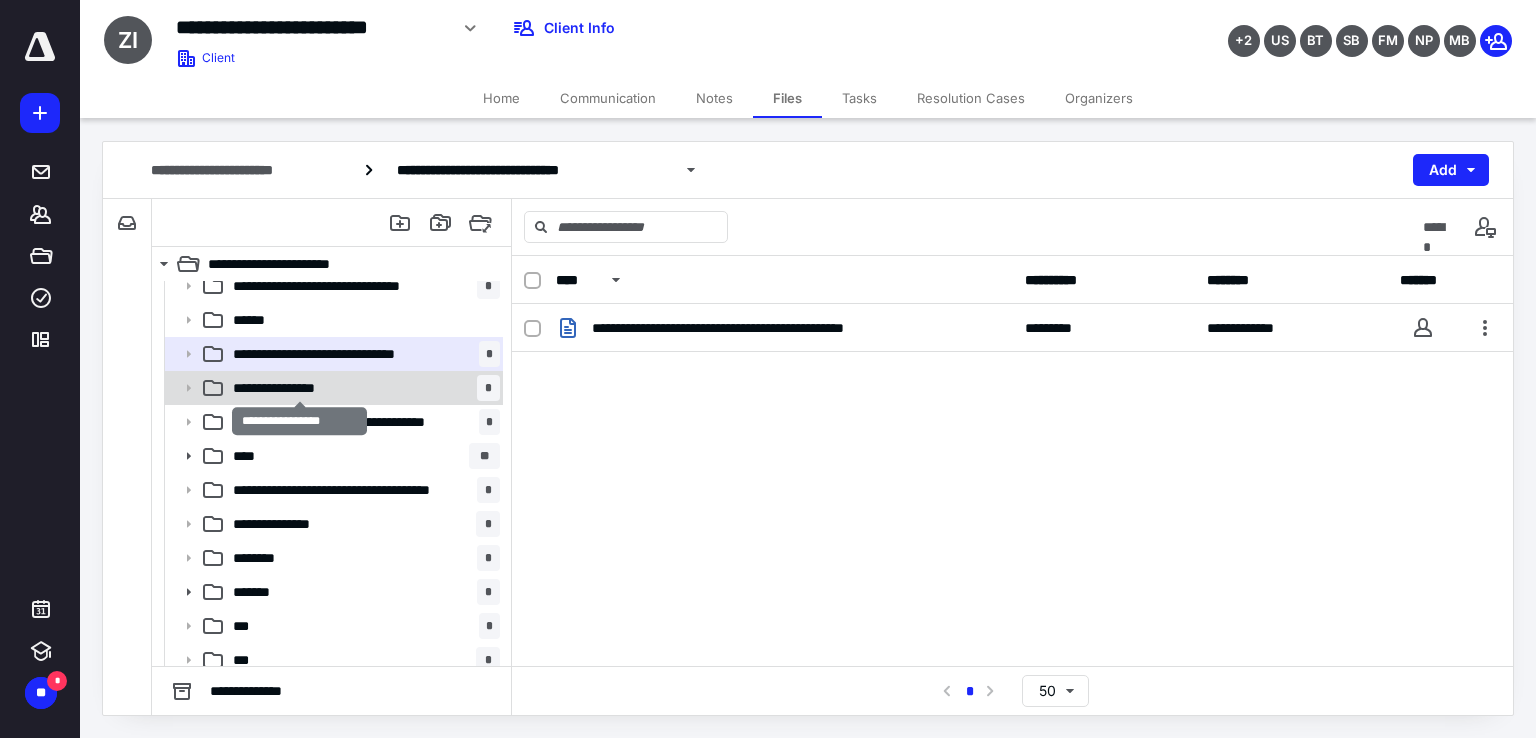 click on "**********" at bounding box center [300, 388] 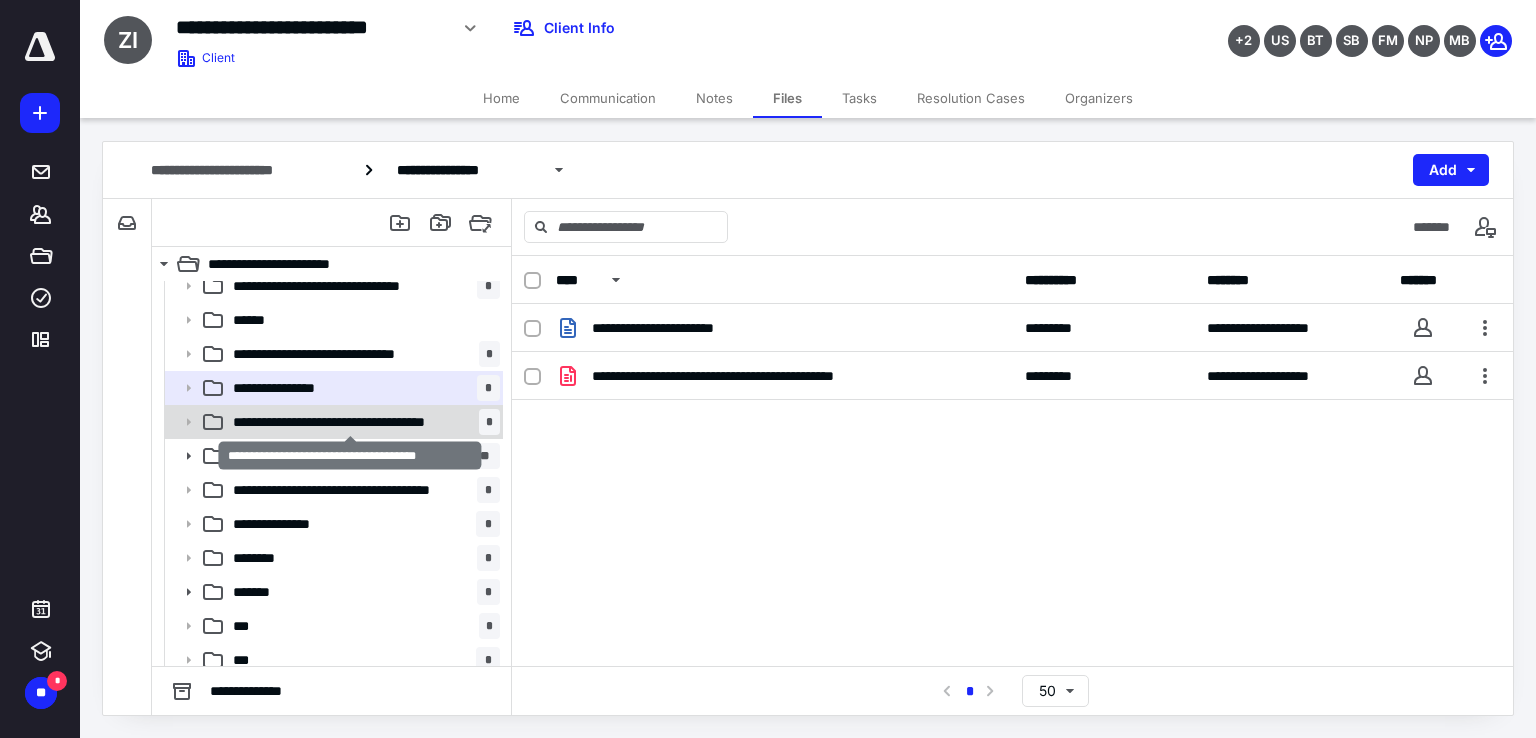 click on "**********" at bounding box center (350, 422) 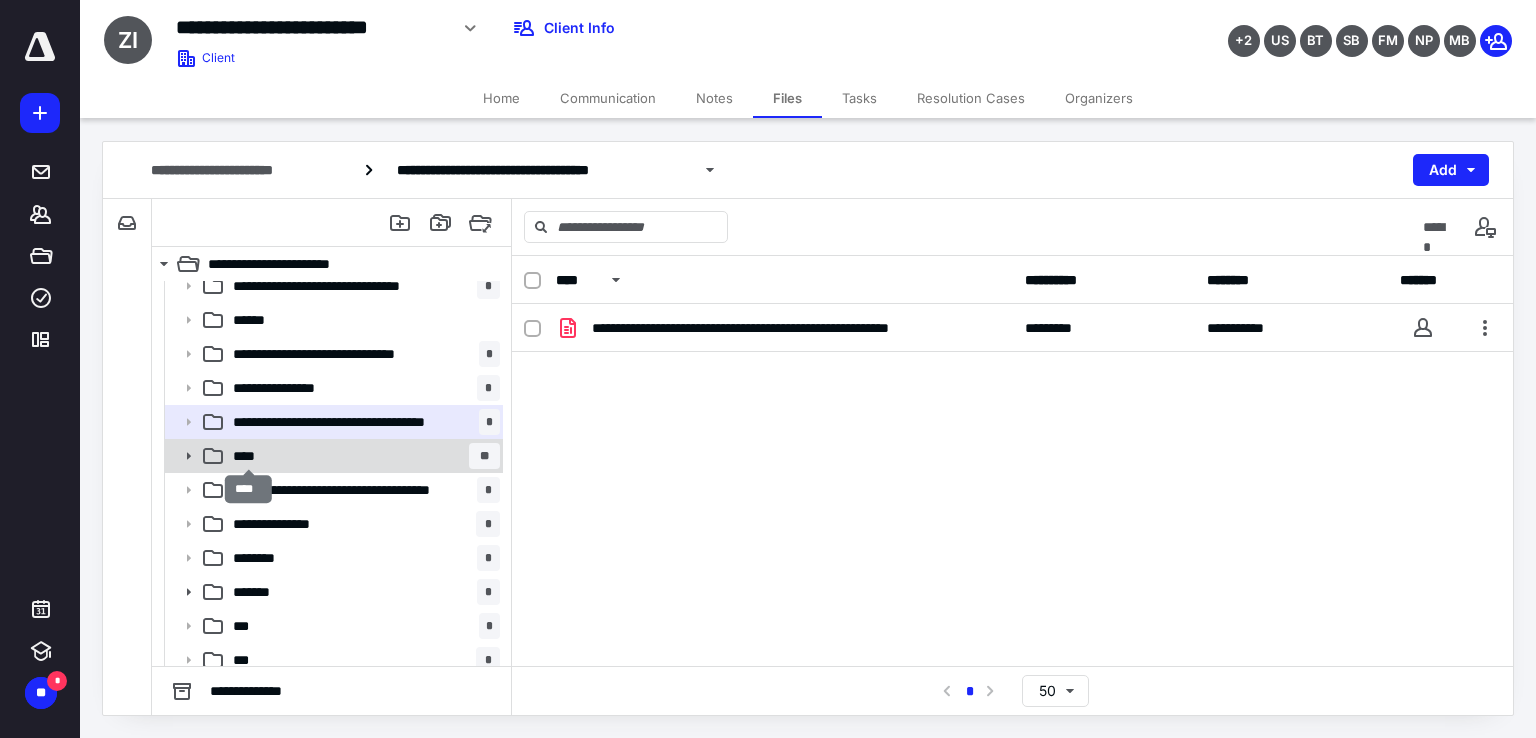 click on "****" at bounding box center [248, 456] 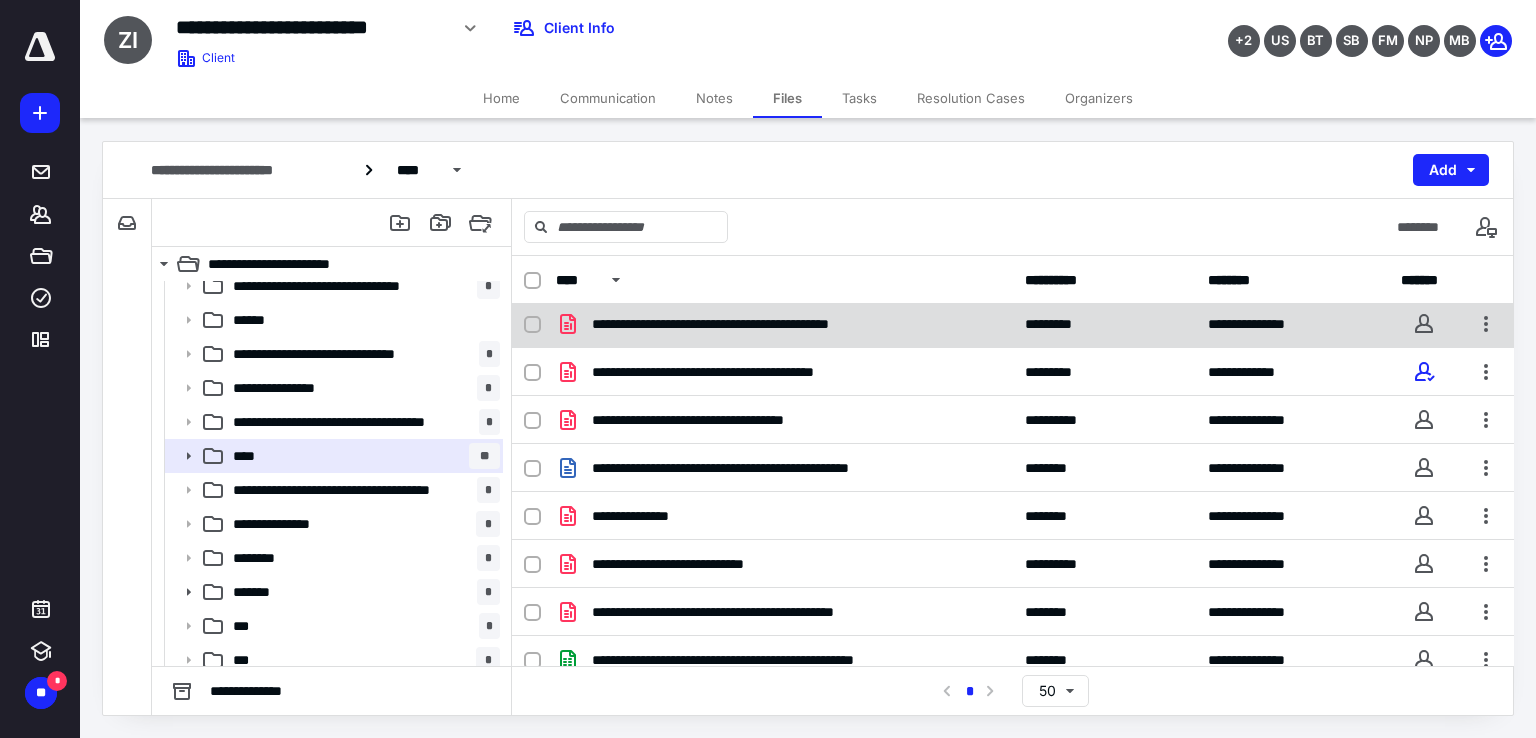 scroll, scrollTop: 0, scrollLeft: 0, axis: both 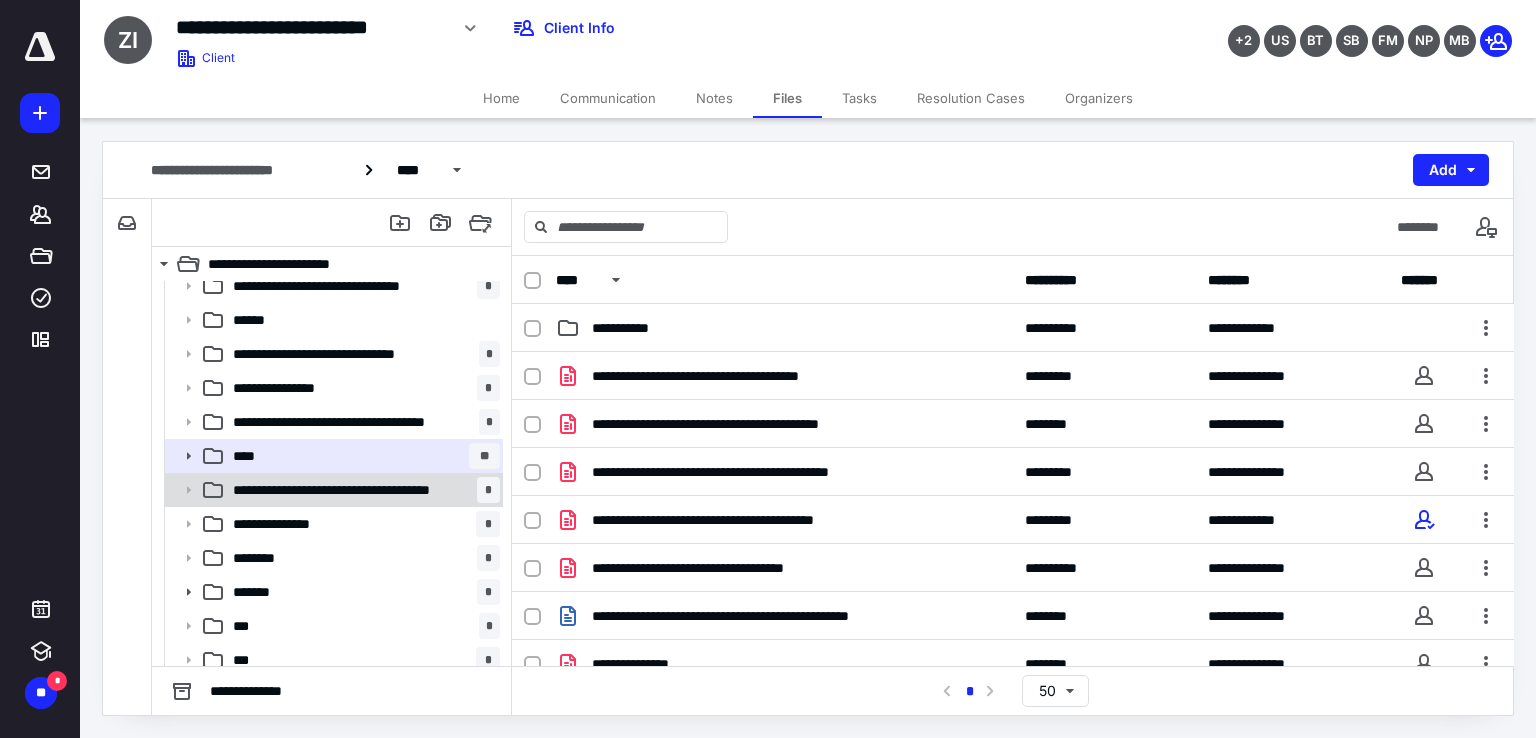 click on "**********" at bounding box center [349, 490] 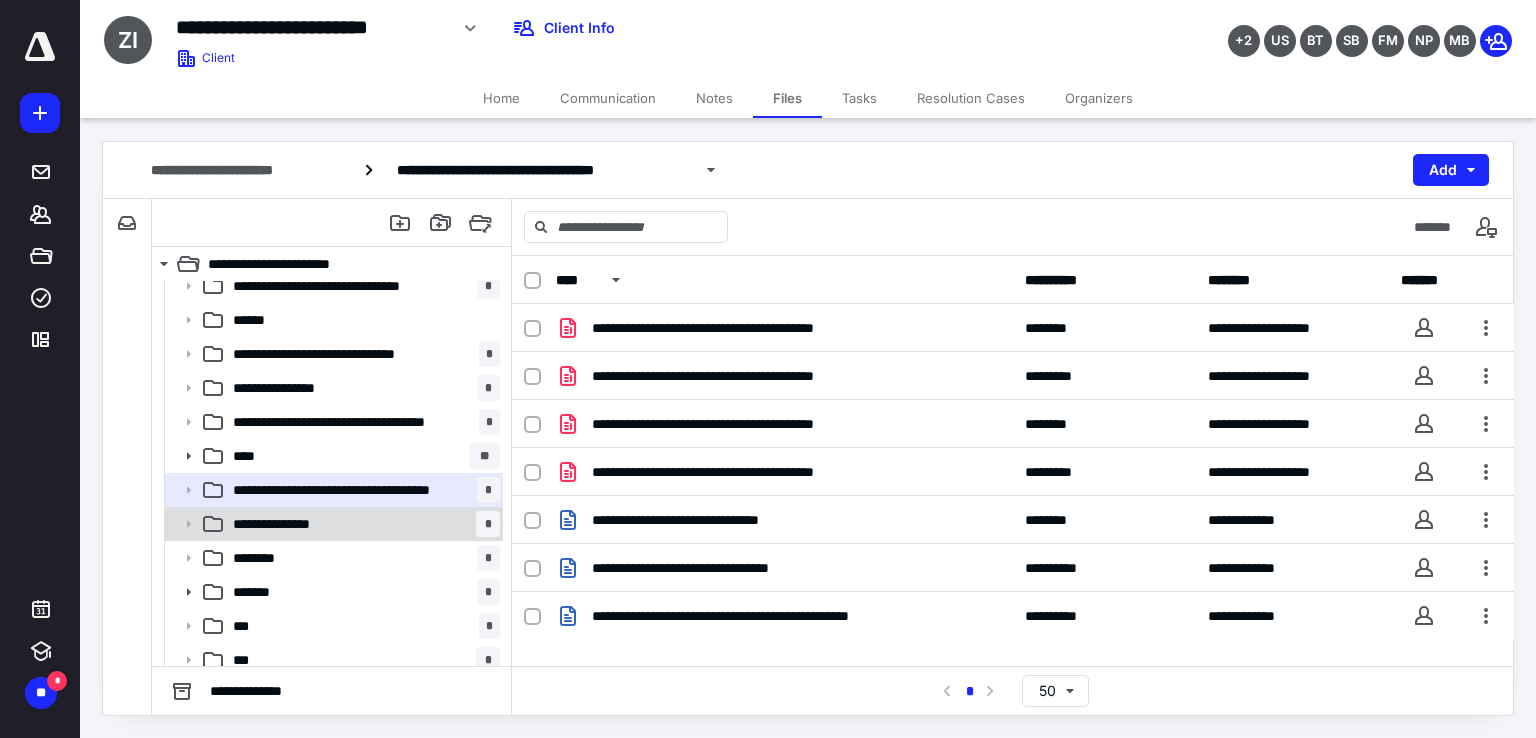 click on "**********" at bounding box center [362, 524] 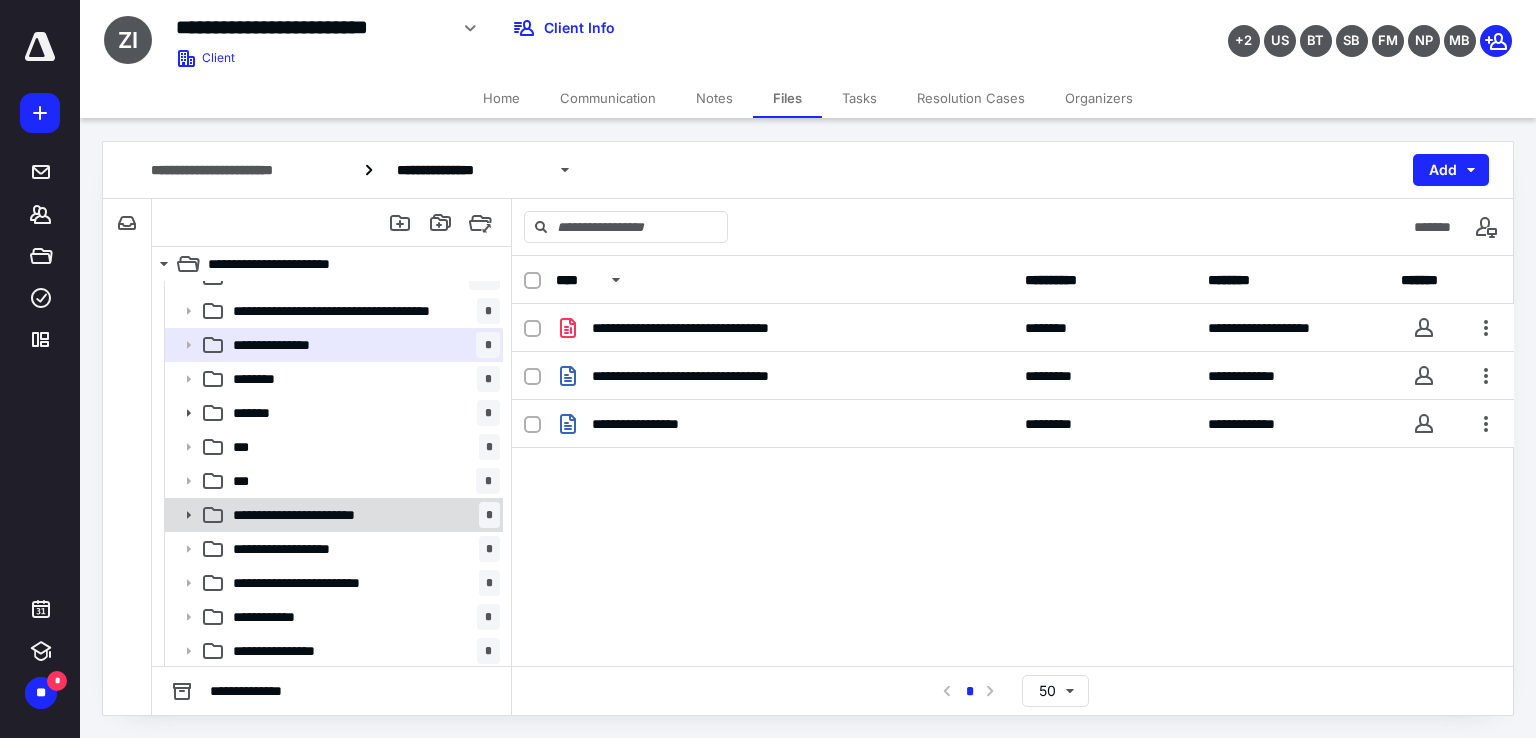 scroll, scrollTop: 1300, scrollLeft: 0, axis: vertical 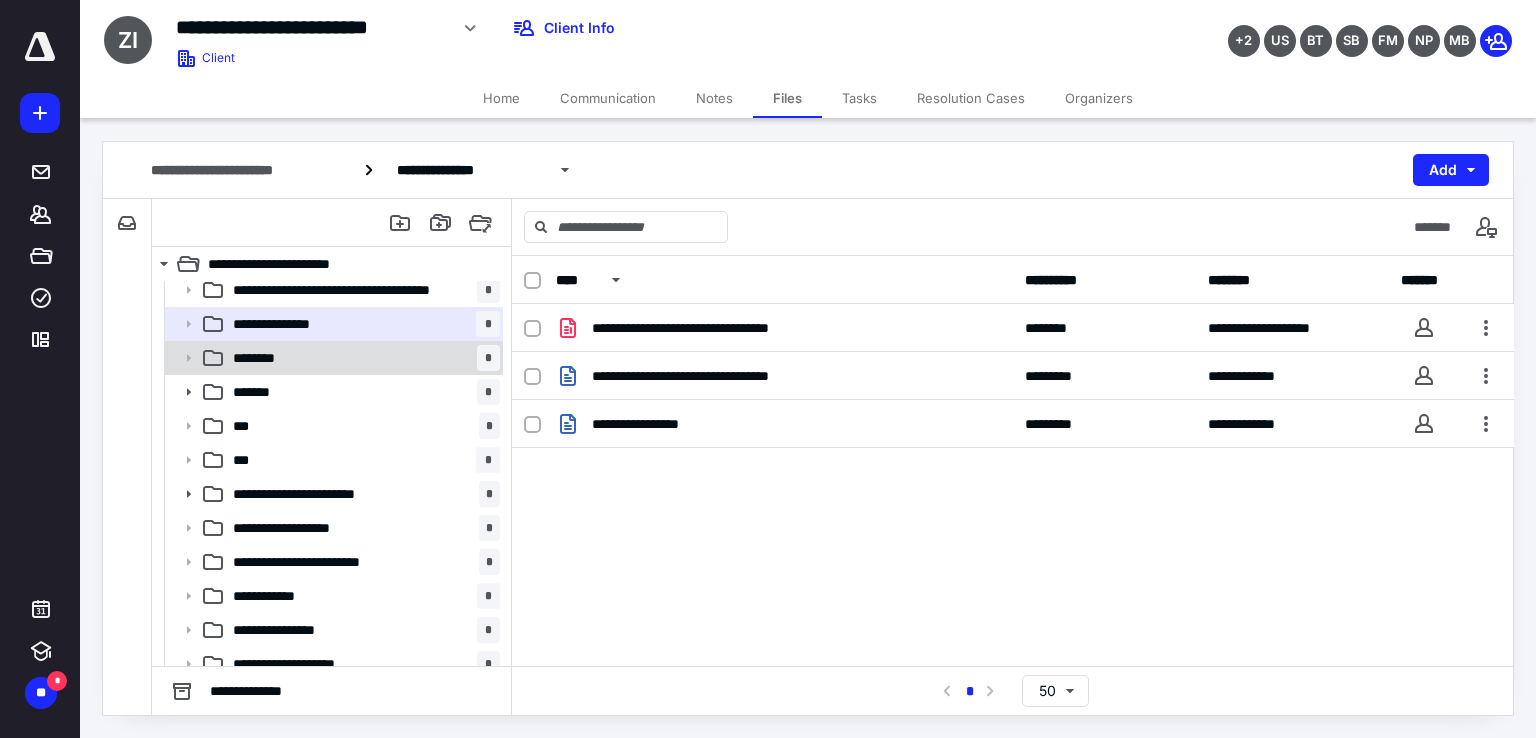 click on "********" at bounding box center (265, 358) 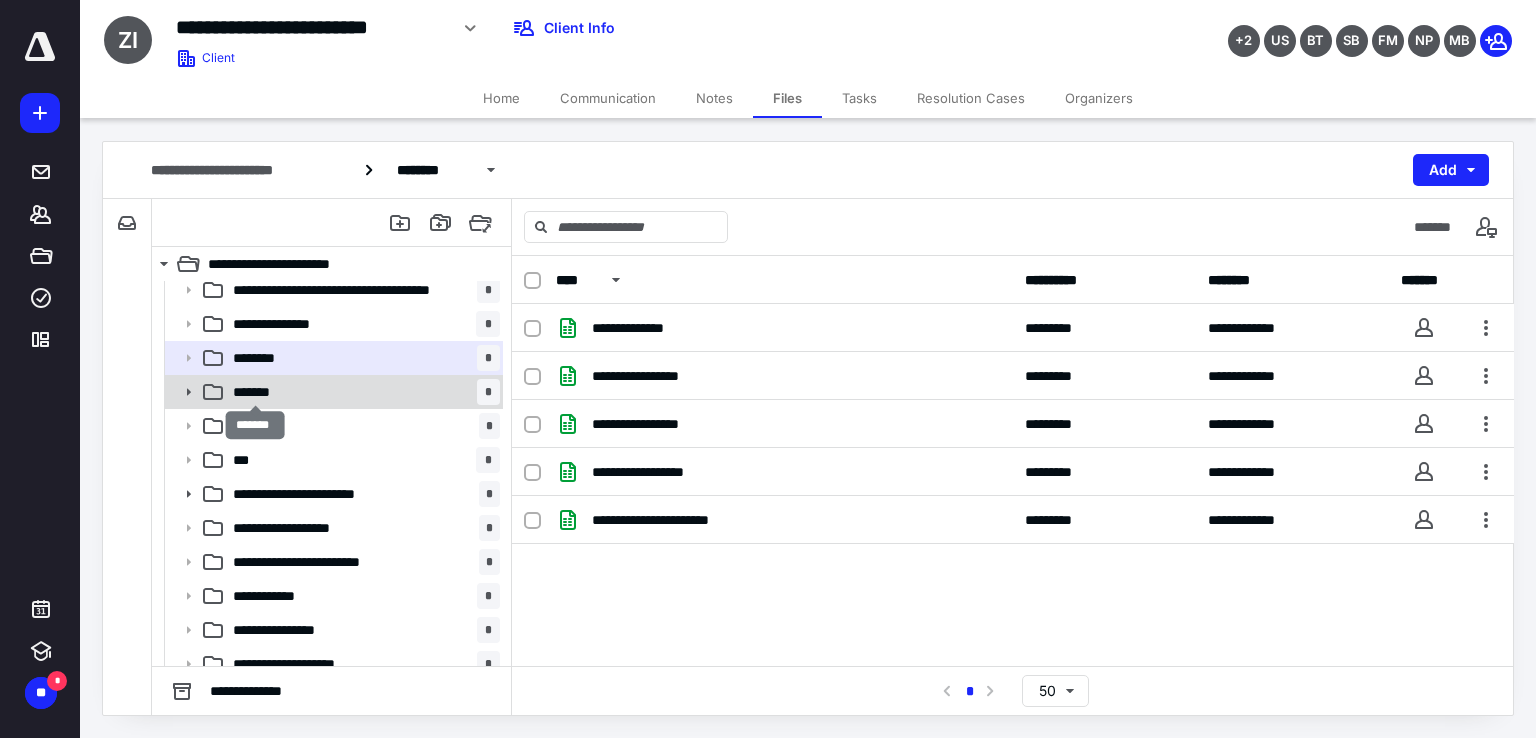 click on "*******" at bounding box center [255, 392] 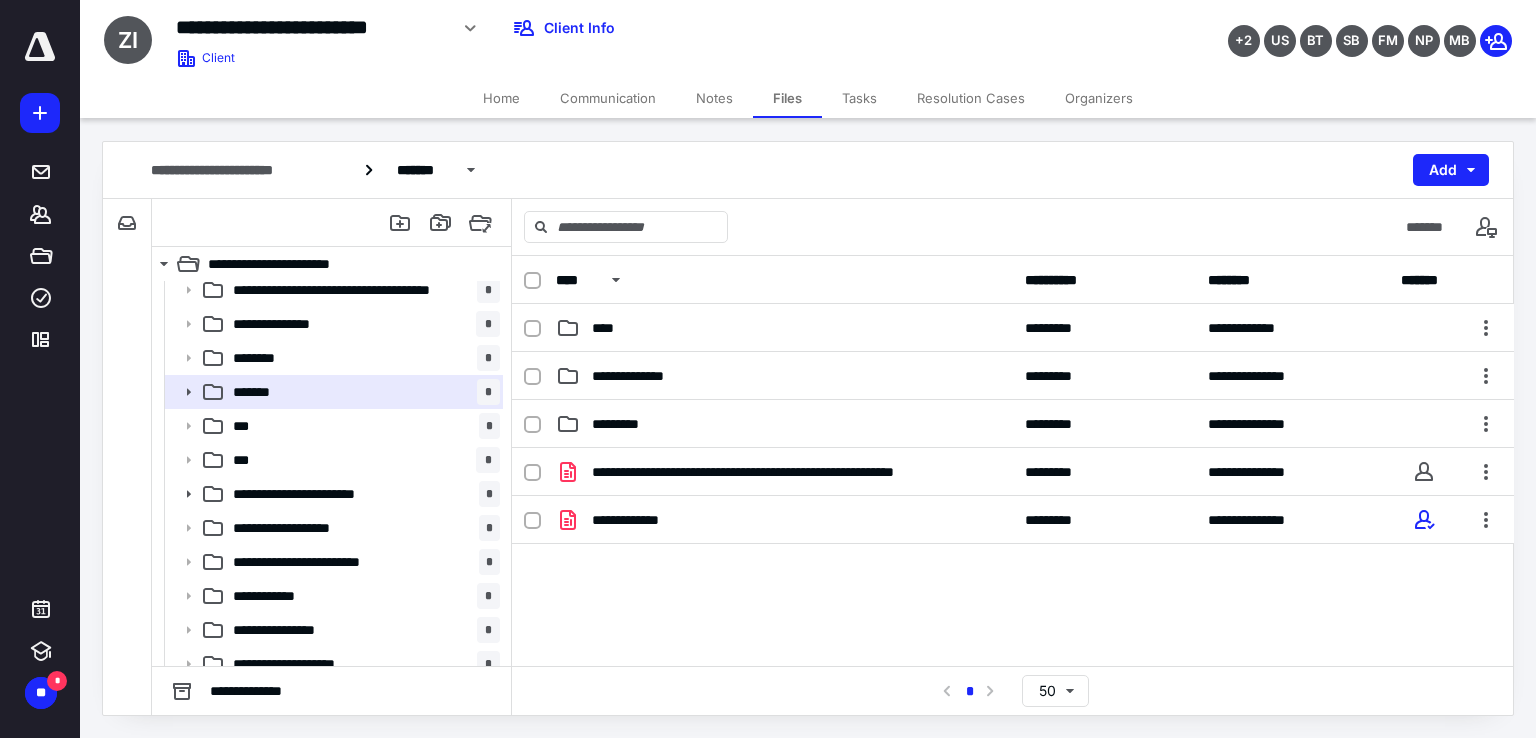 click on "*** *" at bounding box center [362, 426] 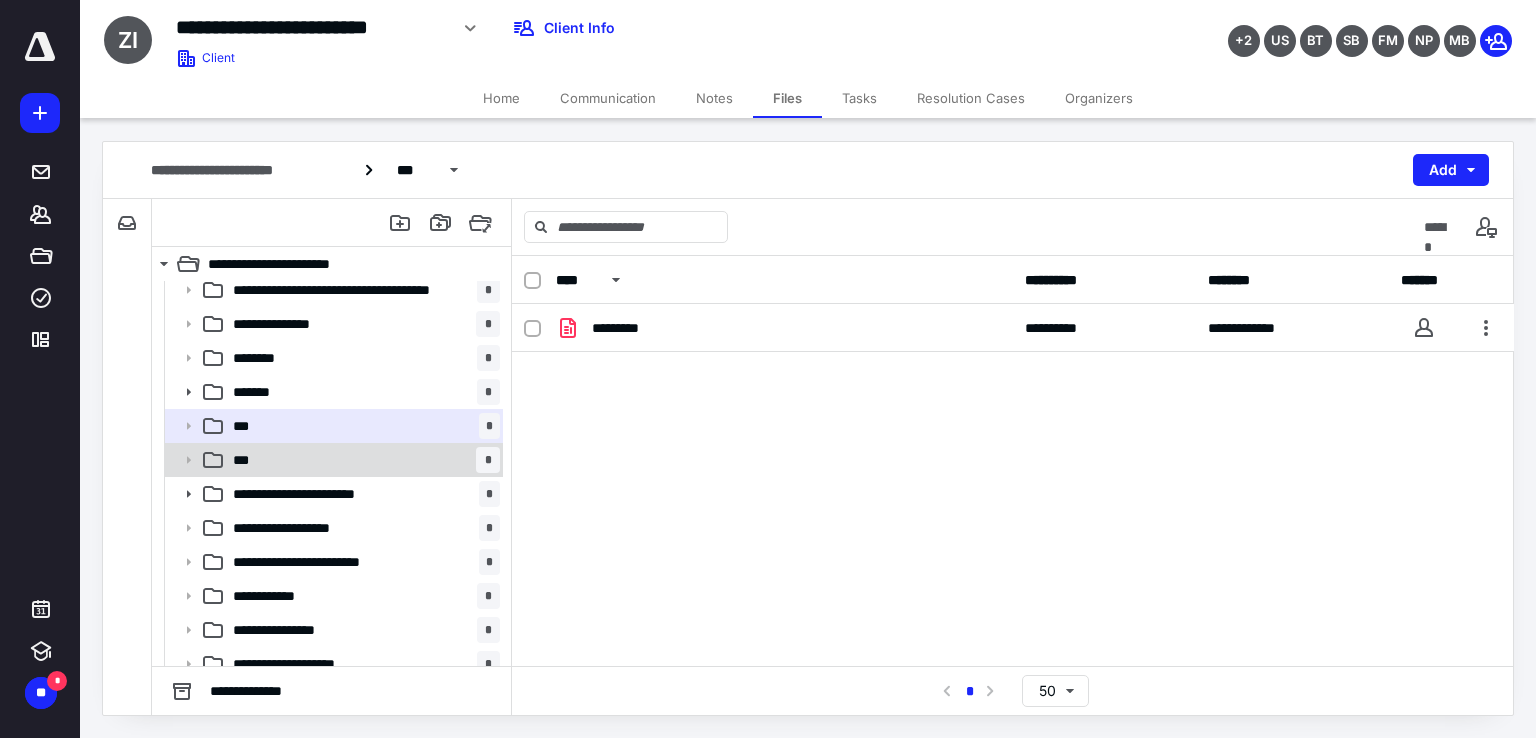 click on "*** *" at bounding box center (362, 460) 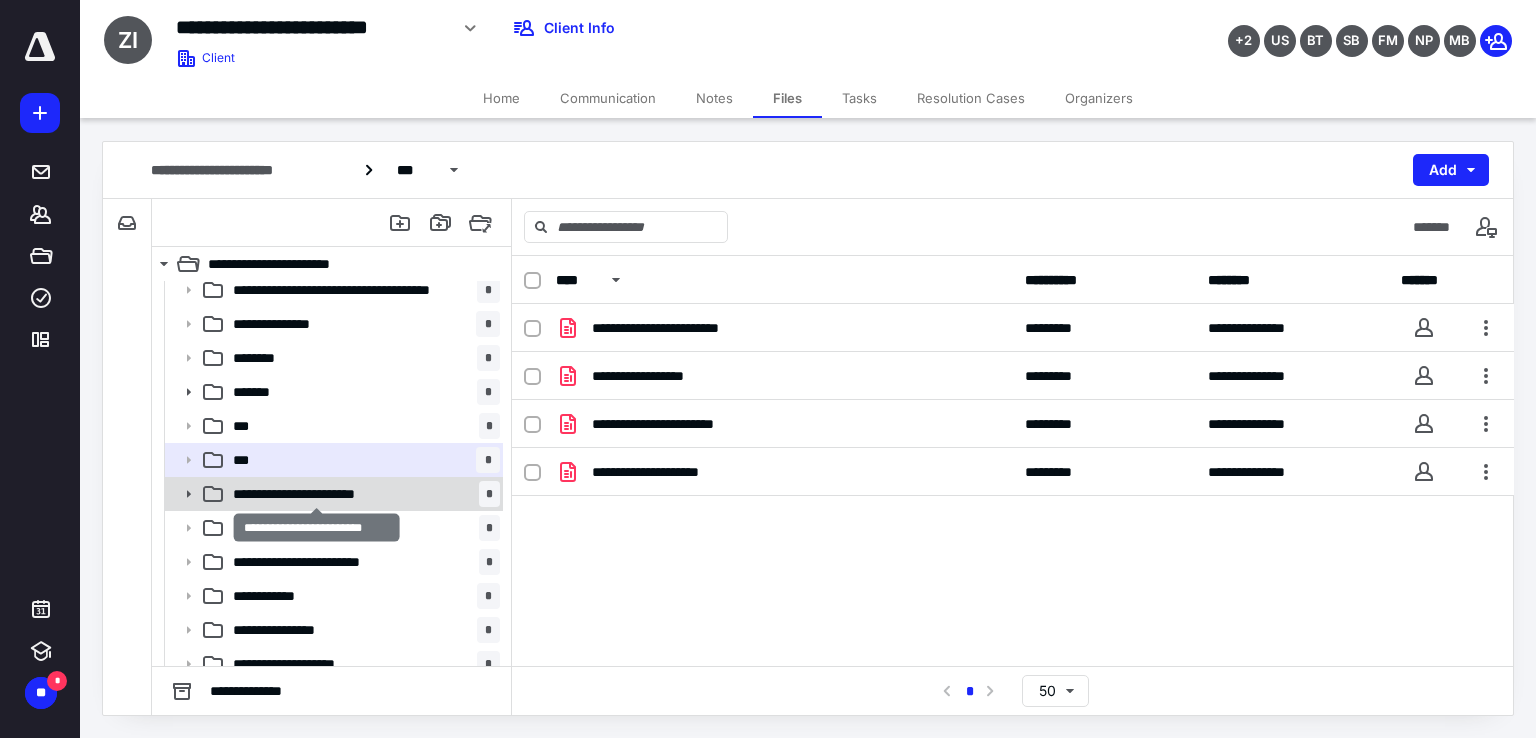click on "**********" at bounding box center (317, 494) 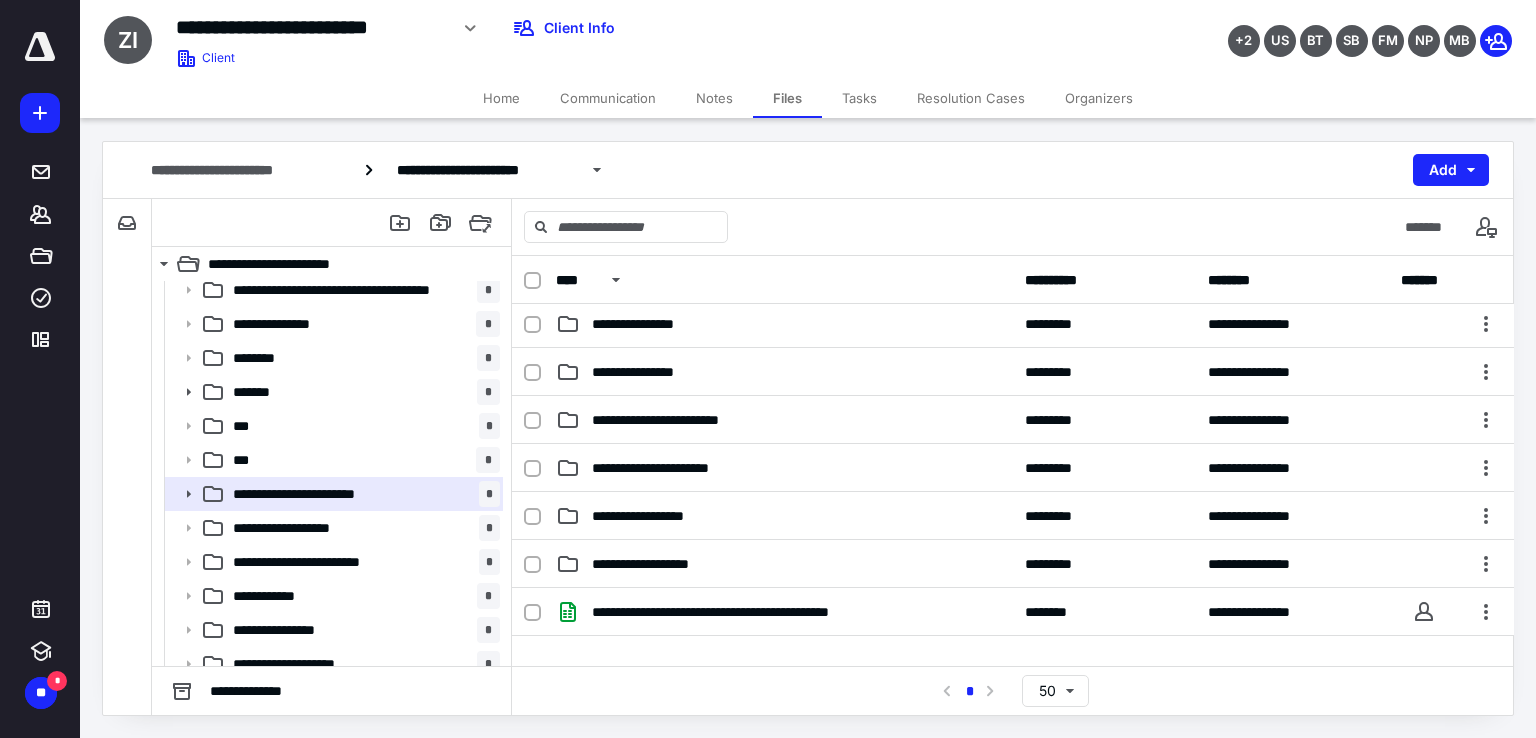 scroll, scrollTop: 0, scrollLeft: 0, axis: both 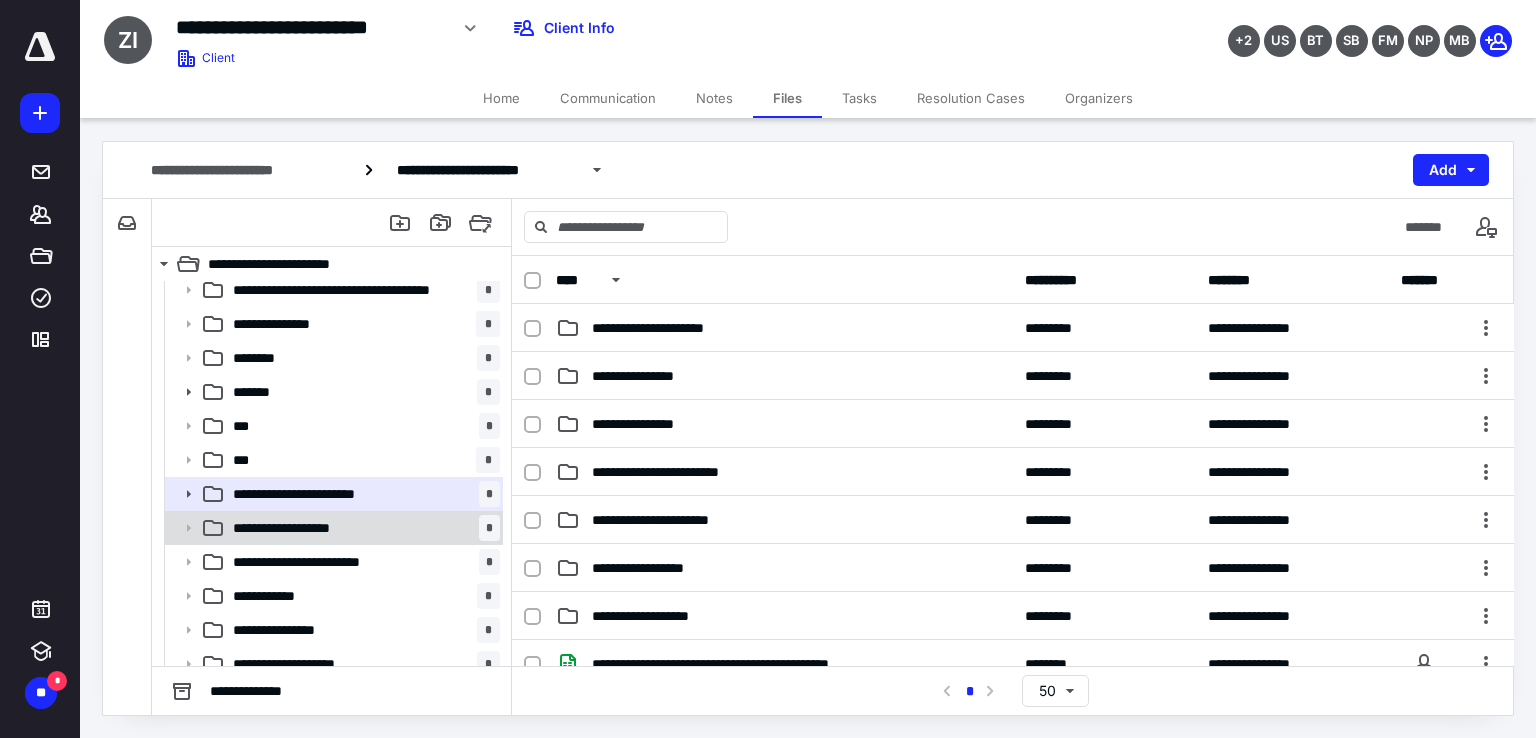 click on "**********" at bounding box center (362, 528) 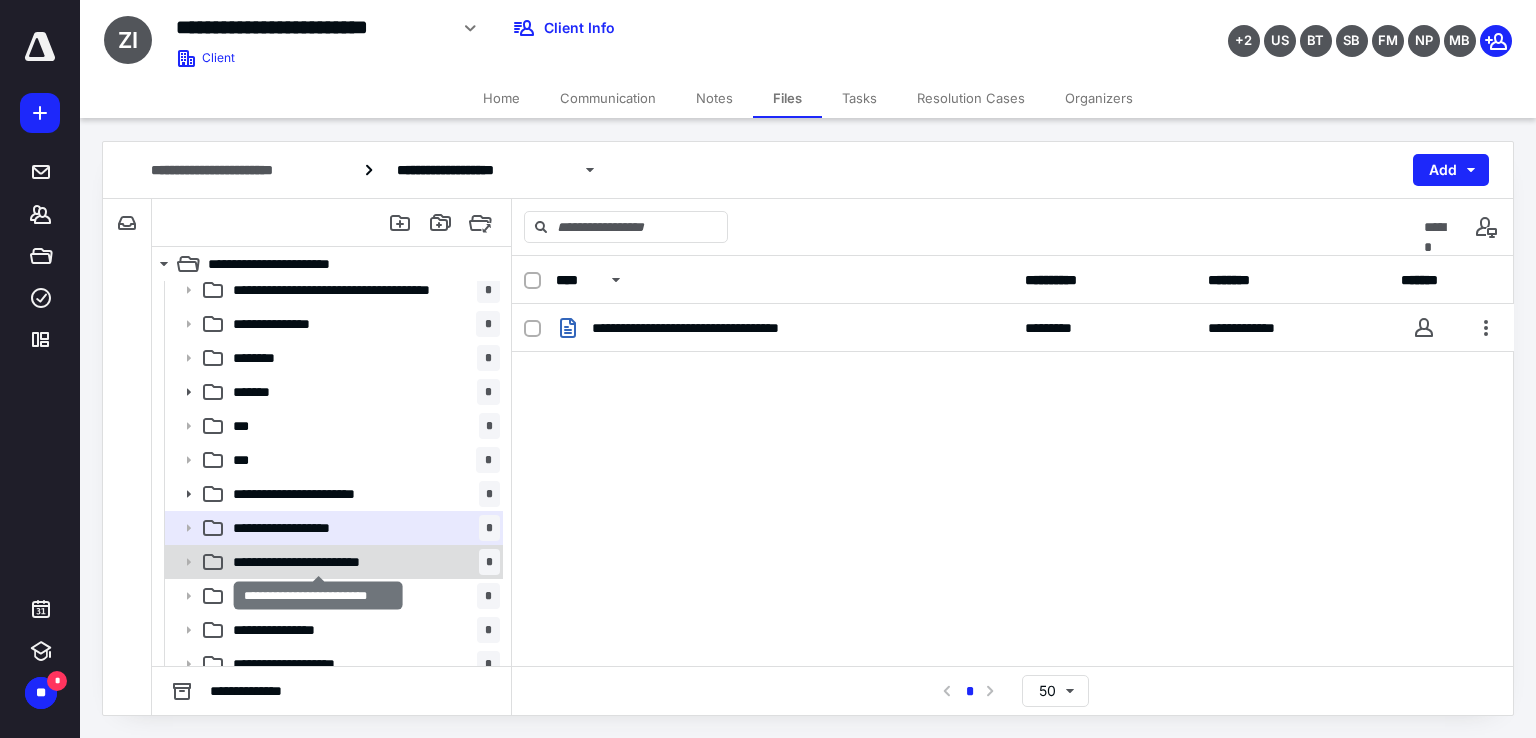 click on "**********" at bounding box center [318, 562] 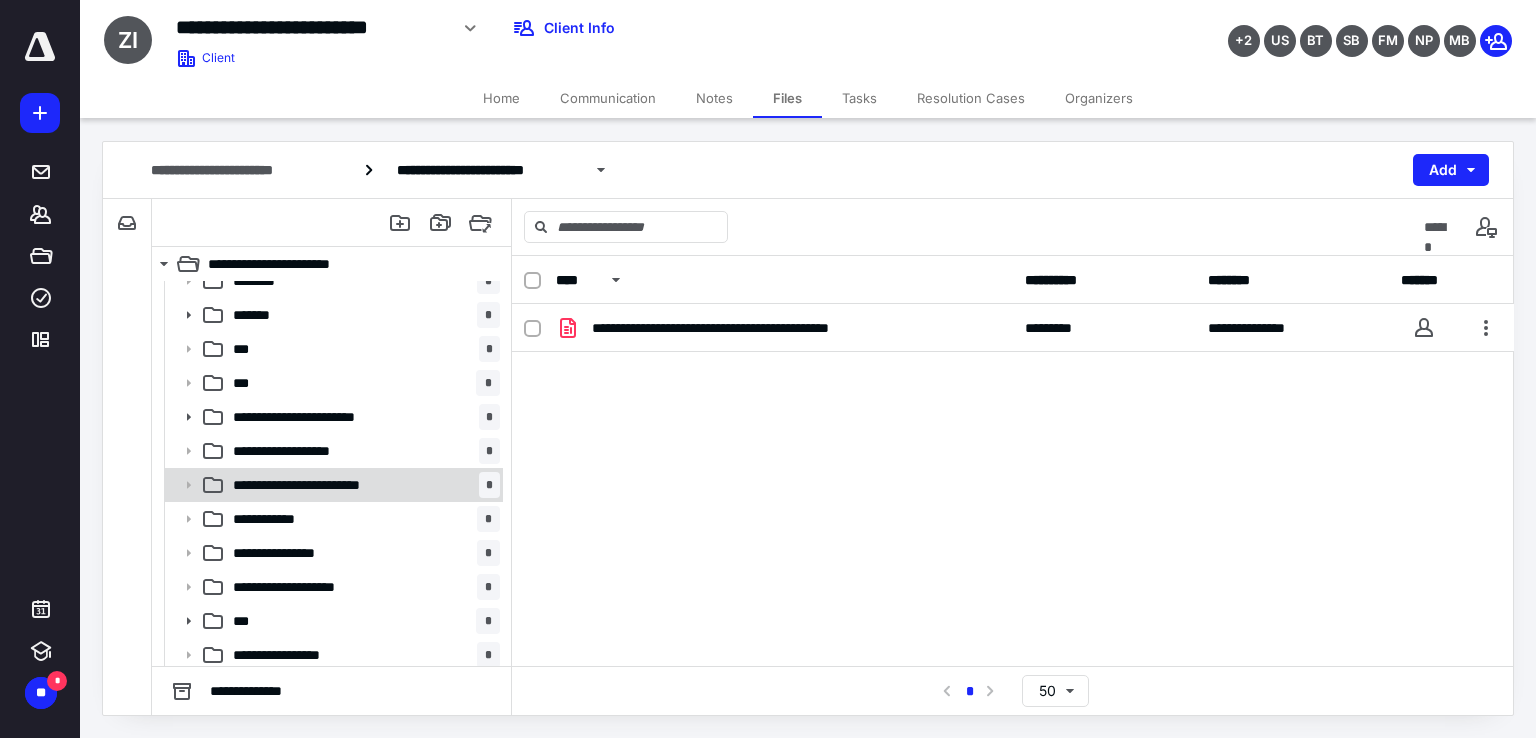 scroll, scrollTop: 1500, scrollLeft: 0, axis: vertical 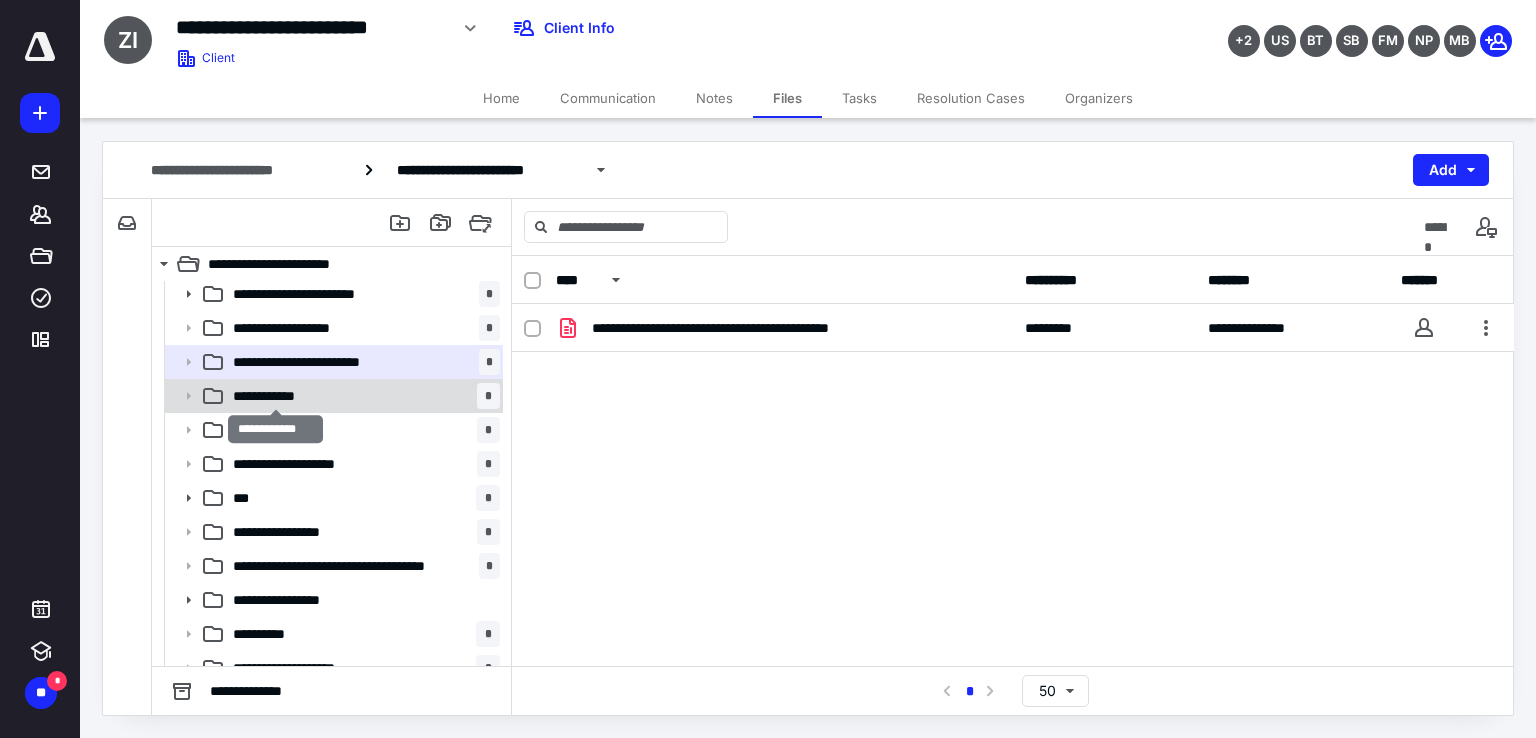 click on "**********" at bounding box center (276, 396) 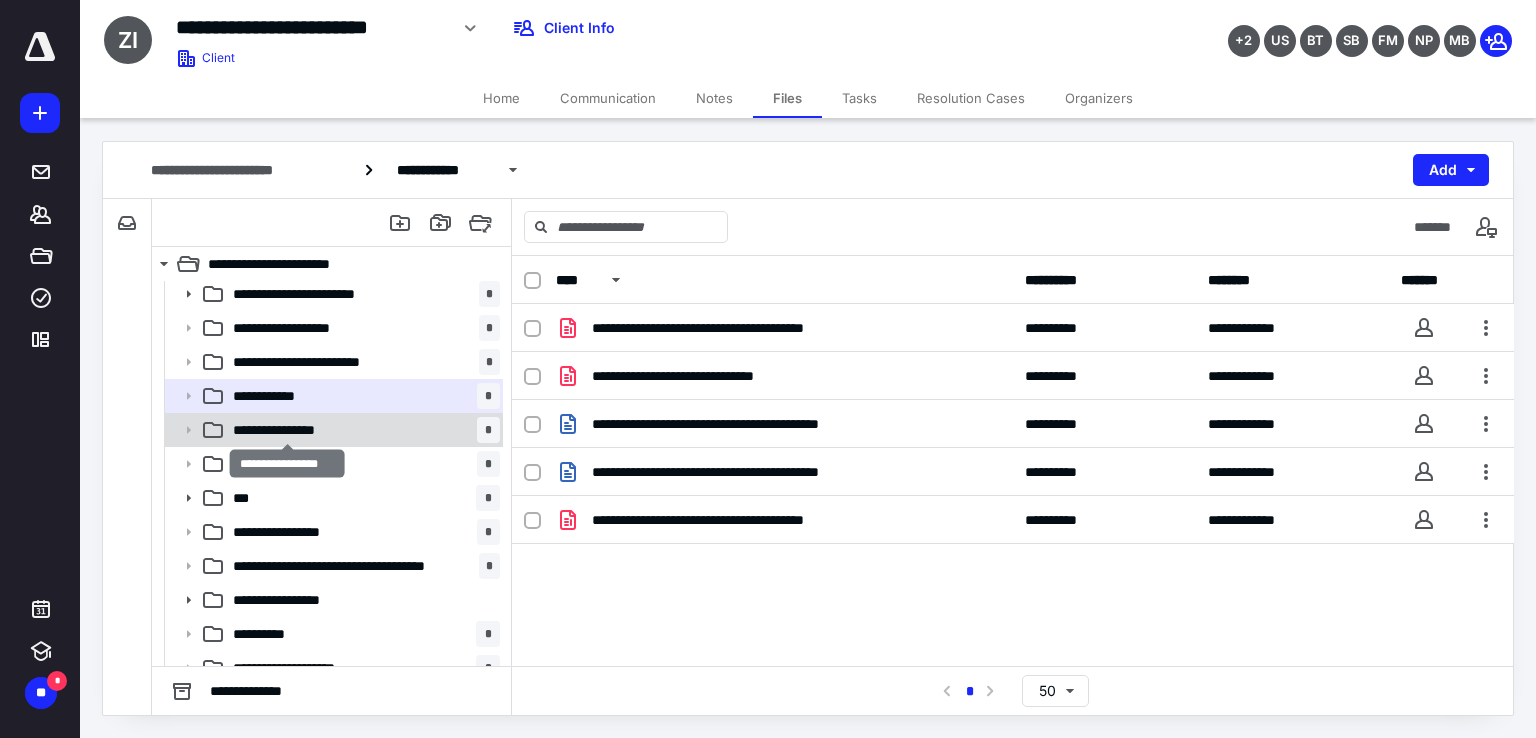 click on "**********" at bounding box center (287, 430) 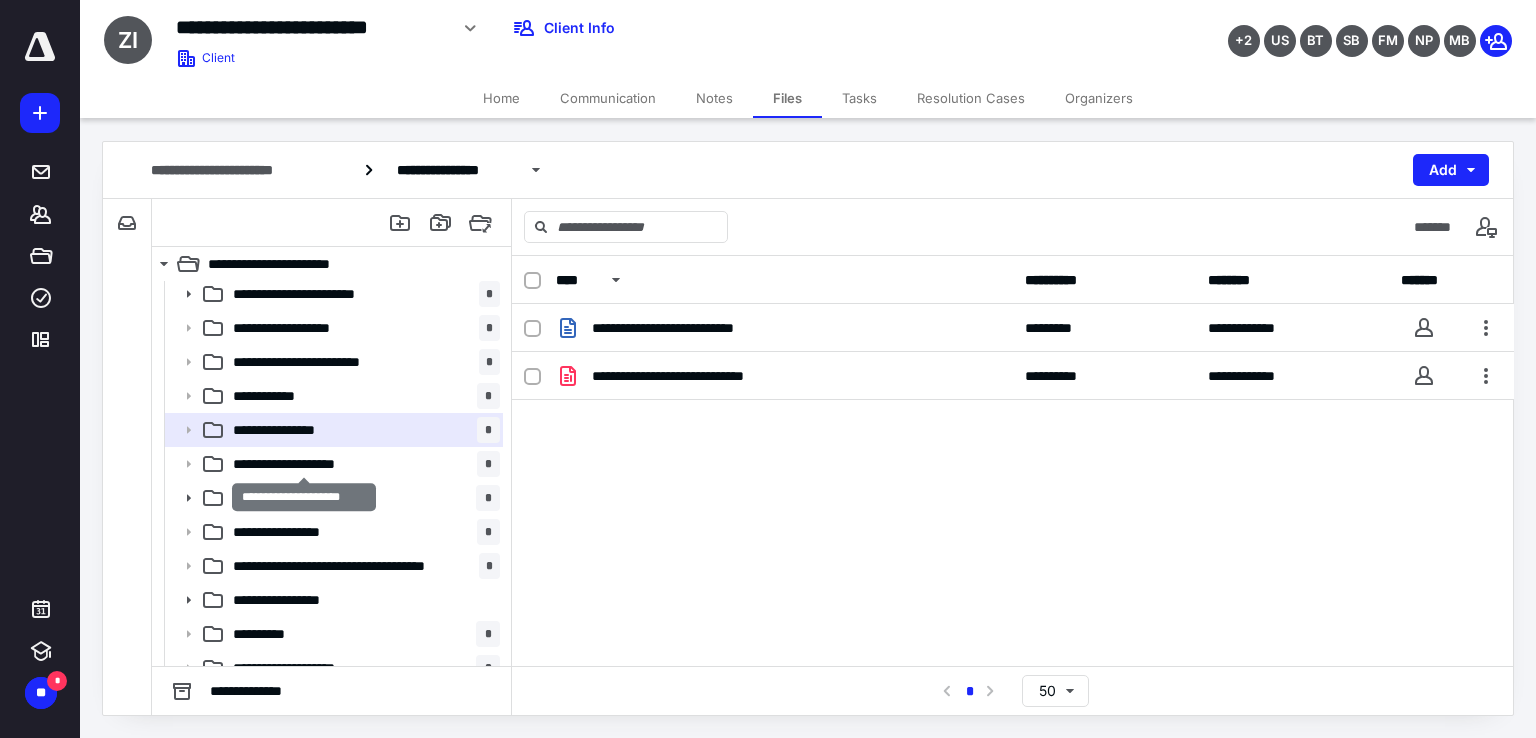 click on "**********" at bounding box center [304, 464] 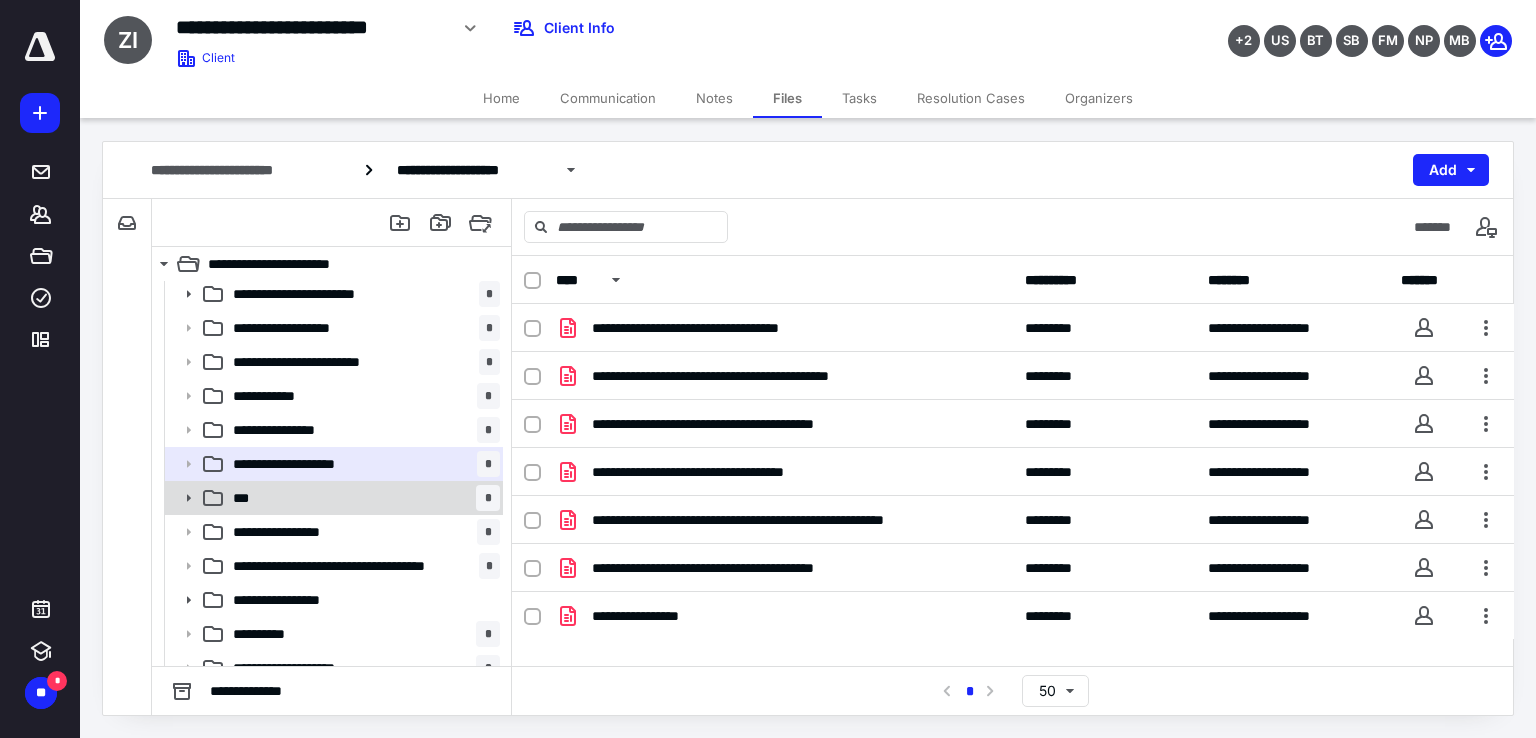 click on "*** *" at bounding box center (362, 498) 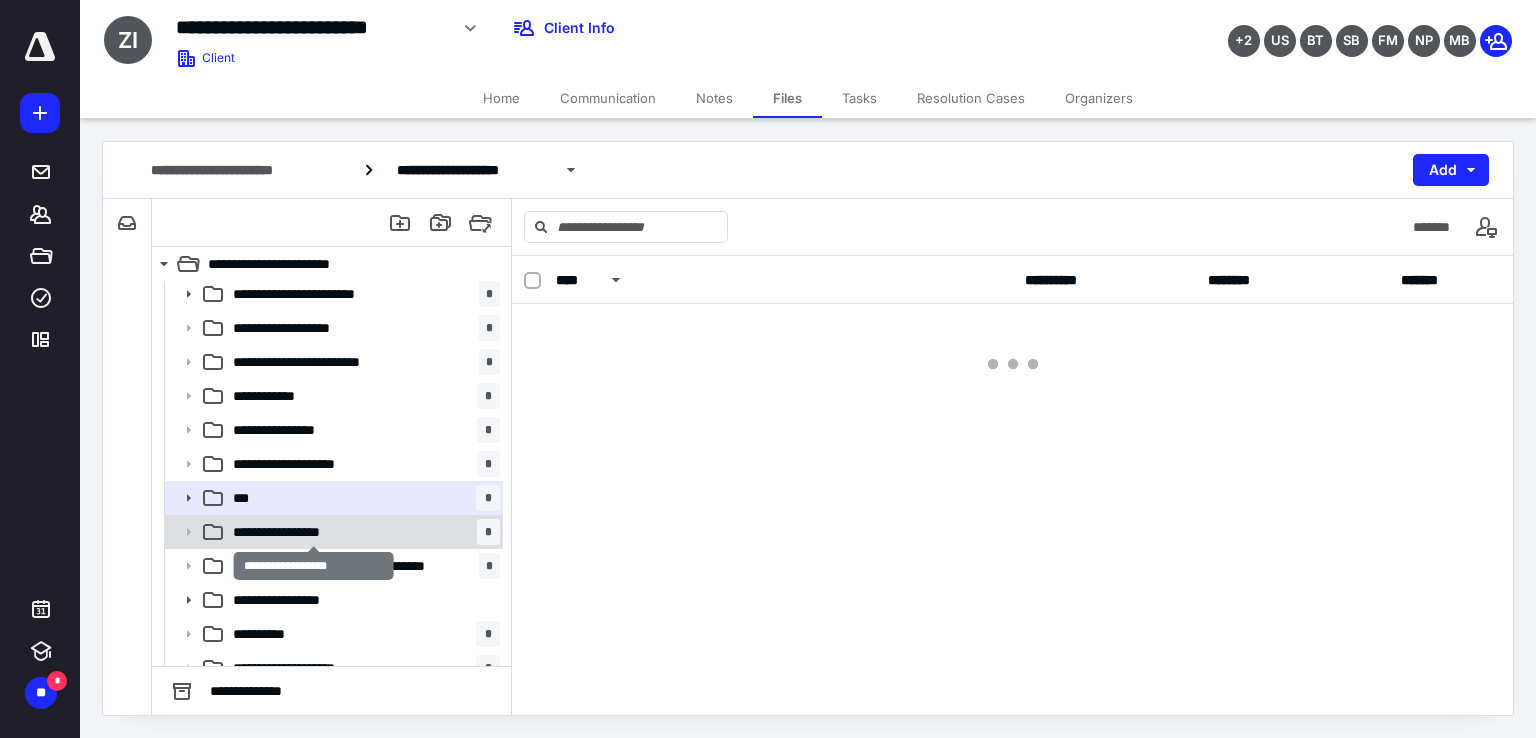 click on "**********" at bounding box center [314, 532] 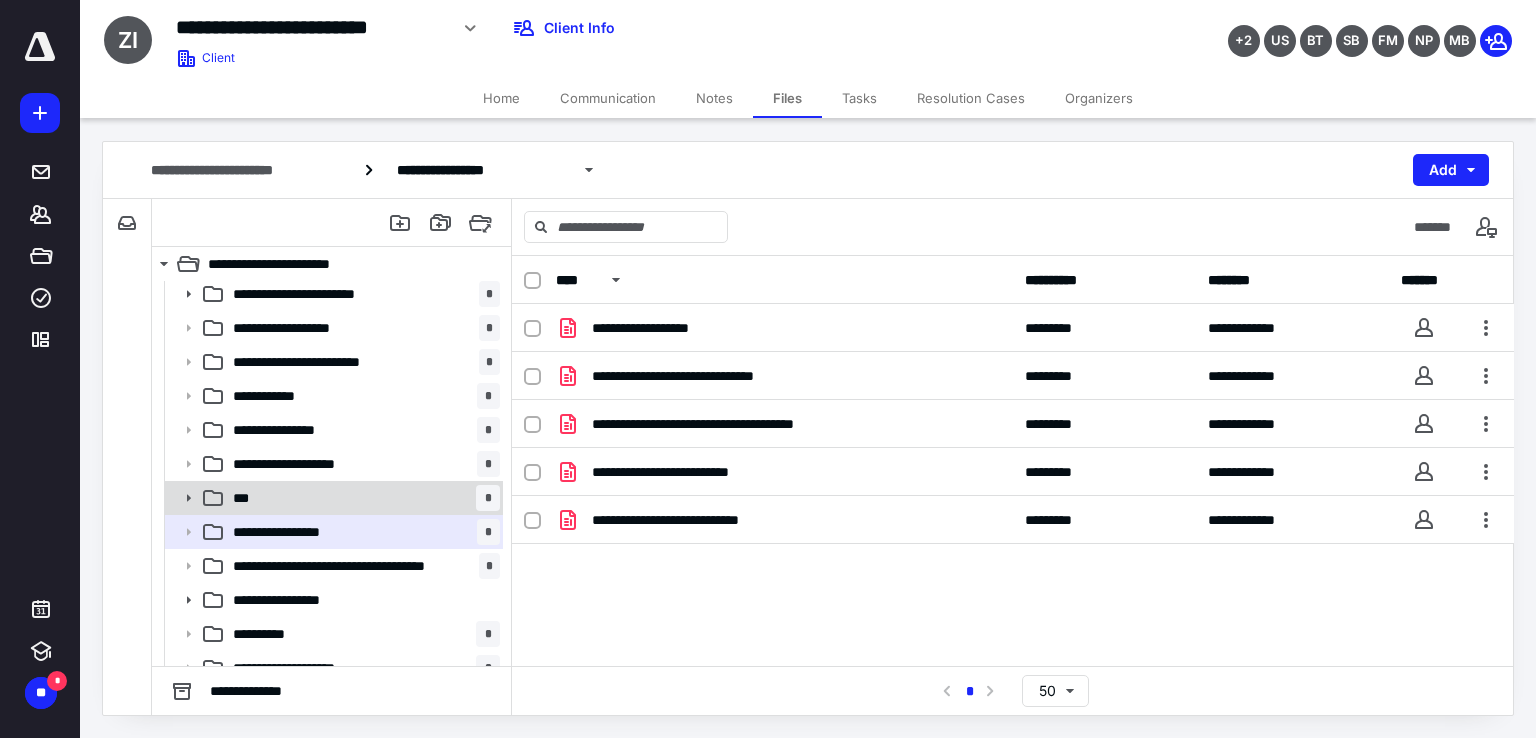 click on "*** *" at bounding box center (362, 498) 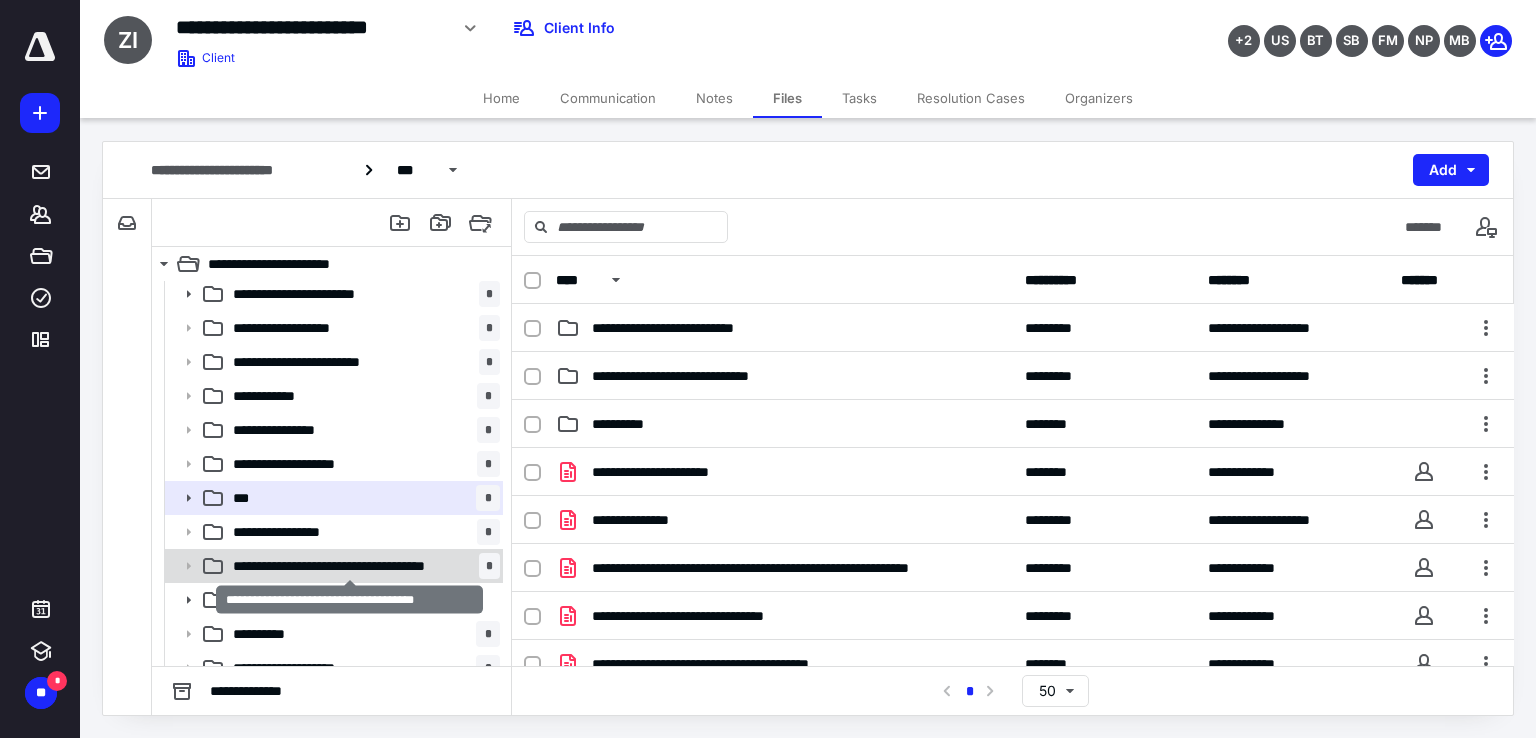 click on "**********" at bounding box center [350, 566] 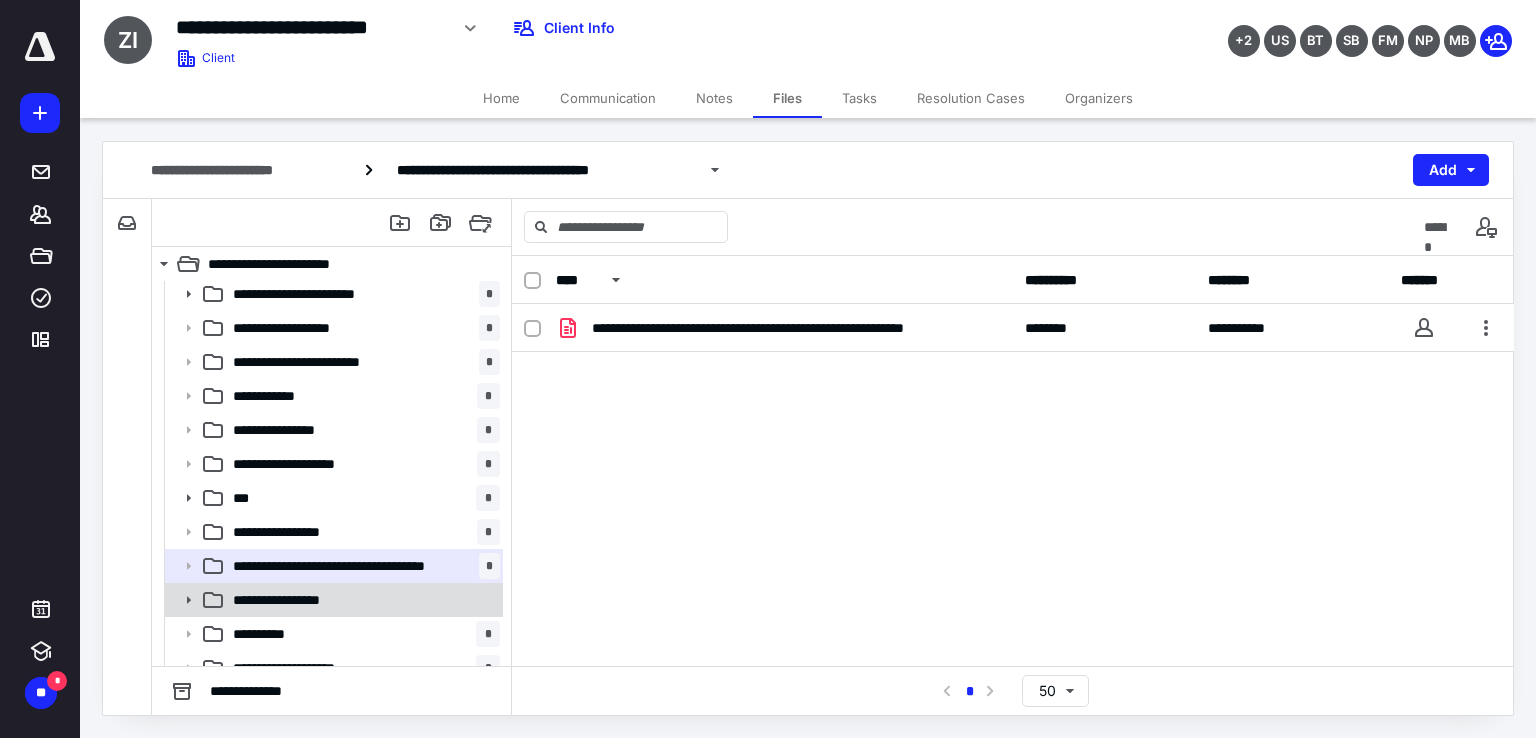 click on "**********" at bounding box center [332, 600] 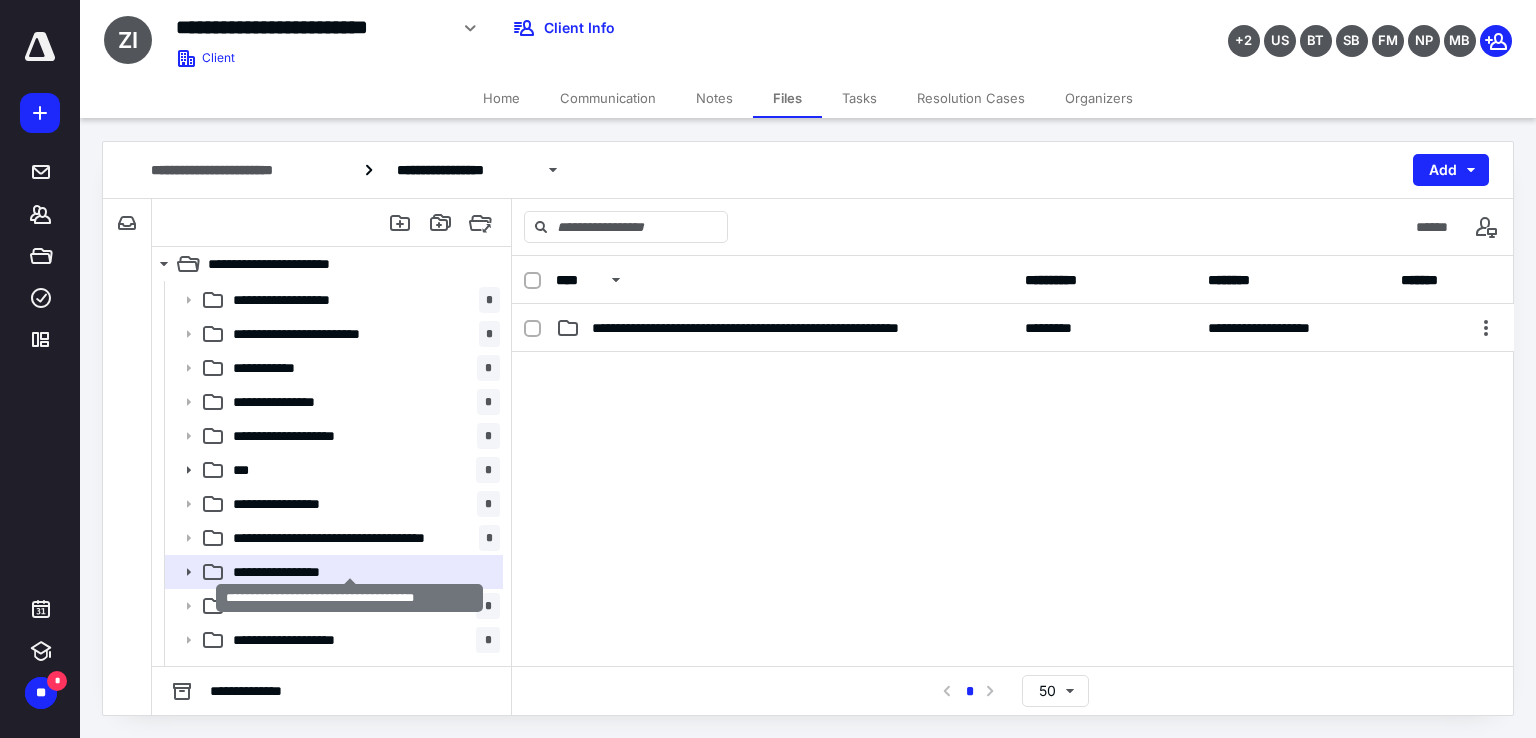 scroll, scrollTop: 1600, scrollLeft: 0, axis: vertical 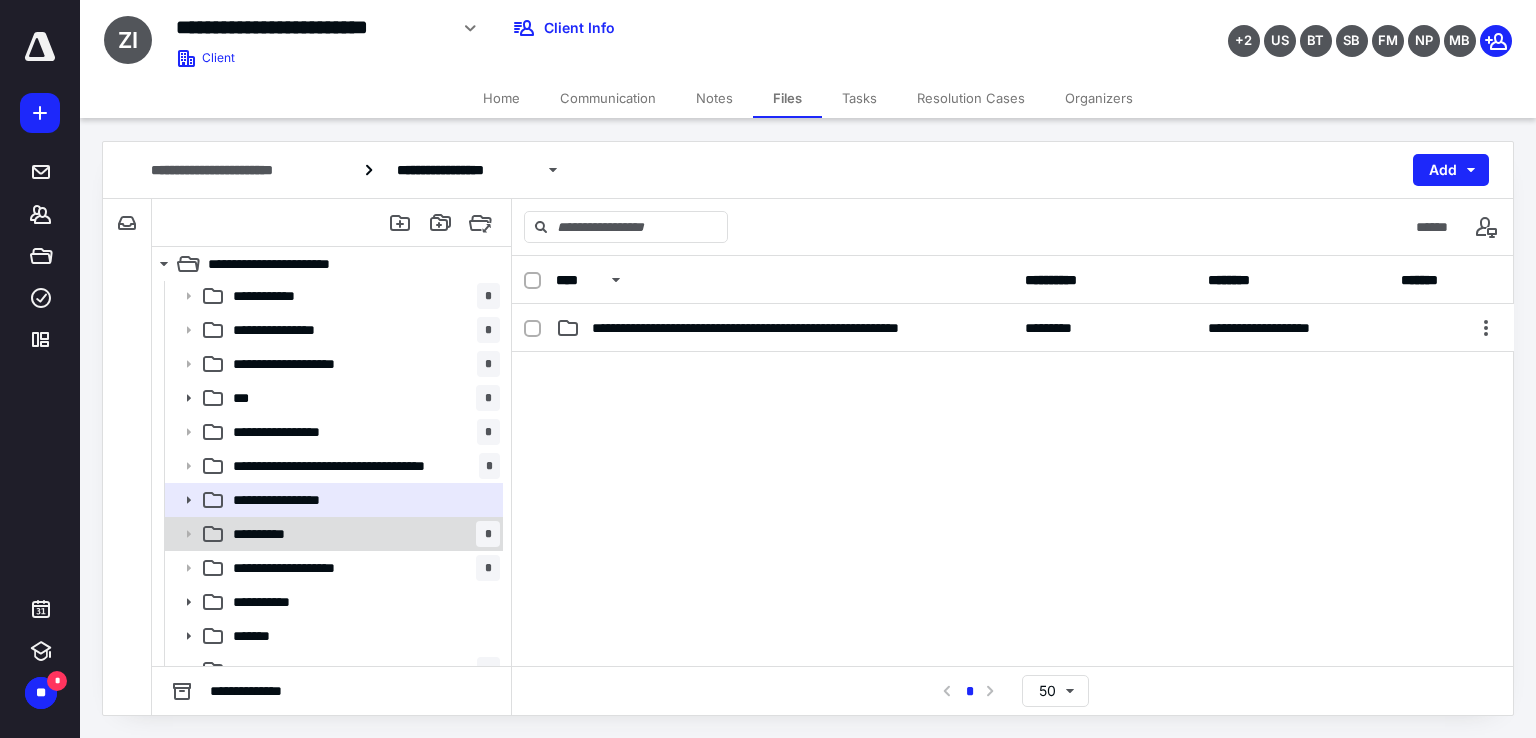 click on "**********" at bounding box center (273, 534) 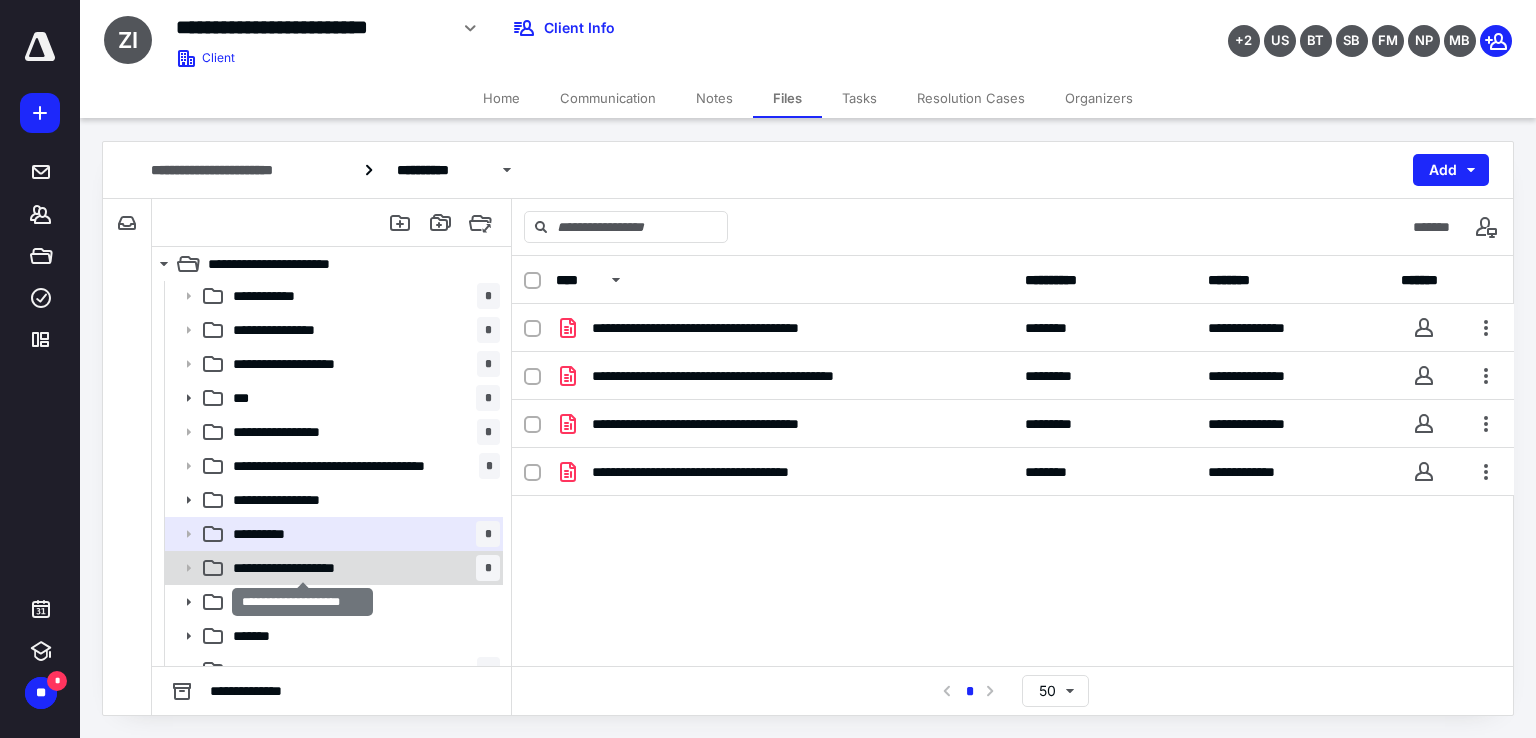 click on "**********" at bounding box center (303, 568) 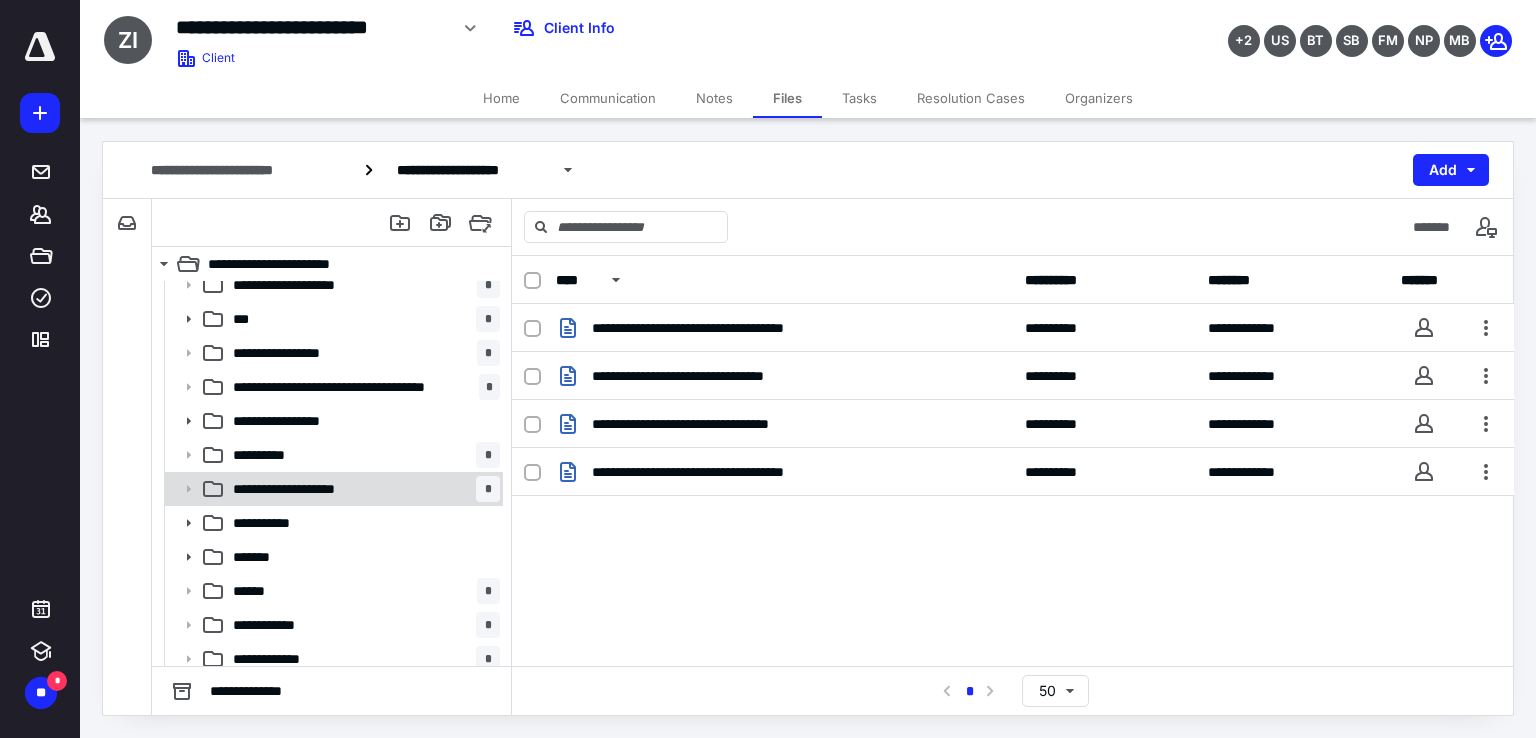scroll, scrollTop: 1700, scrollLeft: 0, axis: vertical 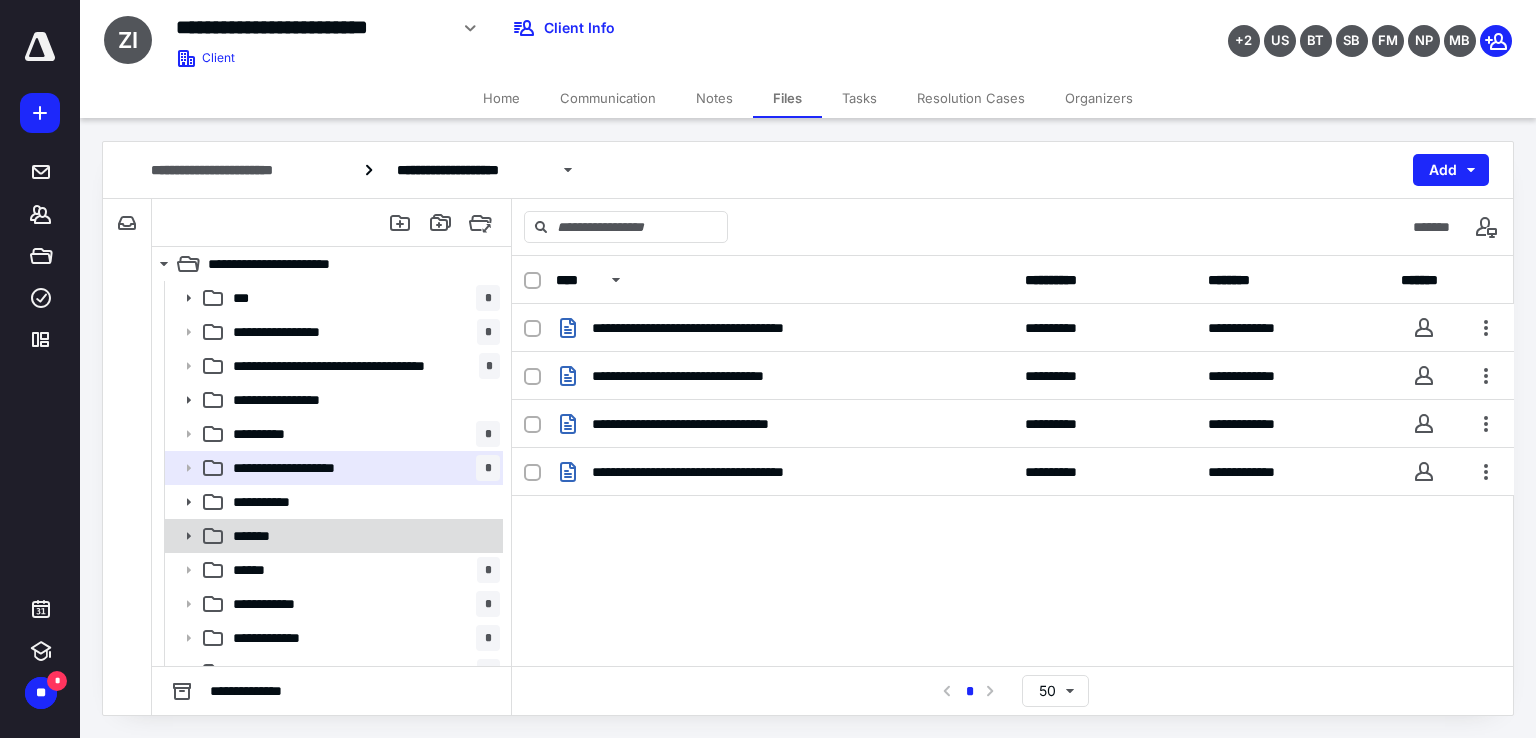 click on "*******" at bounding box center [332, 536] 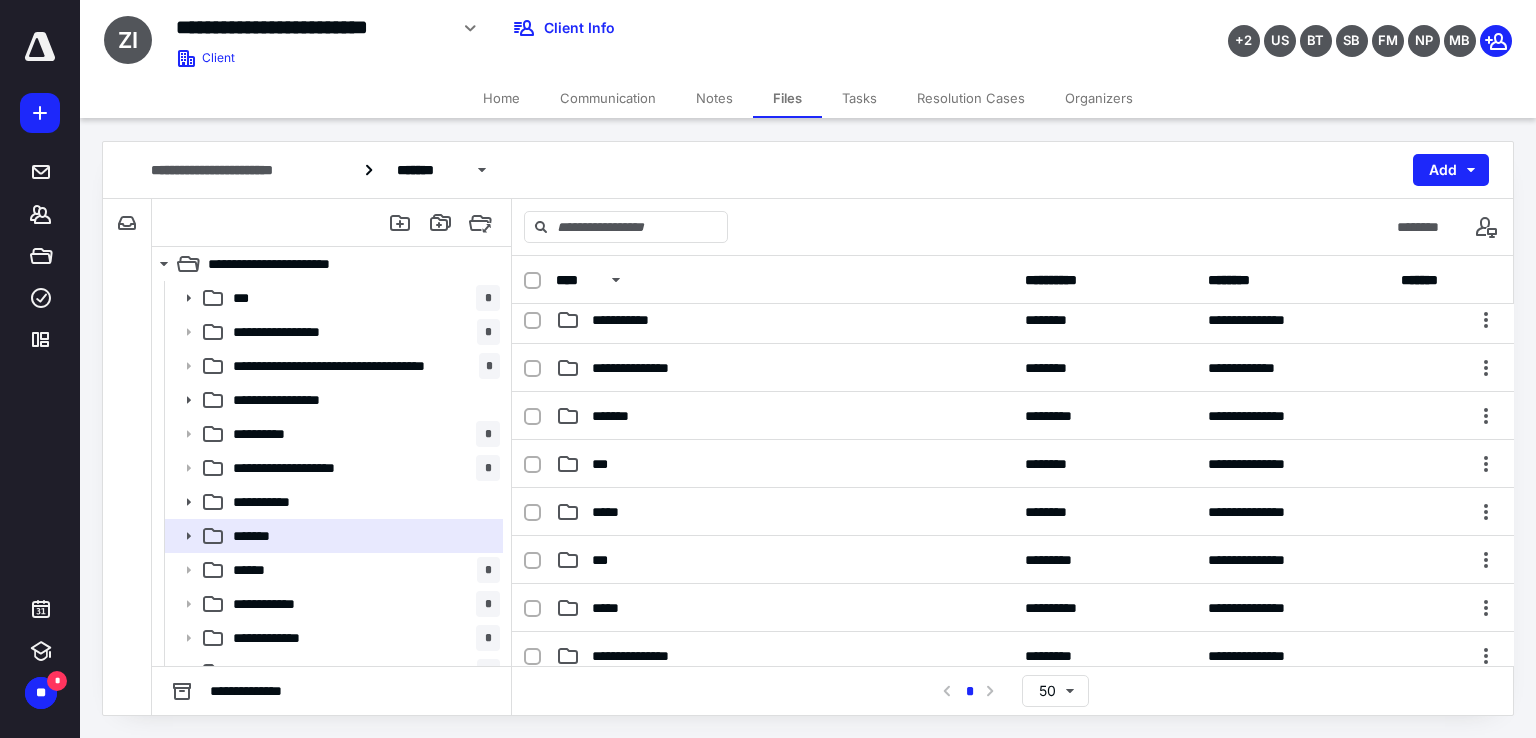 scroll, scrollTop: 0, scrollLeft: 0, axis: both 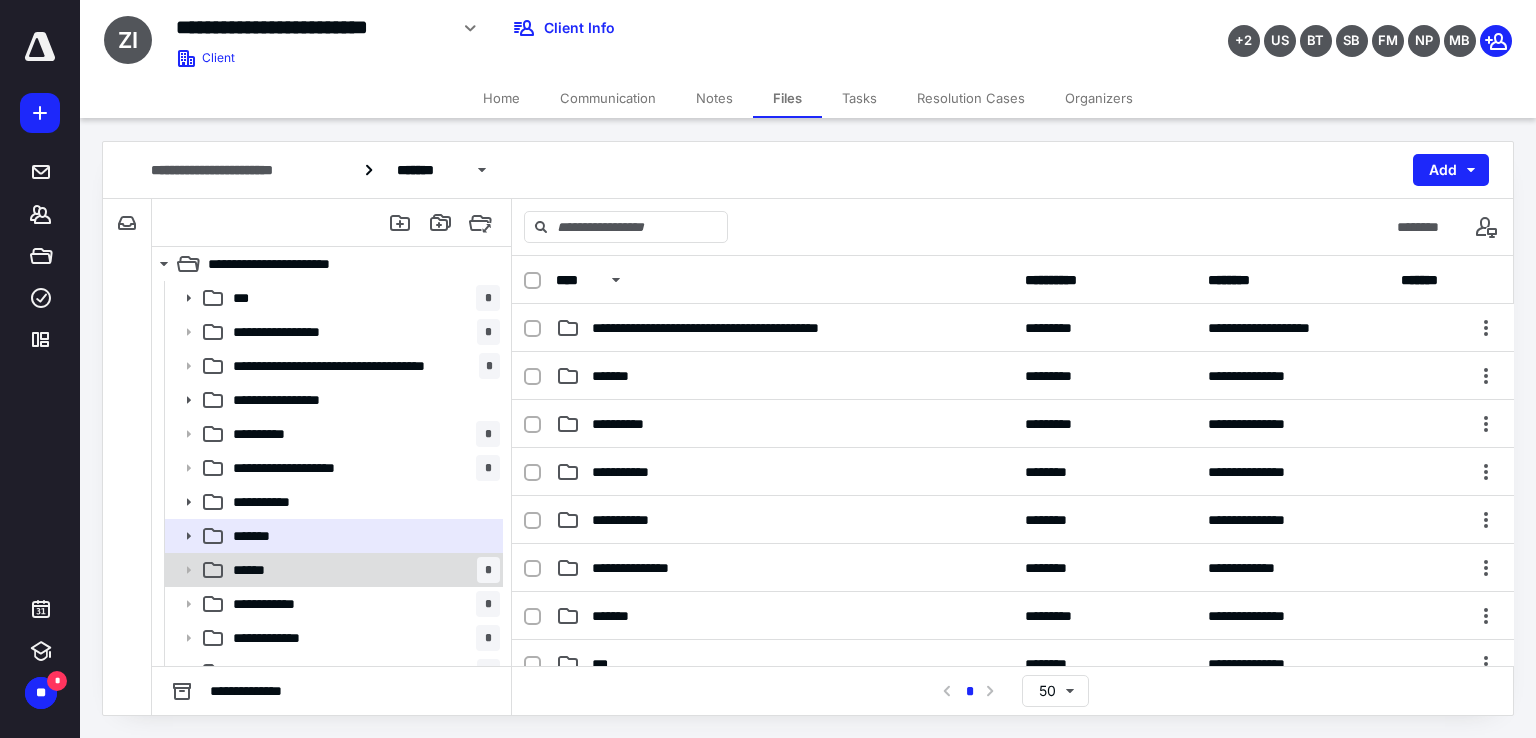 click on "******" at bounding box center (258, 570) 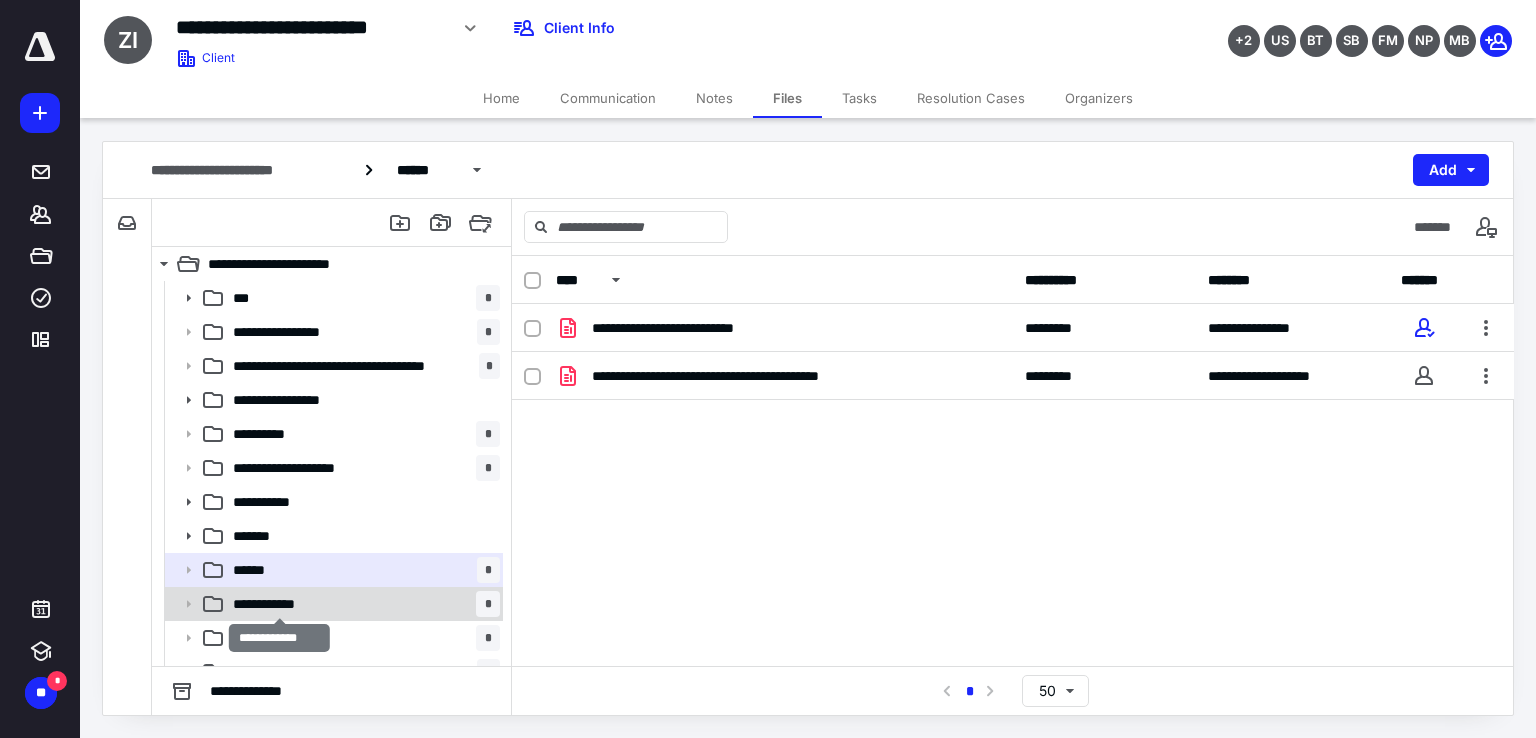 click on "**********" at bounding box center [280, 604] 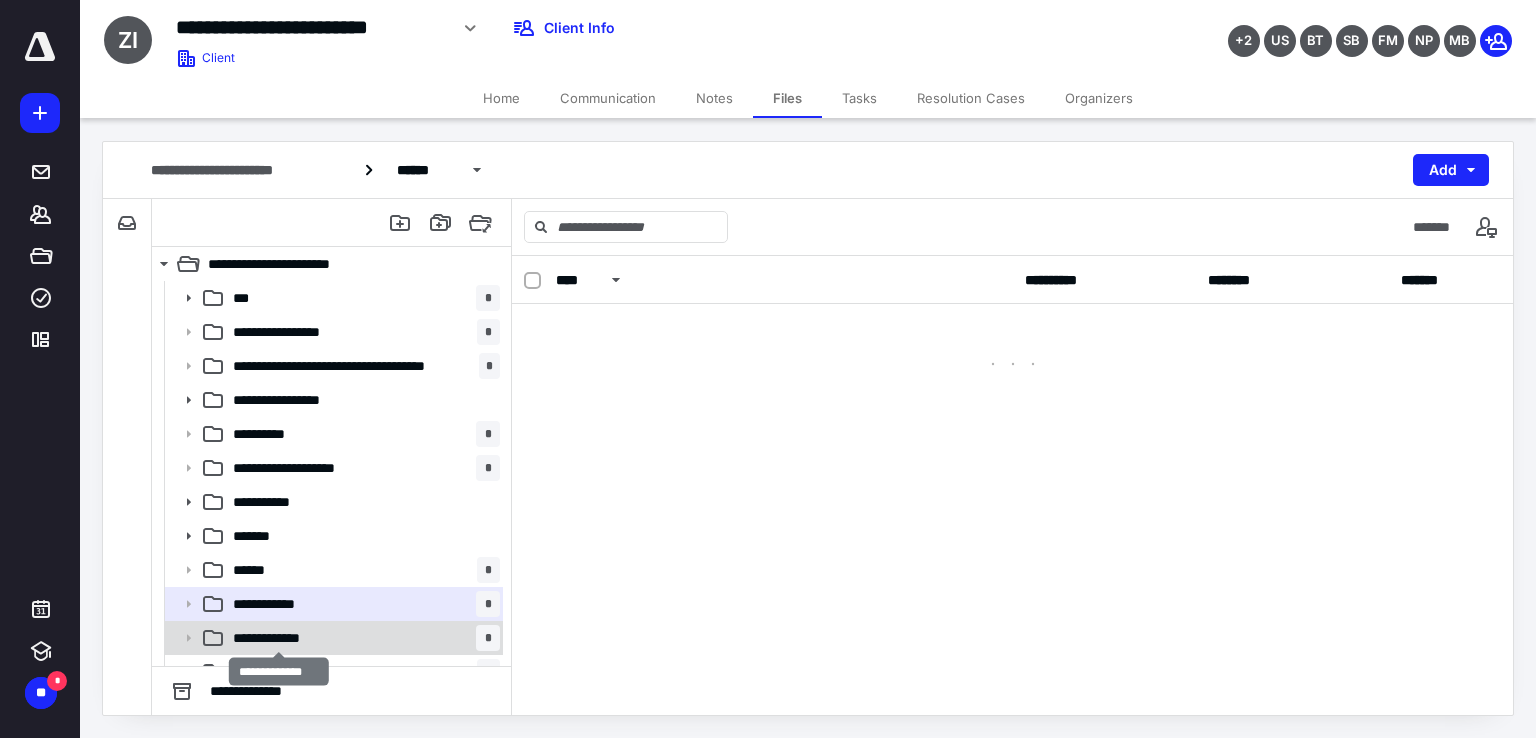 click on "**********" at bounding box center (279, 638) 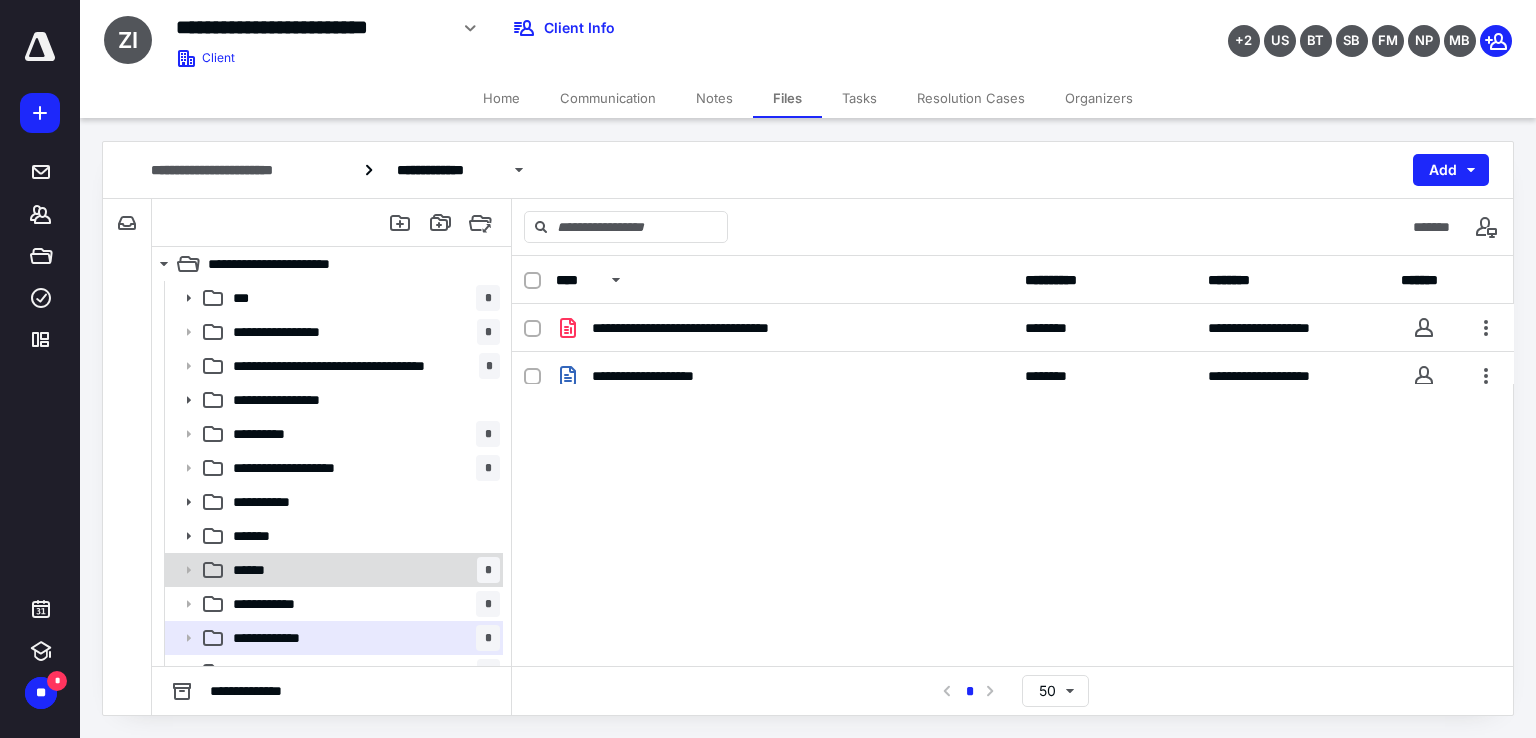 scroll, scrollTop: 1756, scrollLeft: 0, axis: vertical 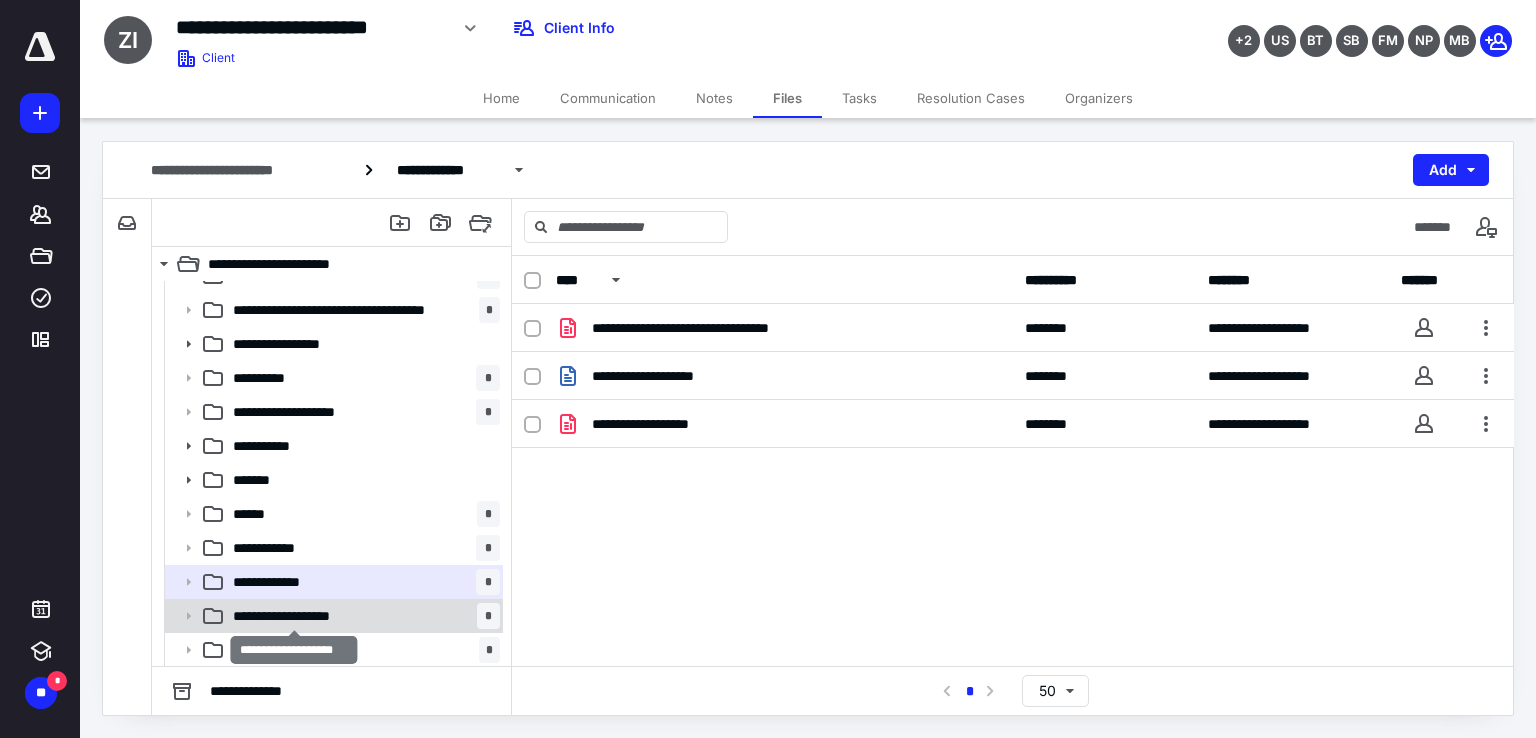 click on "**********" at bounding box center (294, 616) 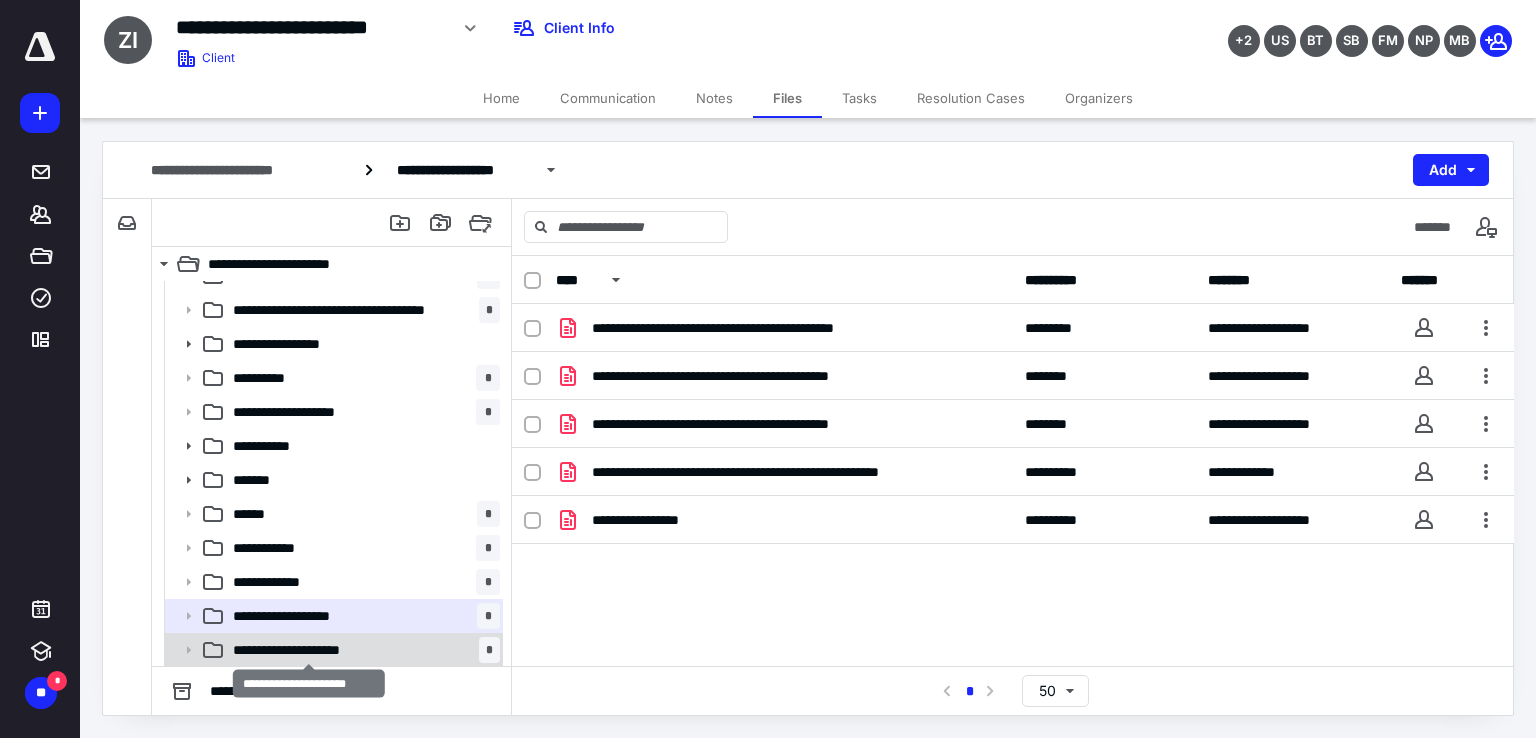 click on "**********" at bounding box center [309, 650] 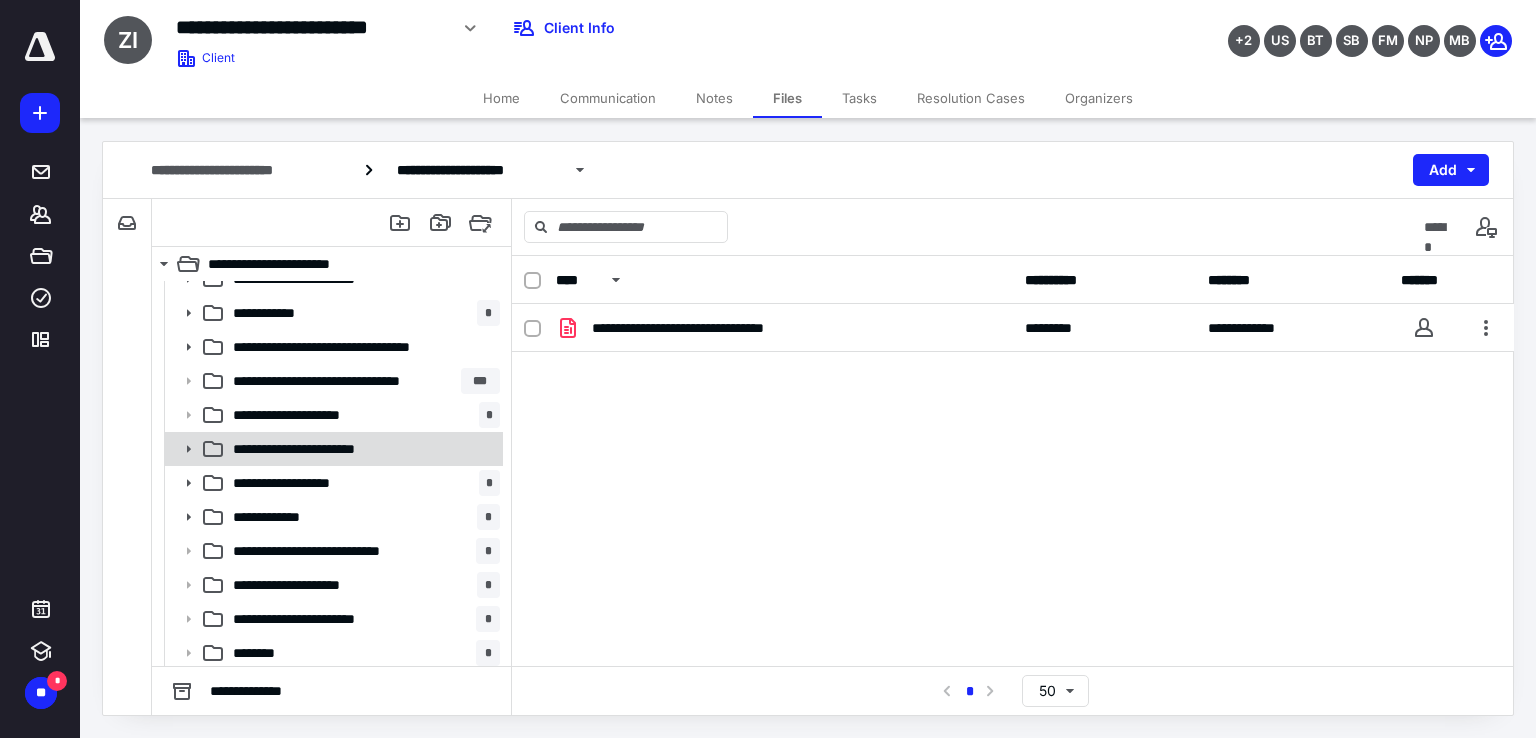 scroll, scrollTop: 0, scrollLeft: 0, axis: both 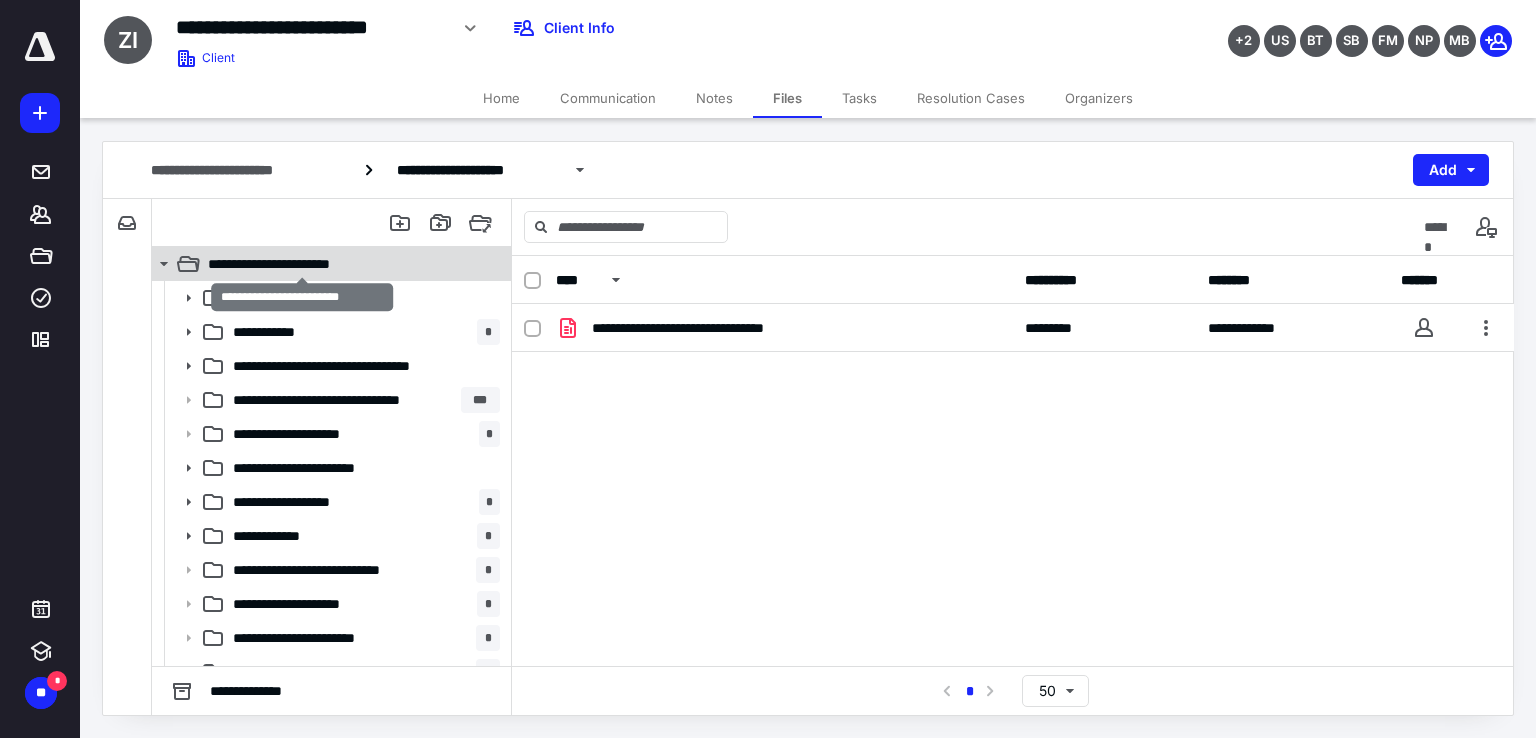 click on "**********" at bounding box center [302, 264] 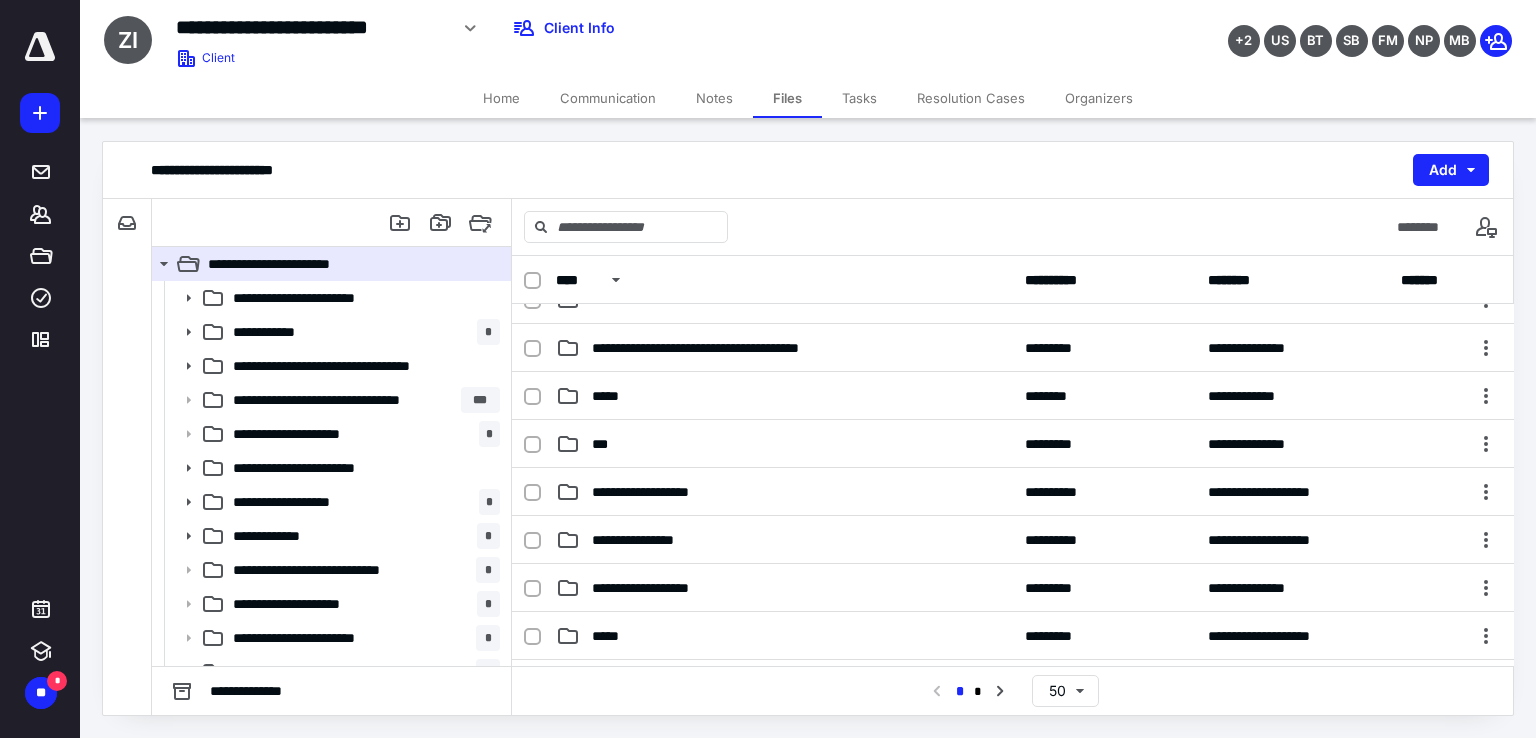scroll, scrollTop: 800, scrollLeft: 0, axis: vertical 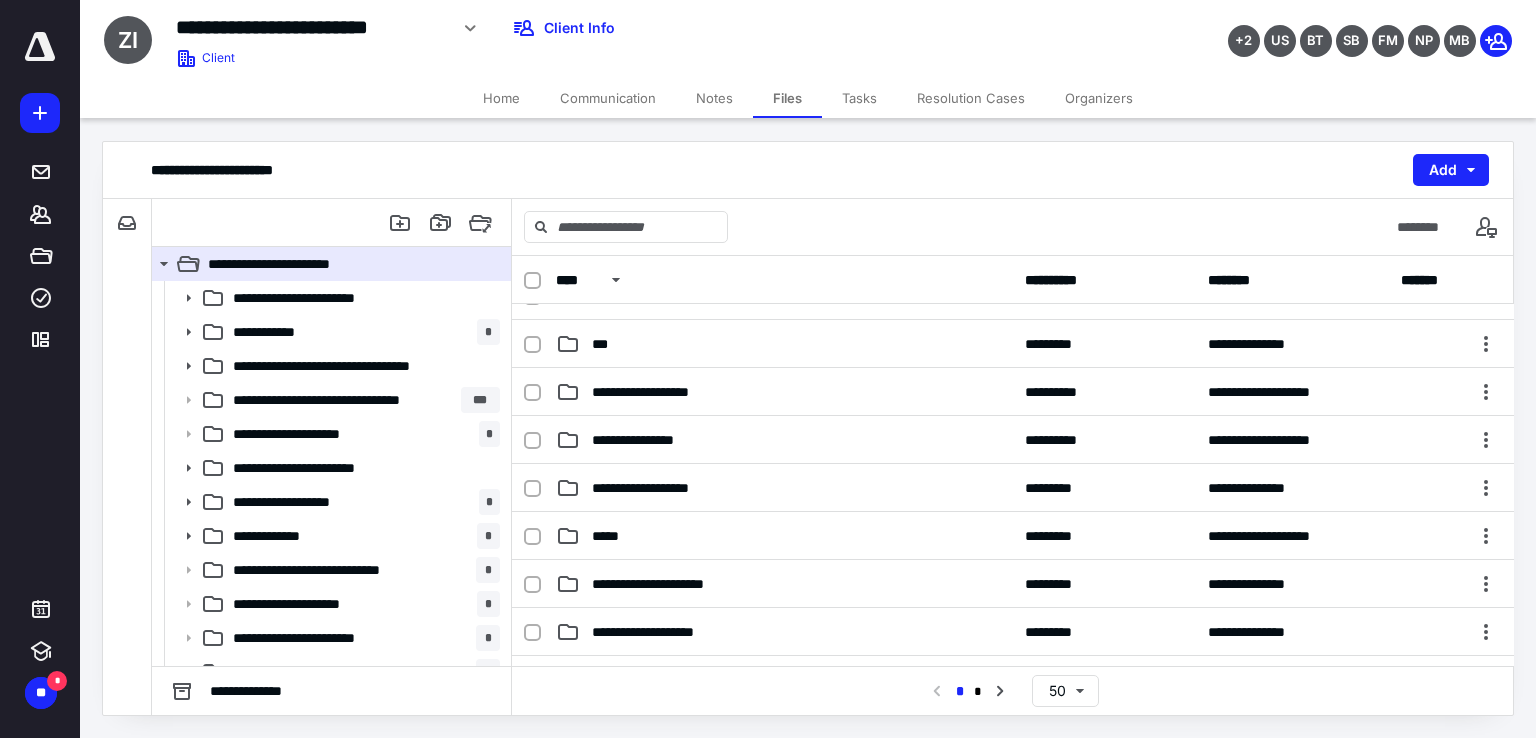 click on "**********" at bounding box center (784, 488) 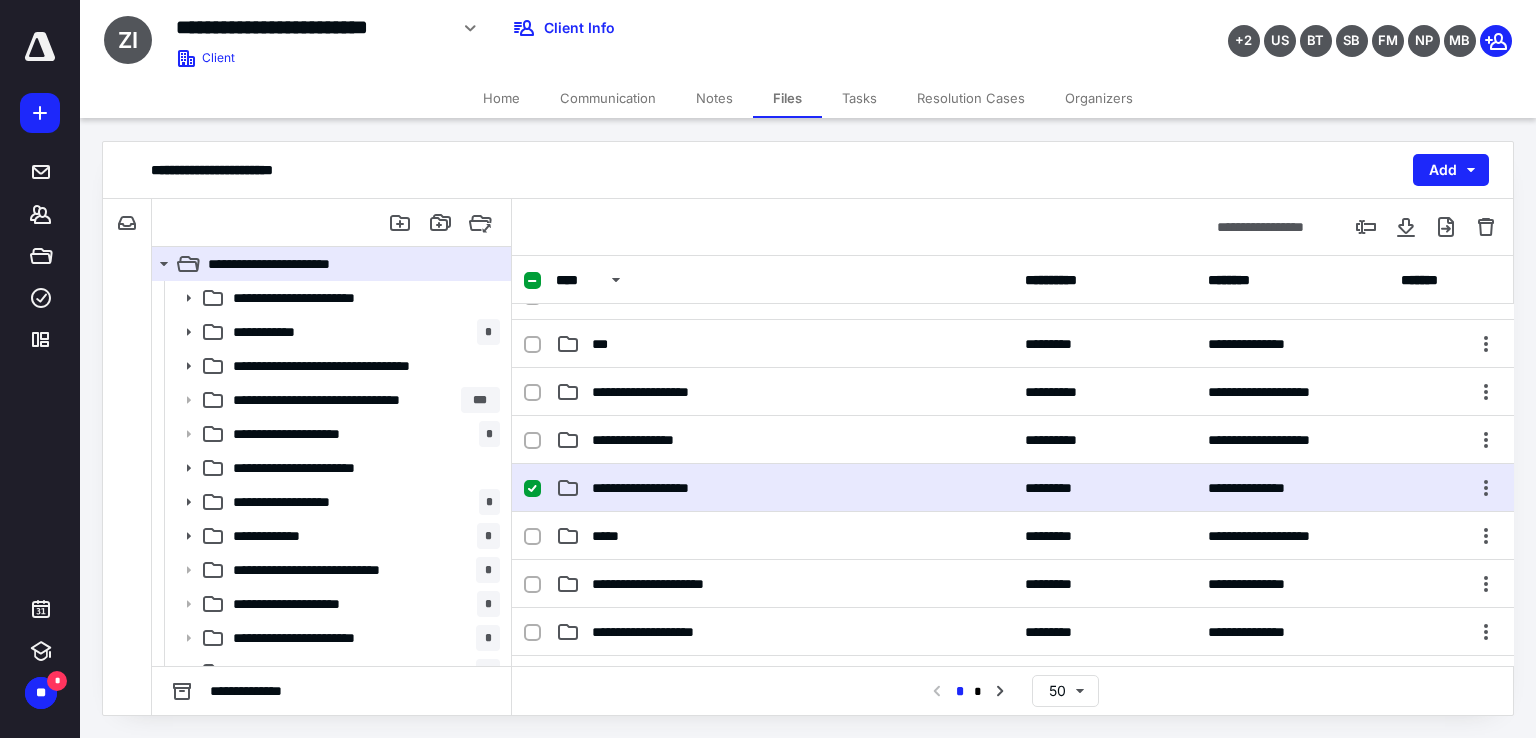 click on "**********" at bounding box center [784, 488] 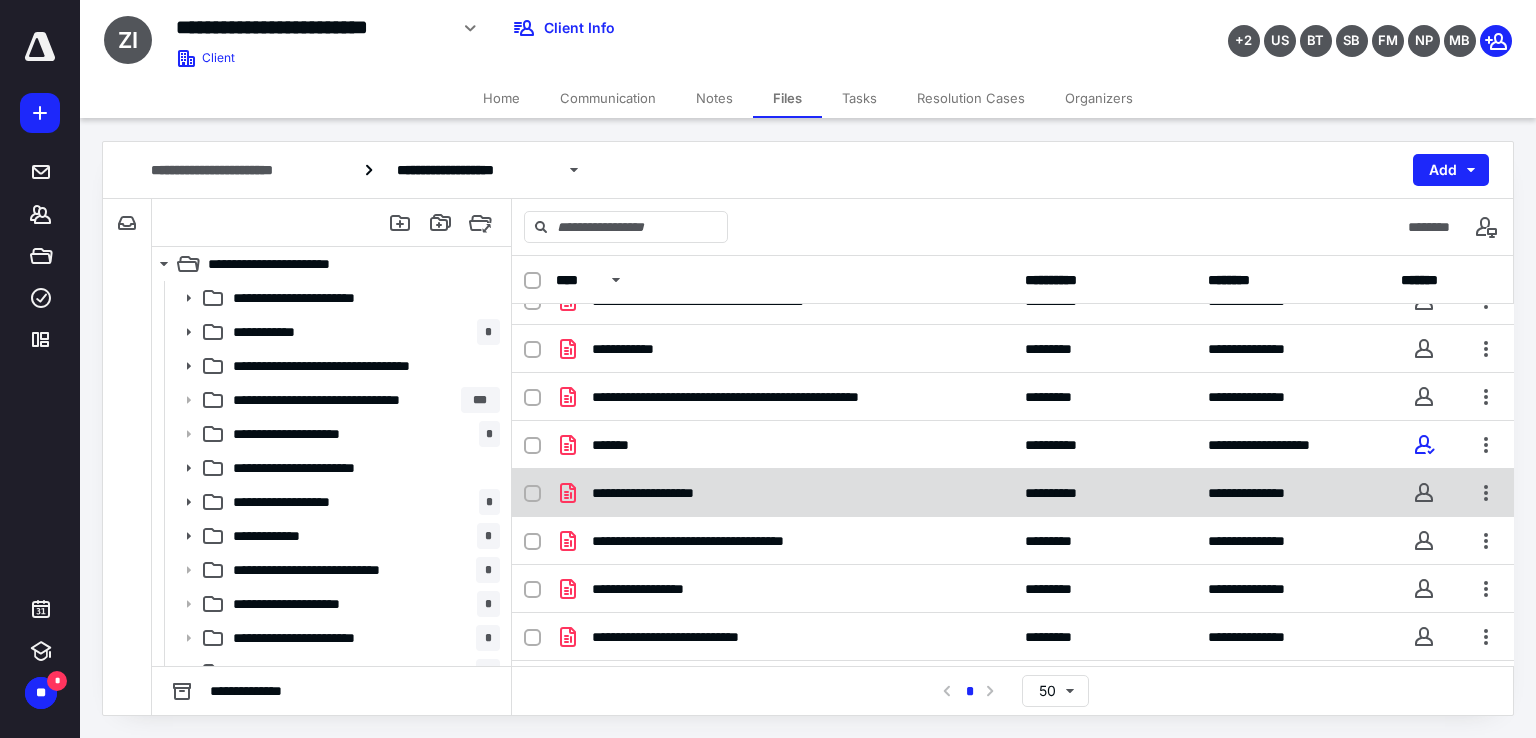 scroll, scrollTop: 259, scrollLeft: 0, axis: vertical 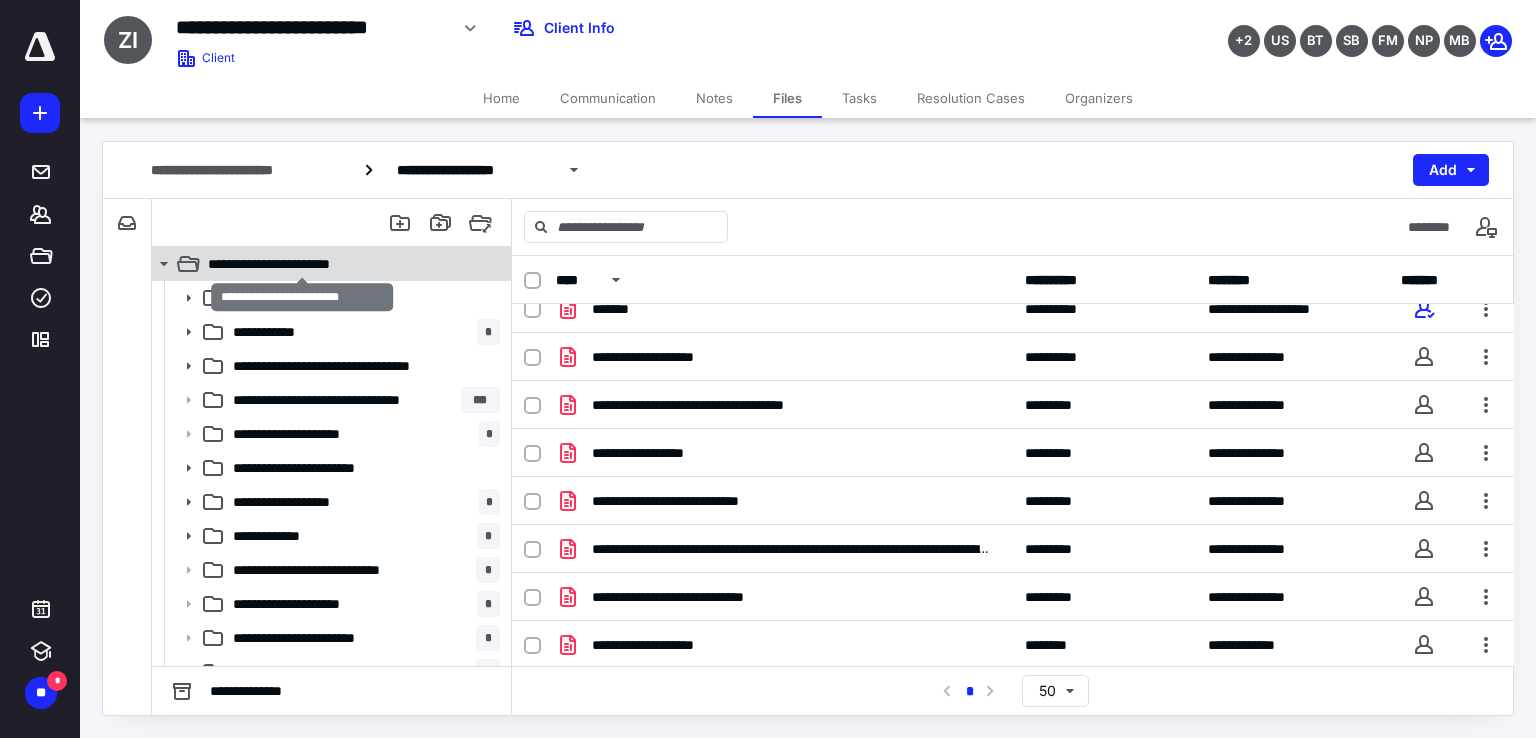 click on "**********" at bounding box center [302, 264] 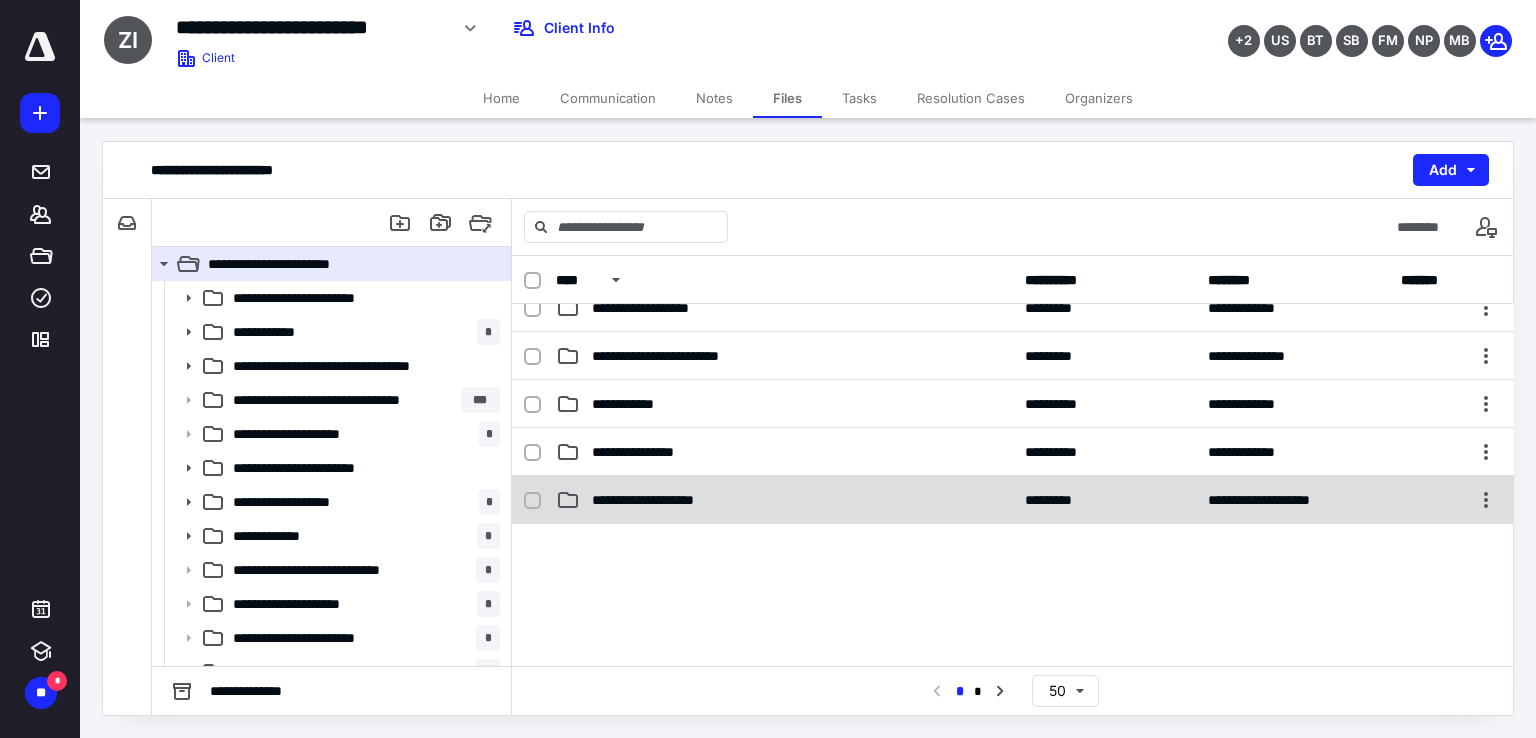 scroll, scrollTop: 2100, scrollLeft: 0, axis: vertical 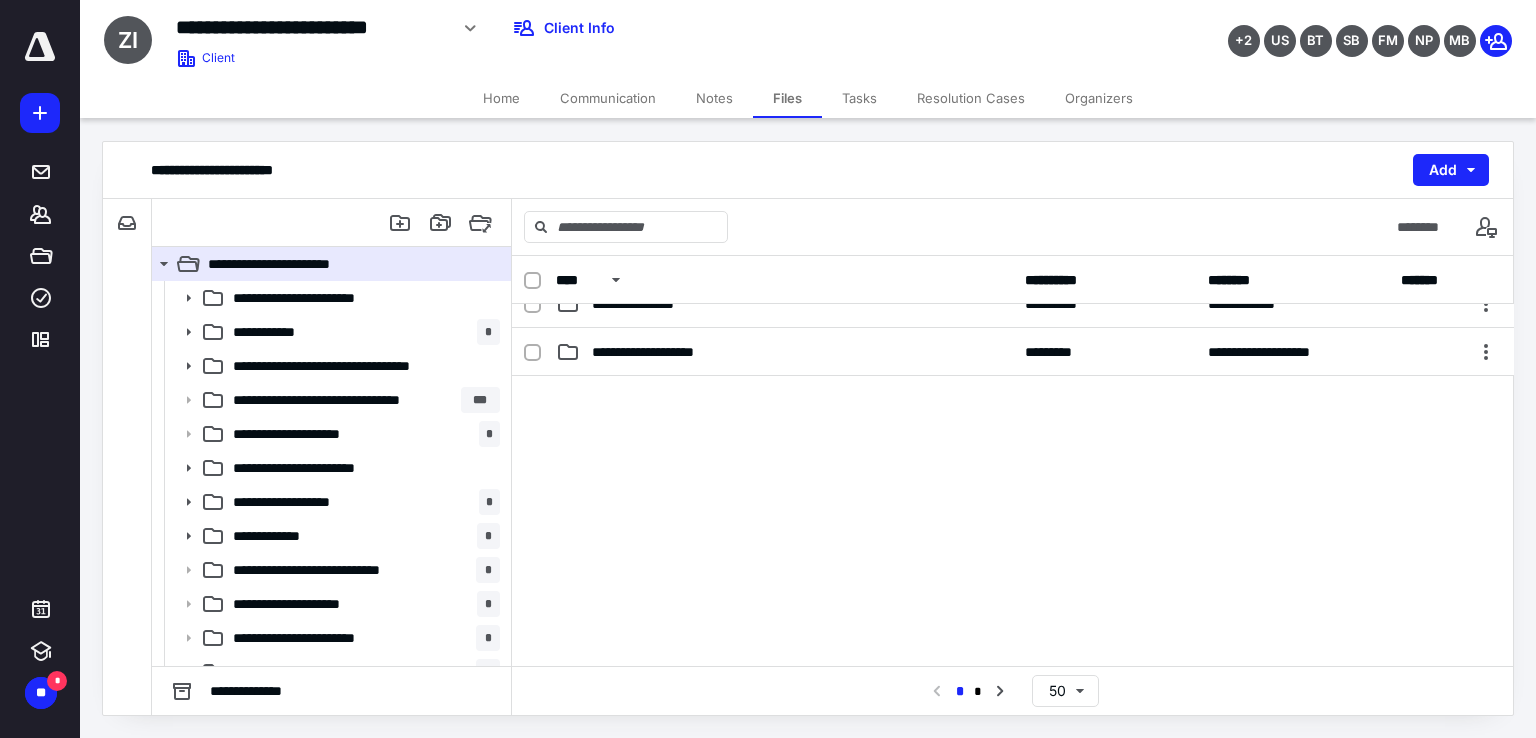click on "Home" at bounding box center (501, 98) 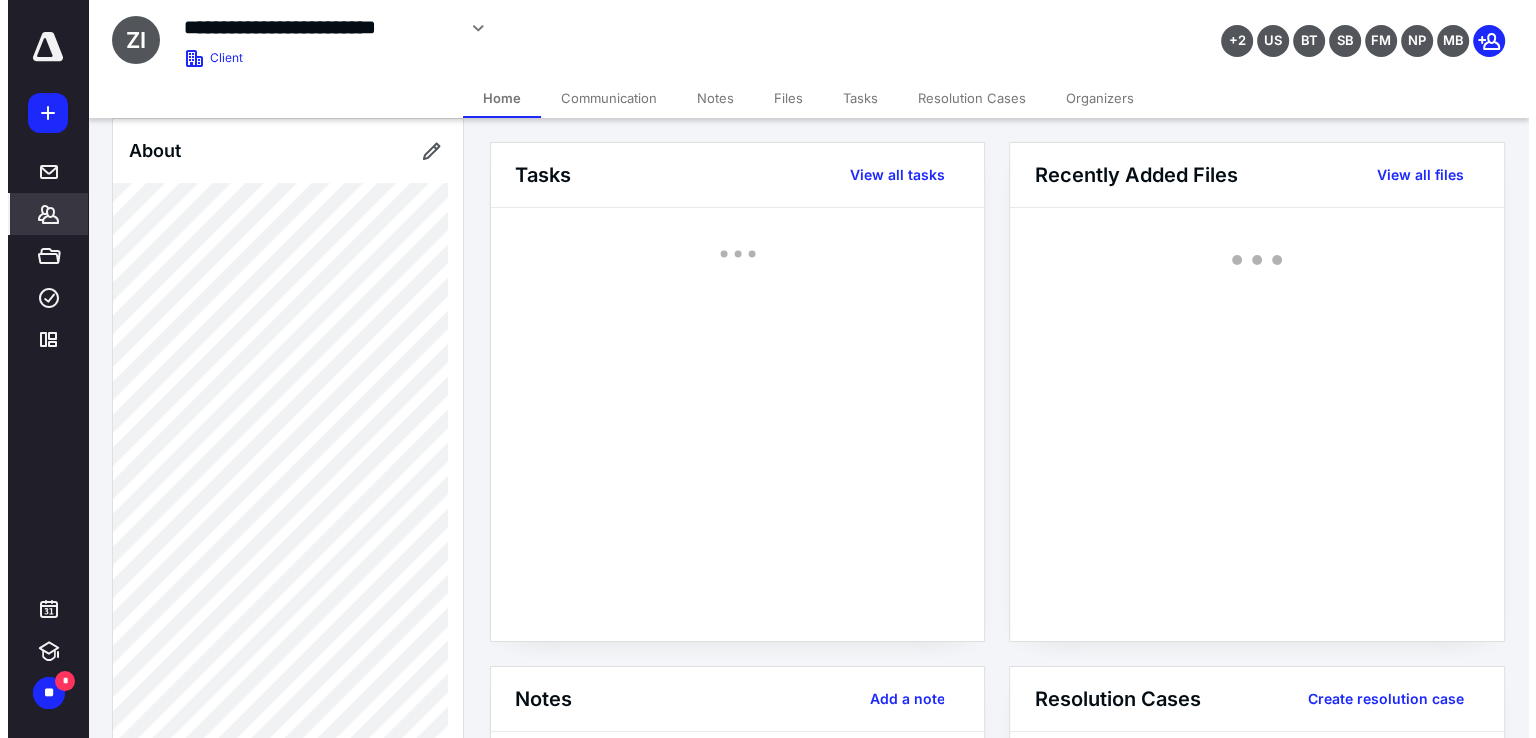scroll, scrollTop: 1100, scrollLeft: 0, axis: vertical 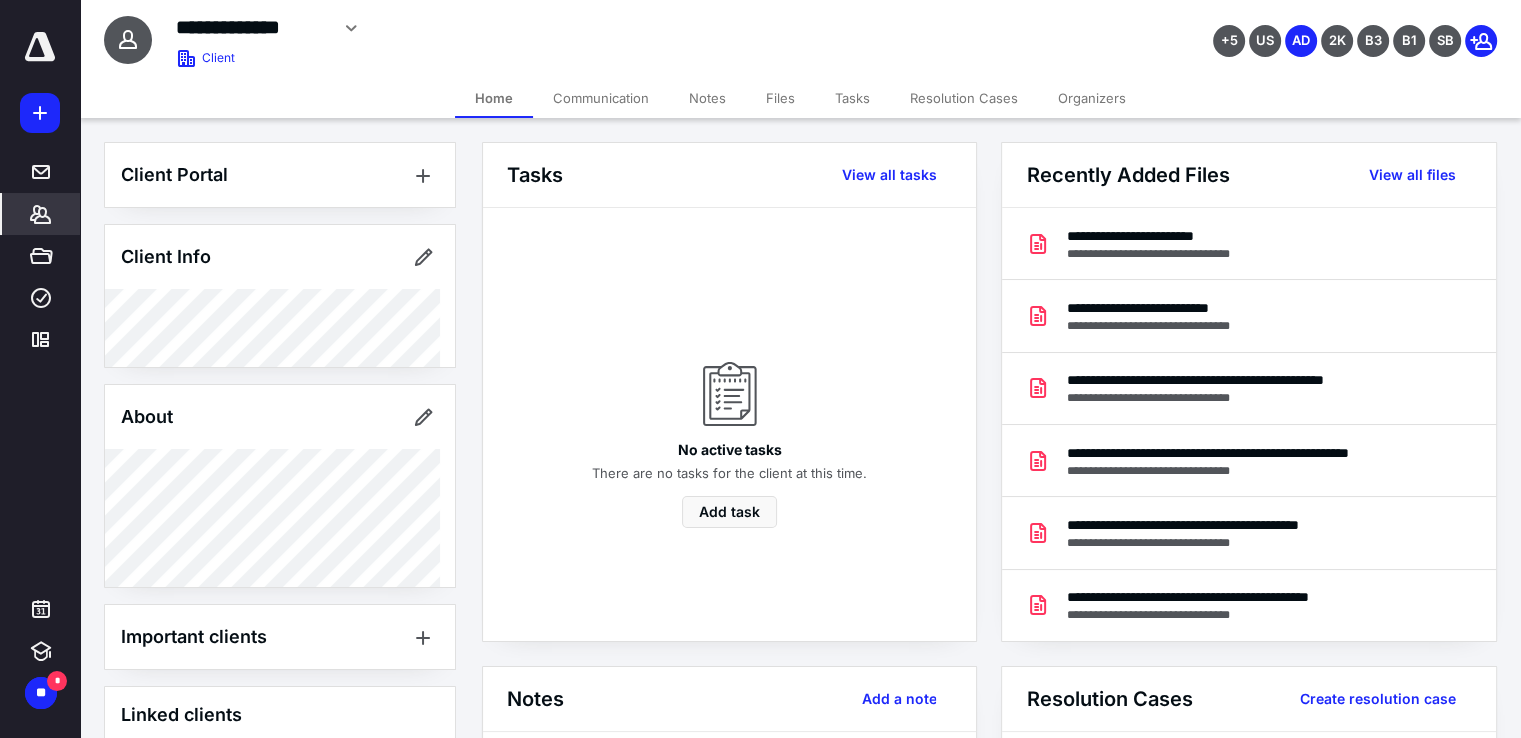 click on "Files" at bounding box center (780, 98) 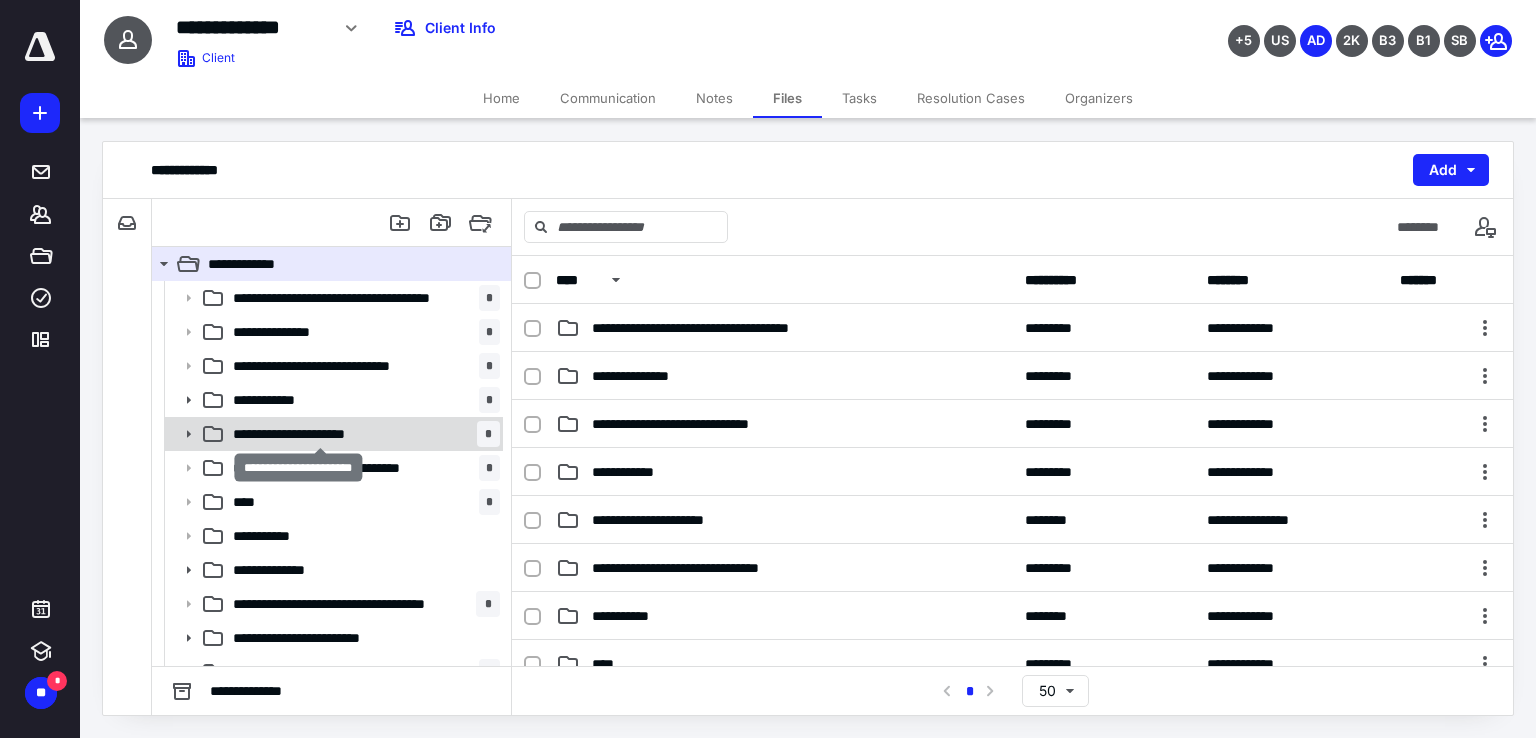 click on "**********" at bounding box center (320, 434) 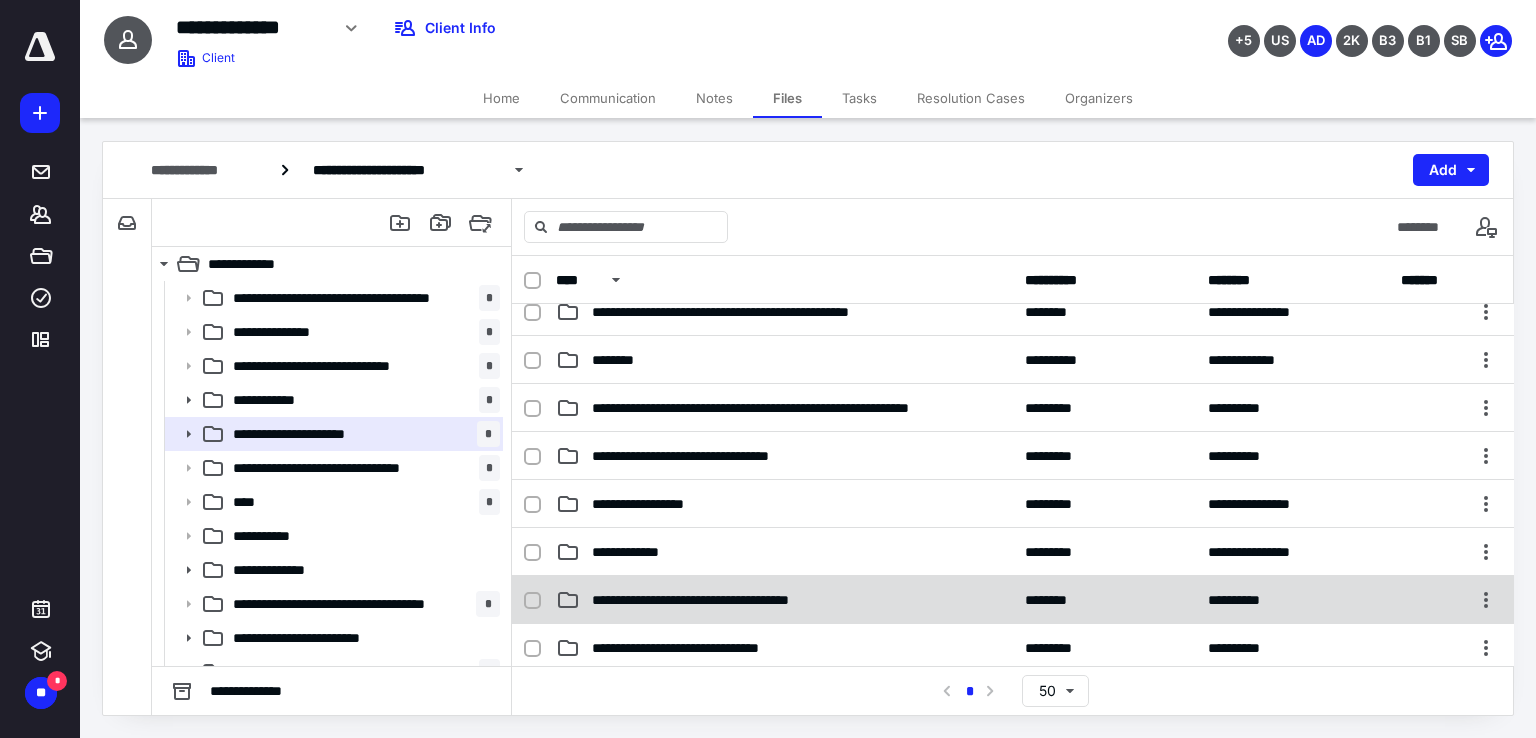 scroll, scrollTop: 300, scrollLeft: 0, axis: vertical 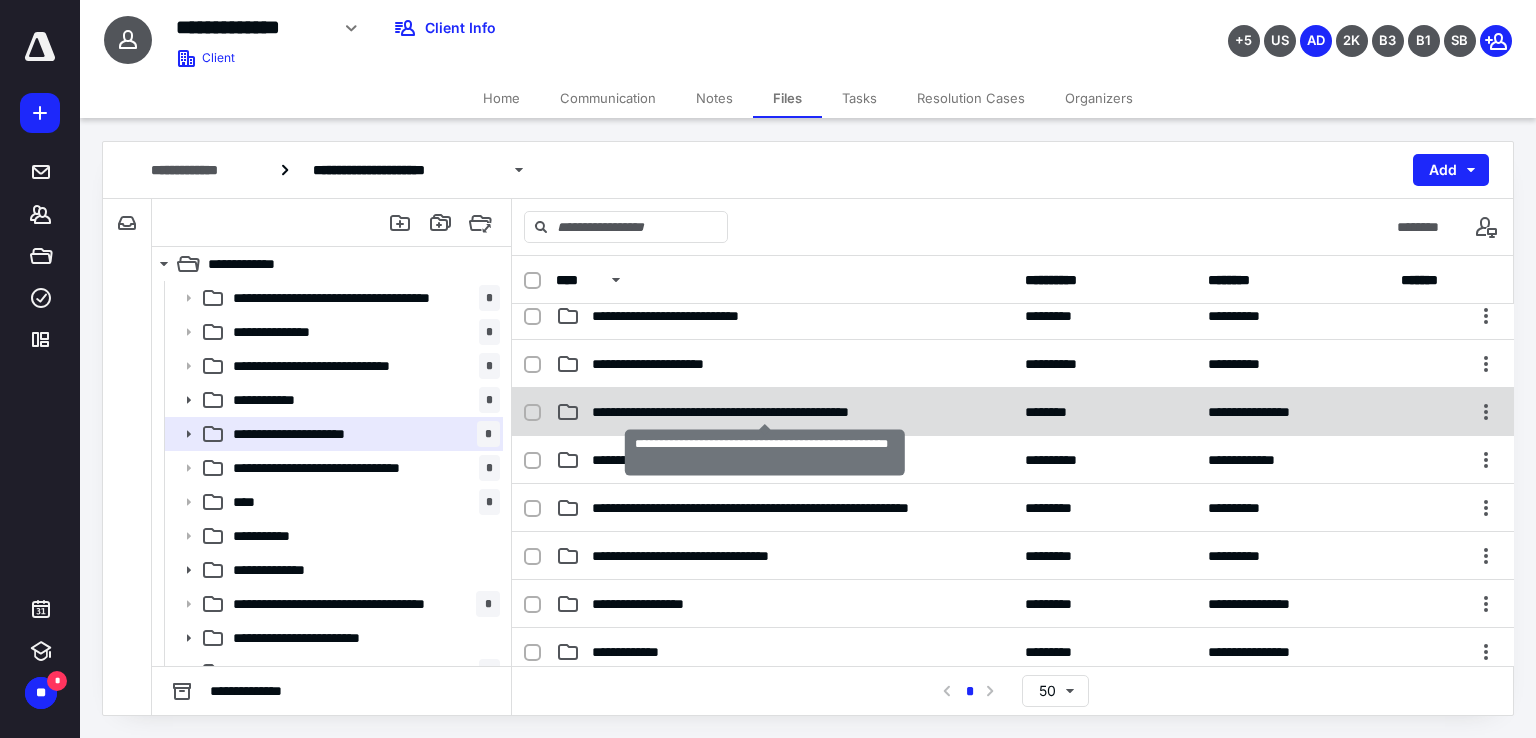 click on "**********" at bounding box center [765, 412] 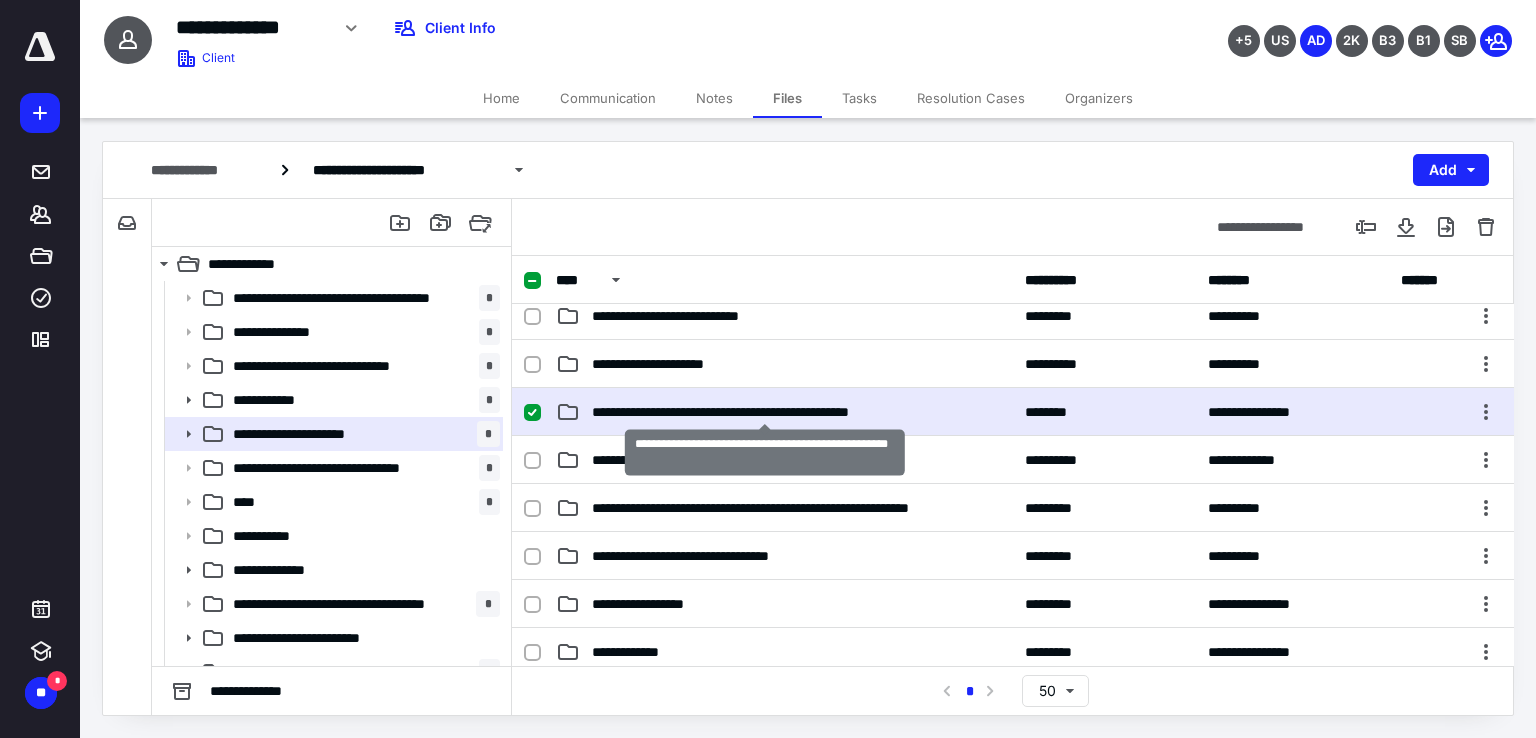 click on "**********" at bounding box center [765, 412] 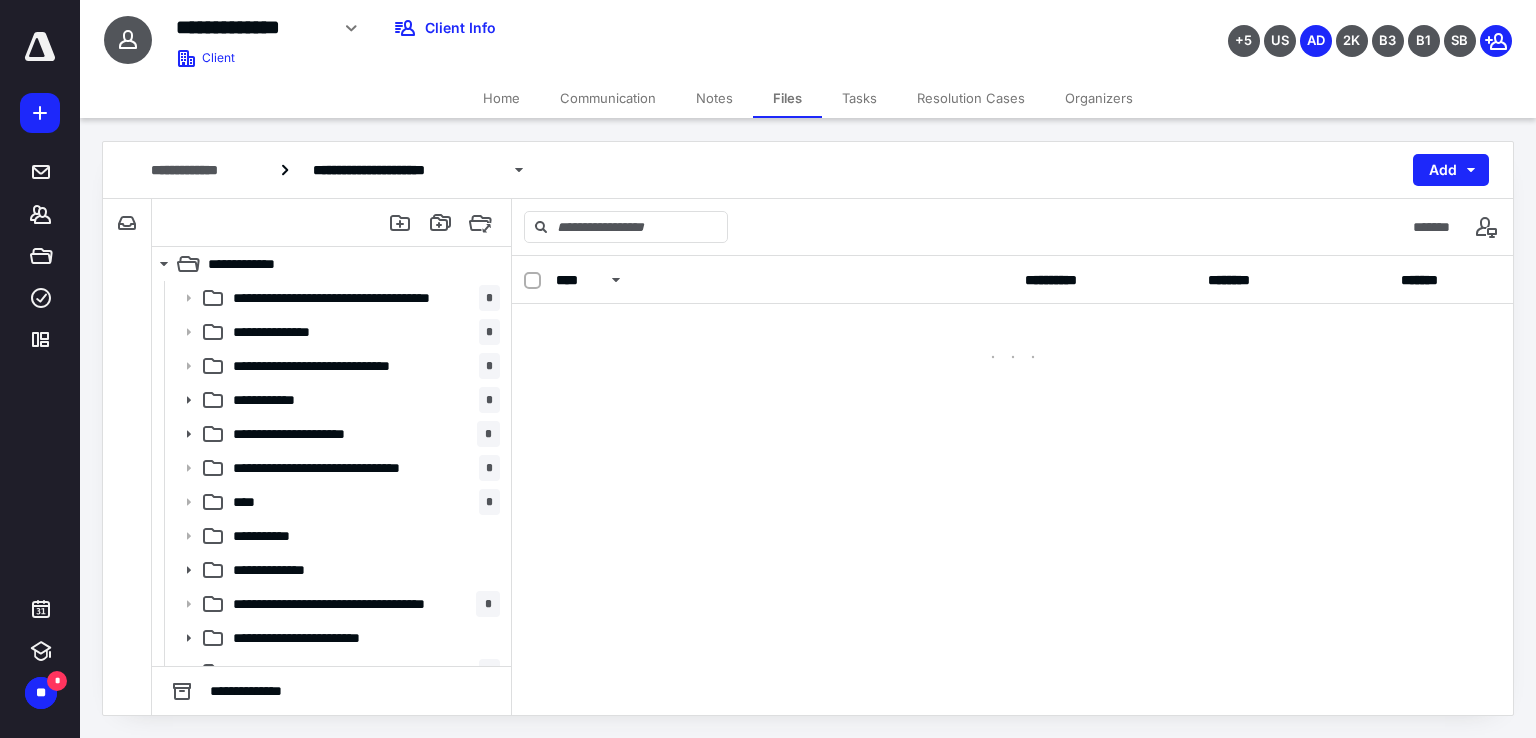 scroll, scrollTop: 0, scrollLeft: 0, axis: both 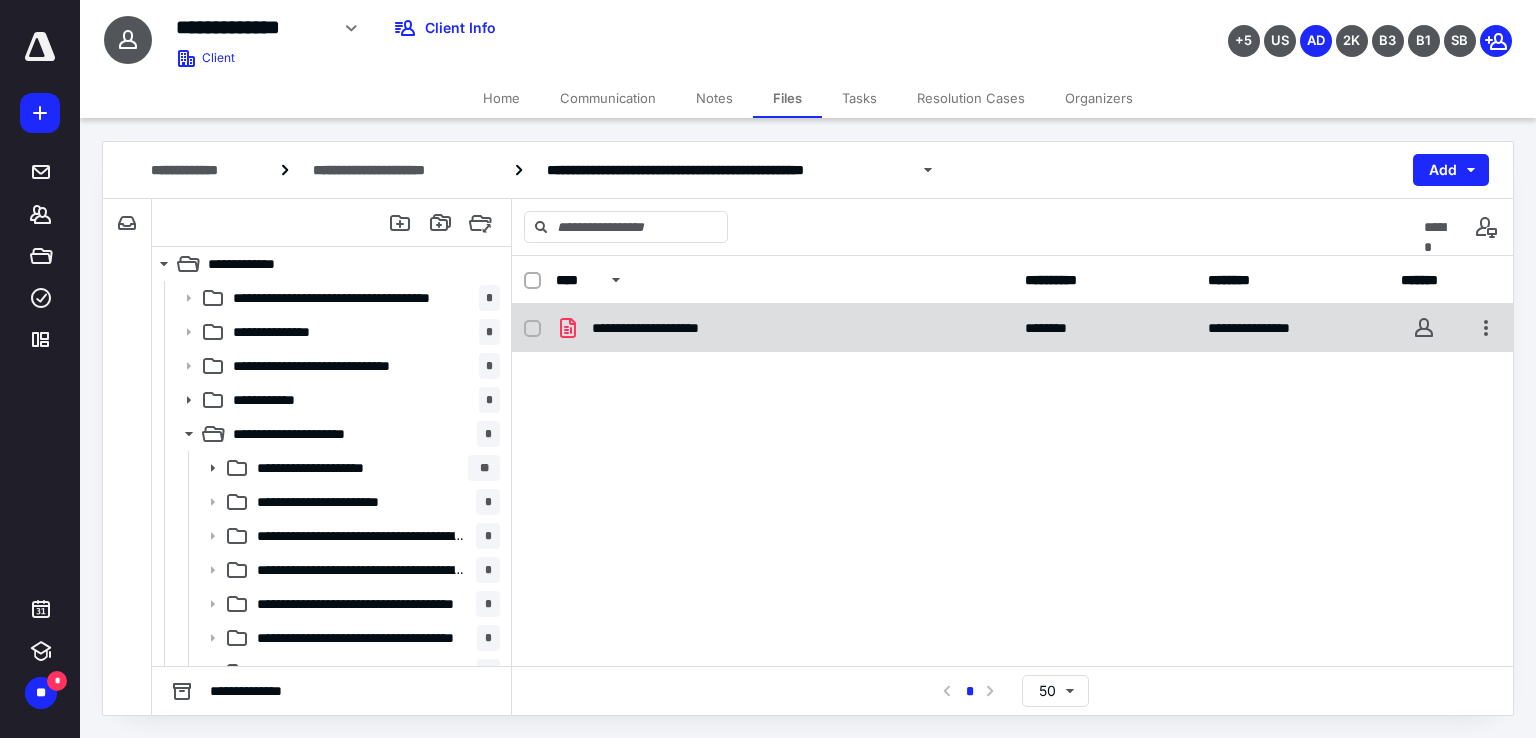 click on "**********" at bounding box center [1013, 328] 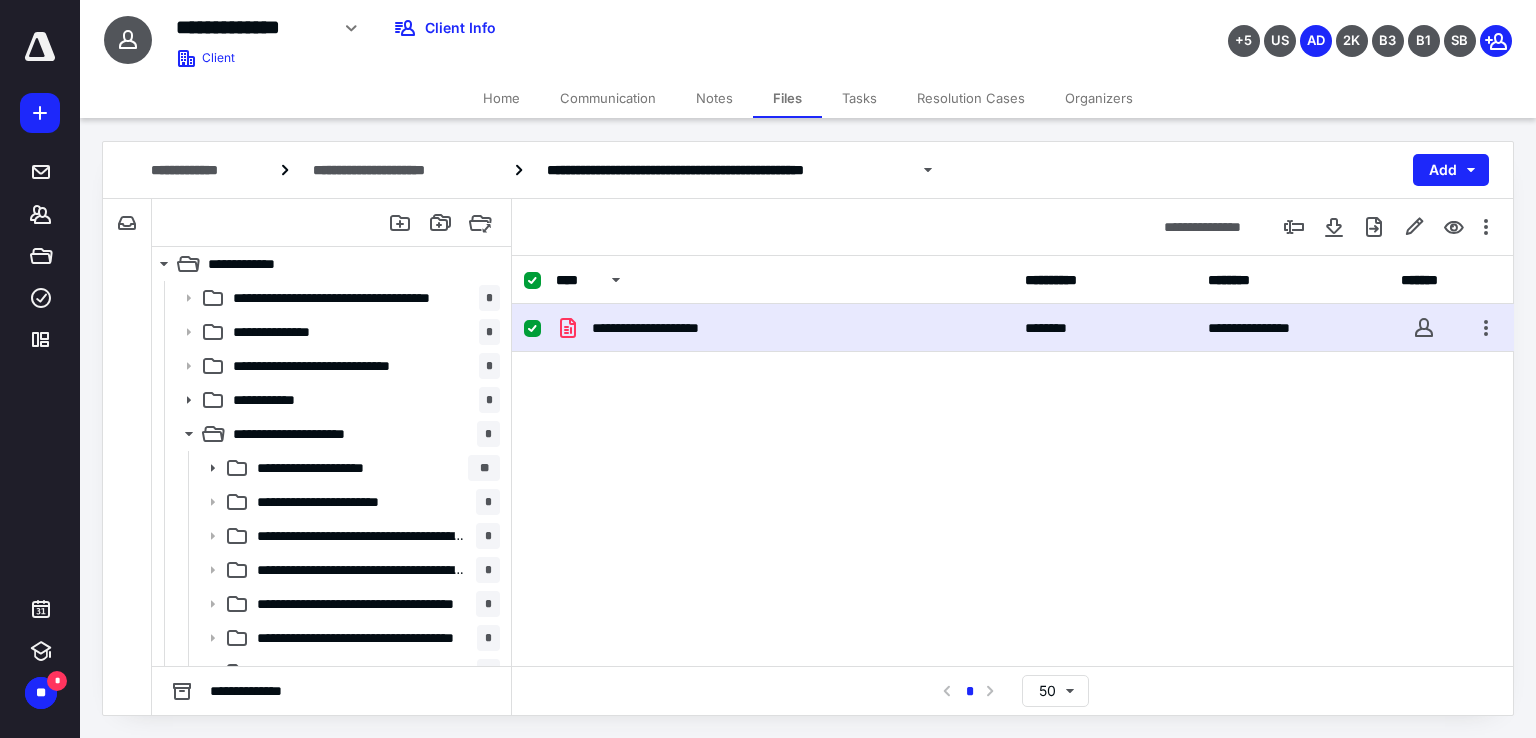 click on "**********" at bounding box center (1013, 328) 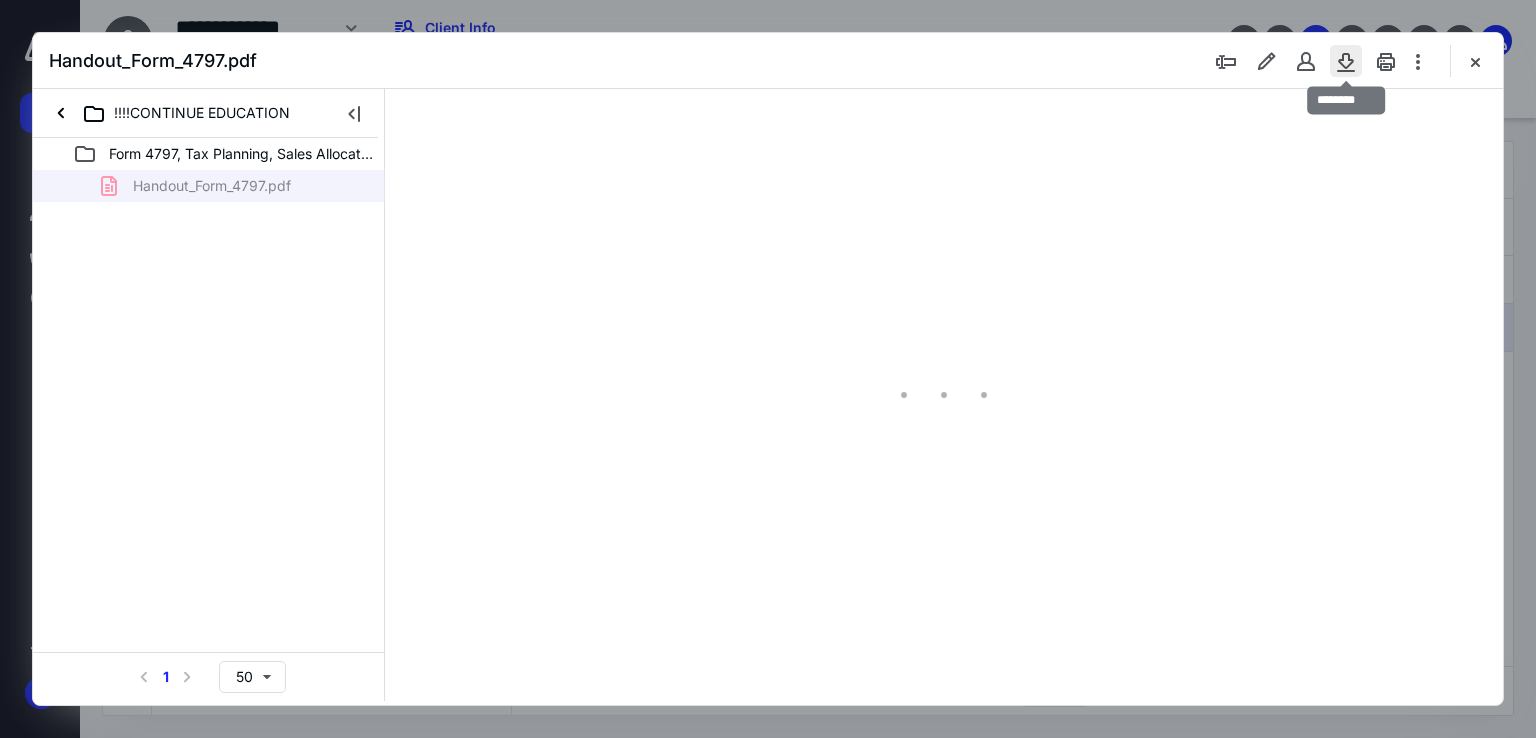click at bounding box center (1346, 61) 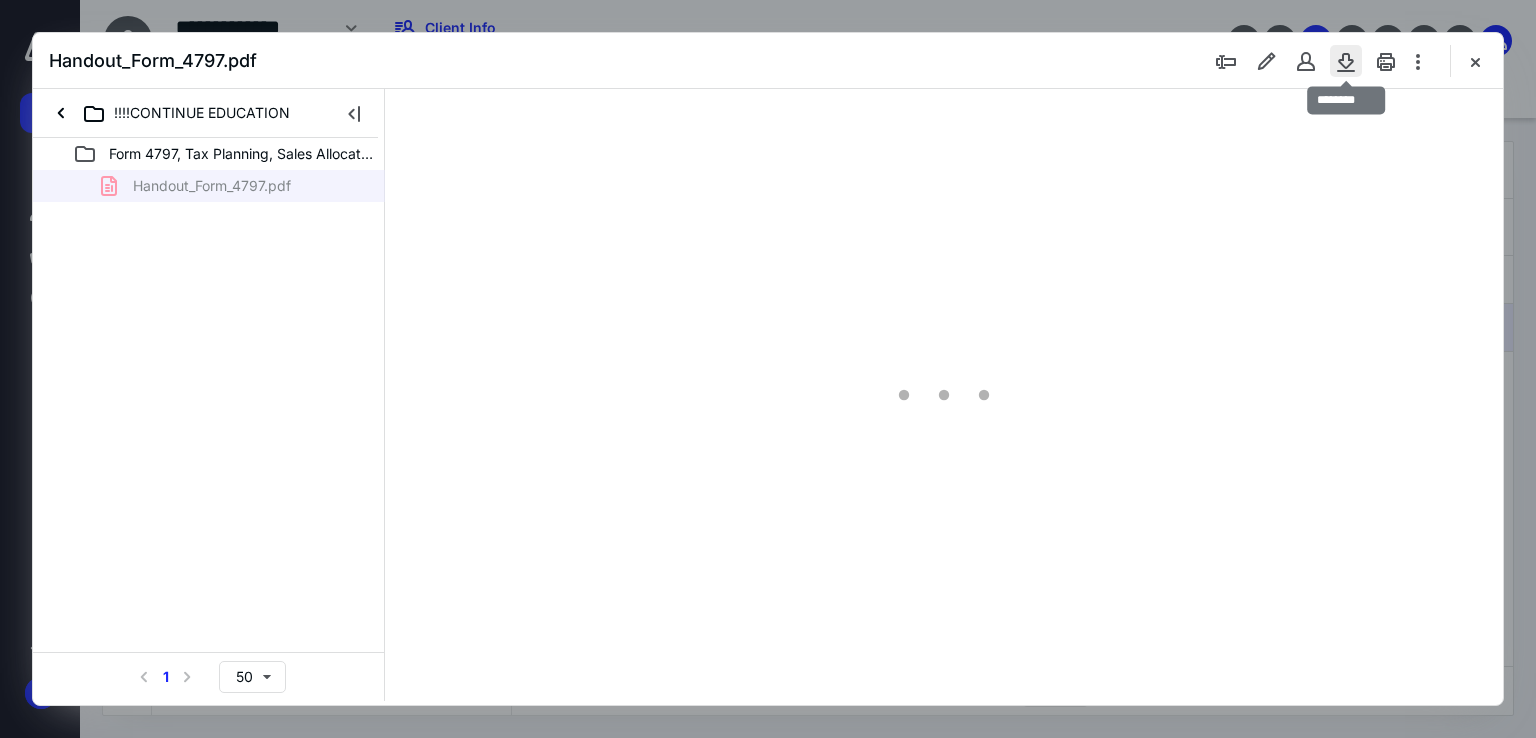 scroll, scrollTop: 0, scrollLeft: 0, axis: both 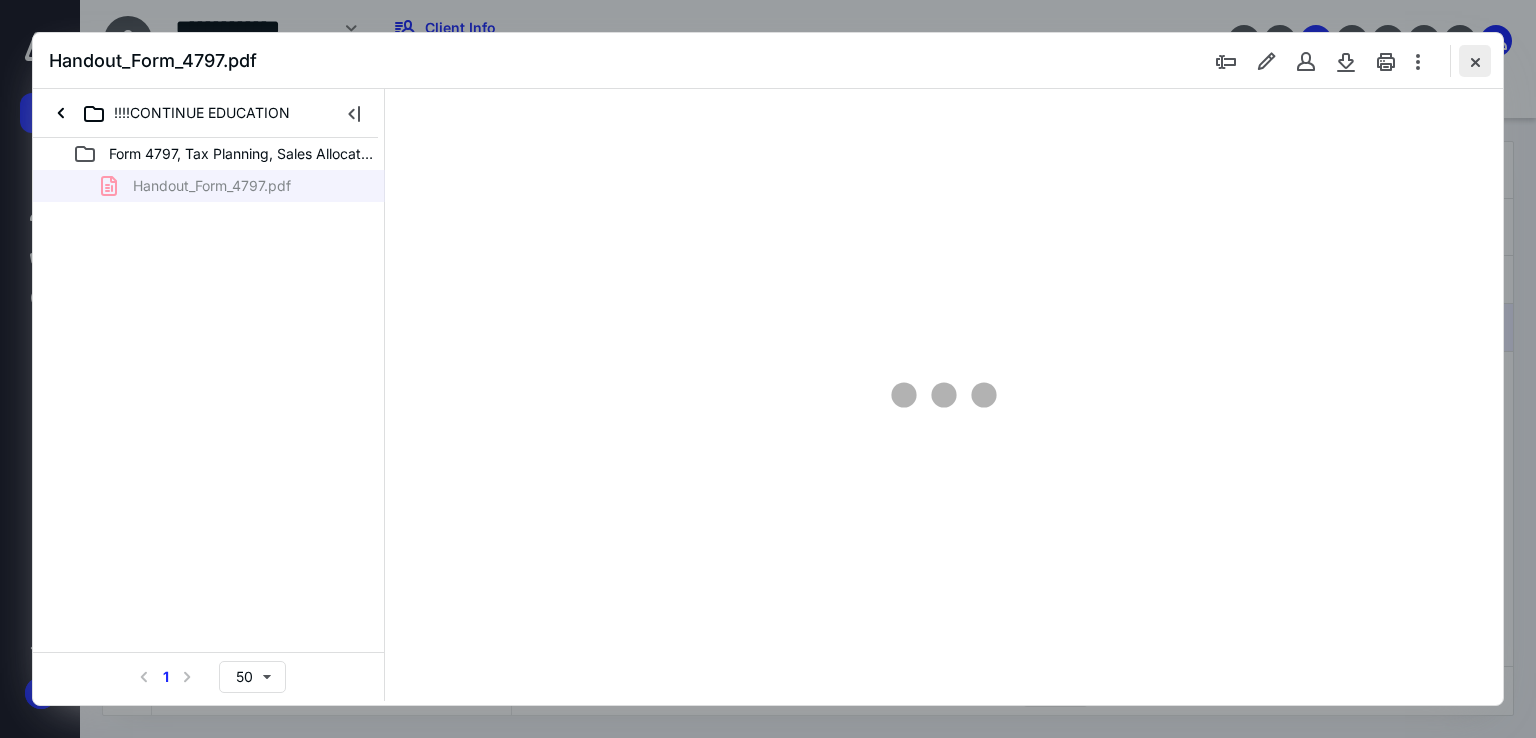 click at bounding box center (1475, 61) 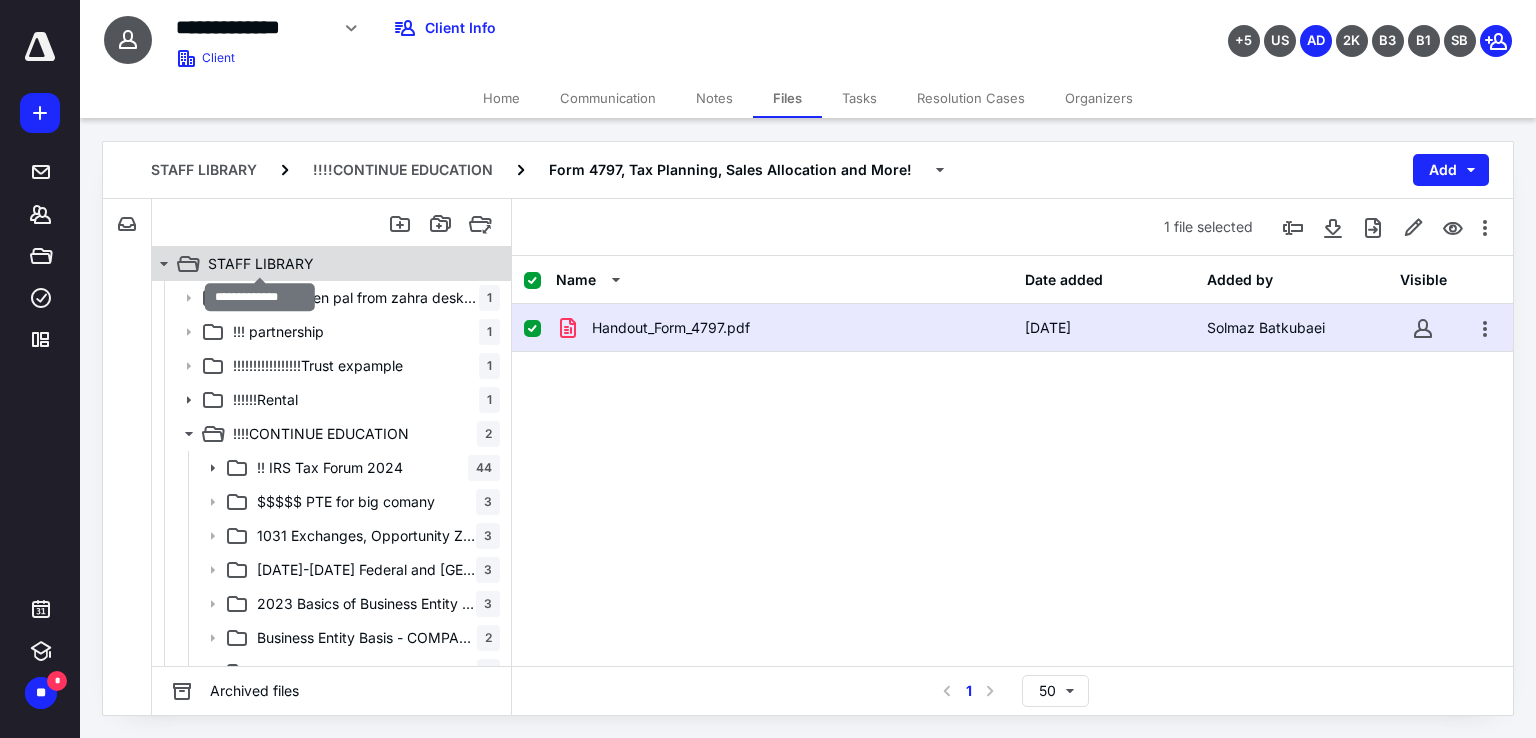 click on "STAFF LIBRARY" at bounding box center (261, 264) 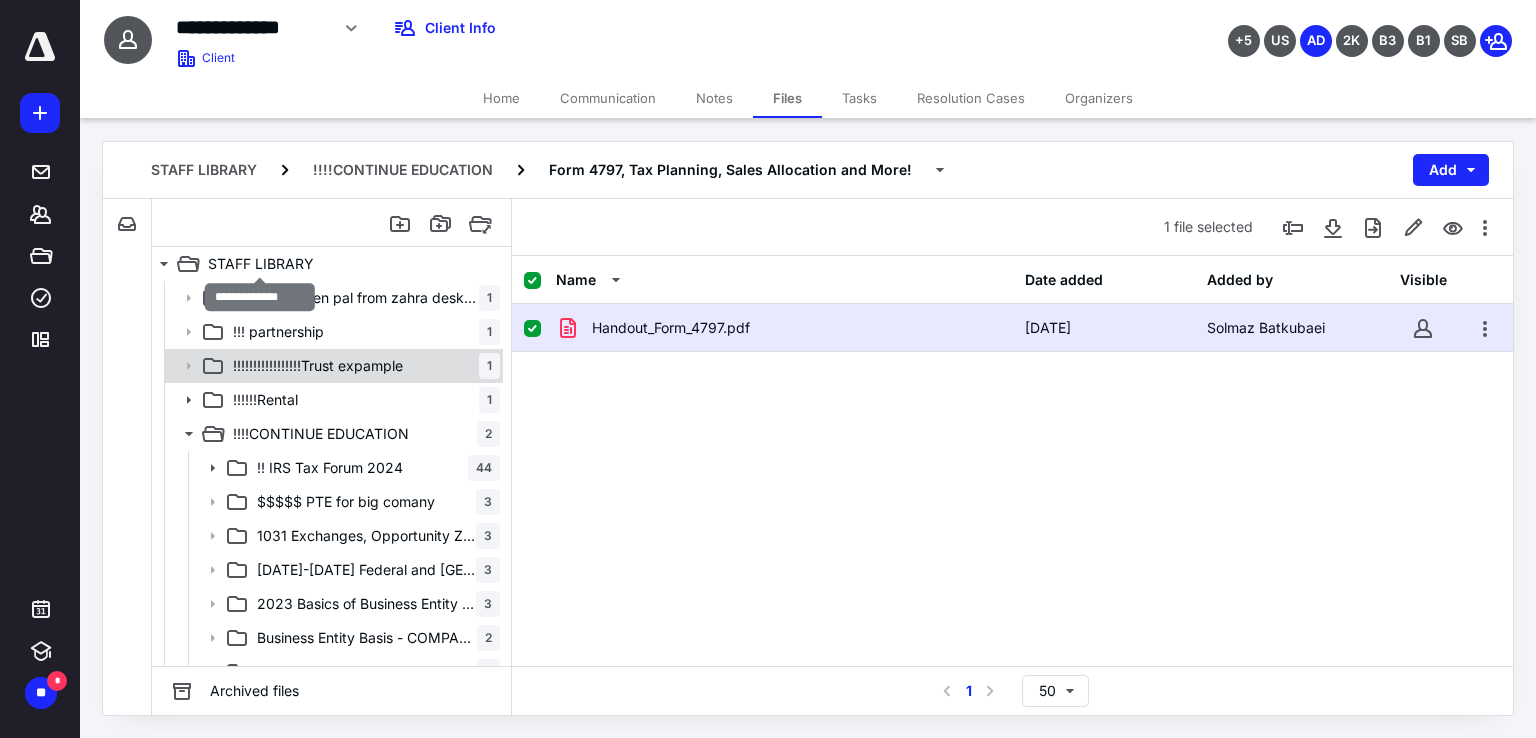 checkbox on "false" 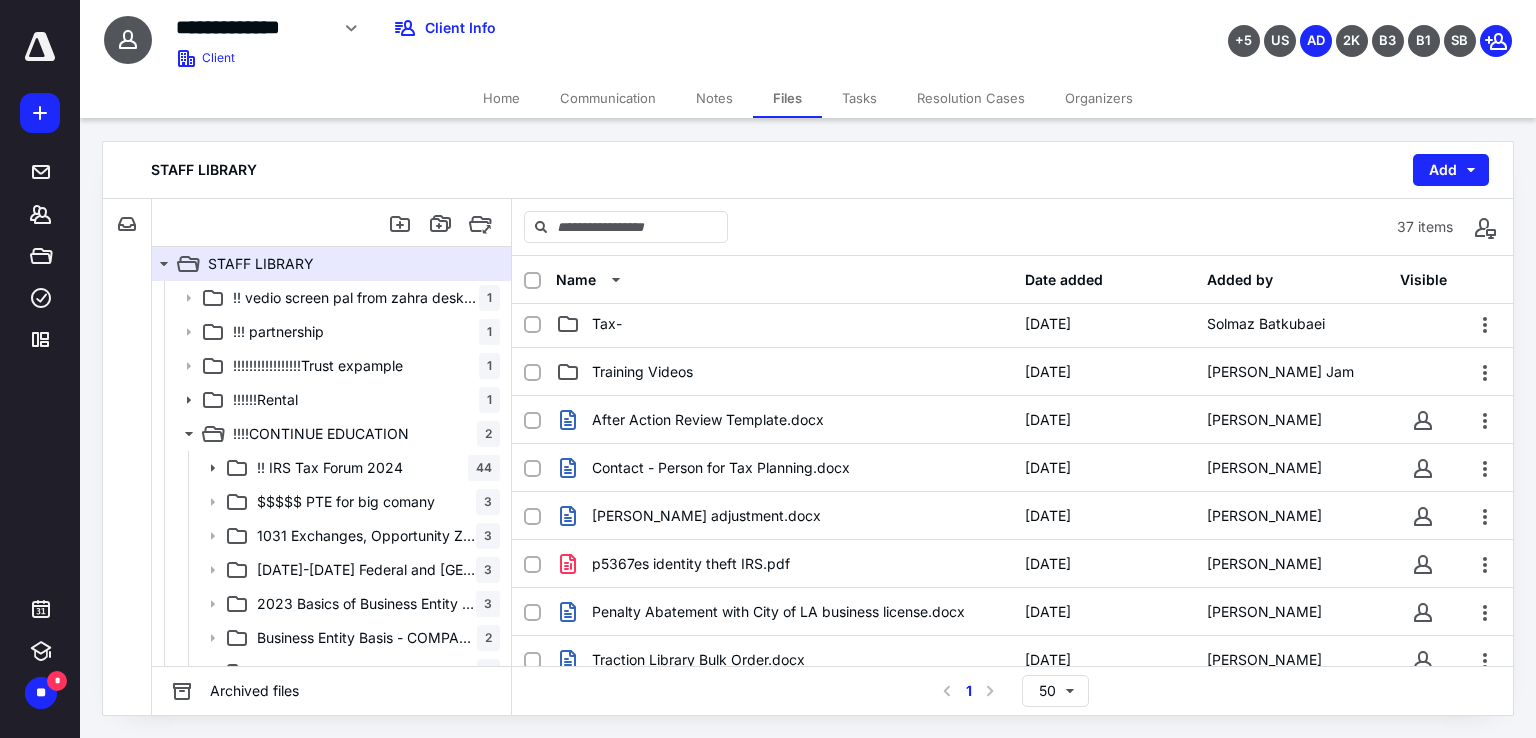 scroll, scrollTop: 1400, scrollLeft: 0, axis: vertical 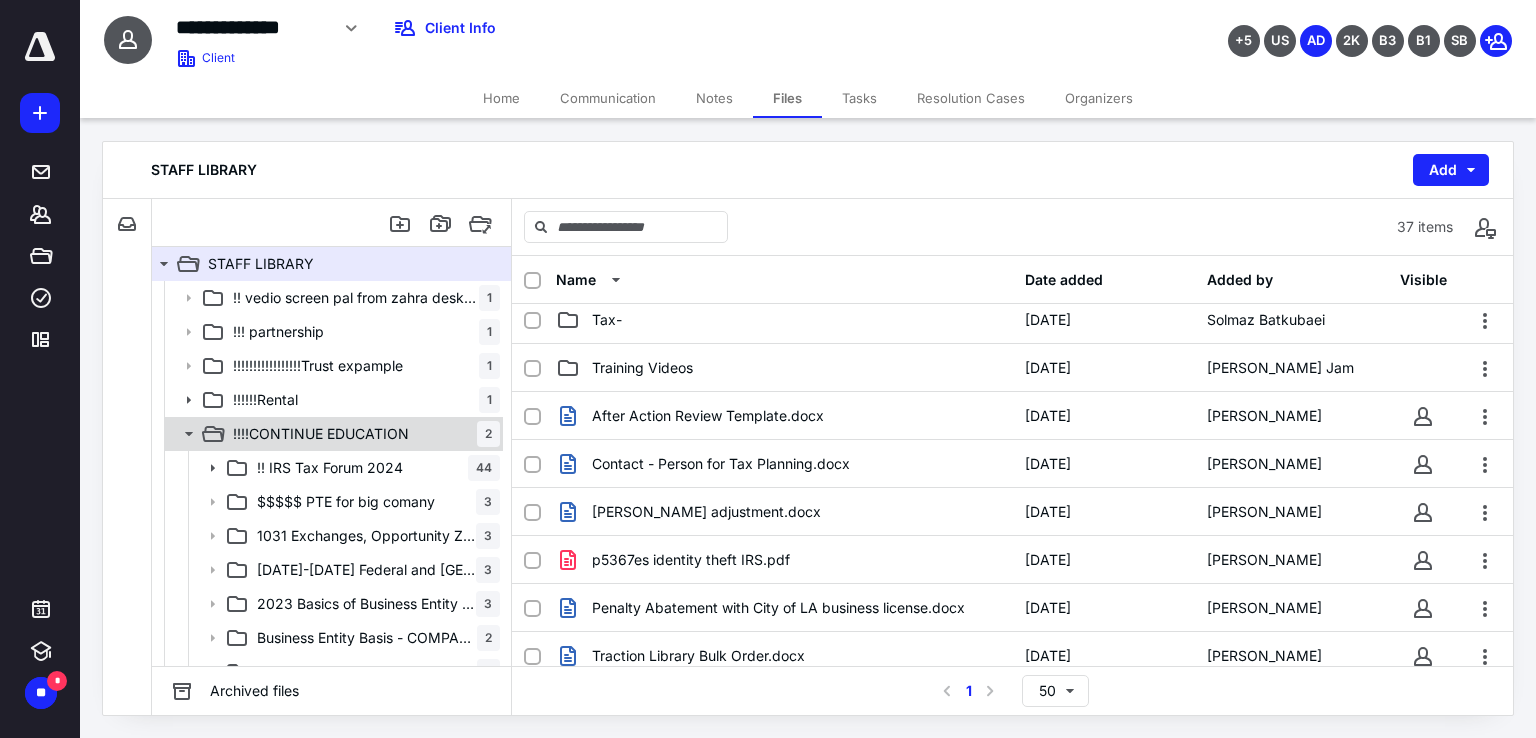 click on "!!!!CONTINUE EDUCATION" at bounding box center (321, 434) 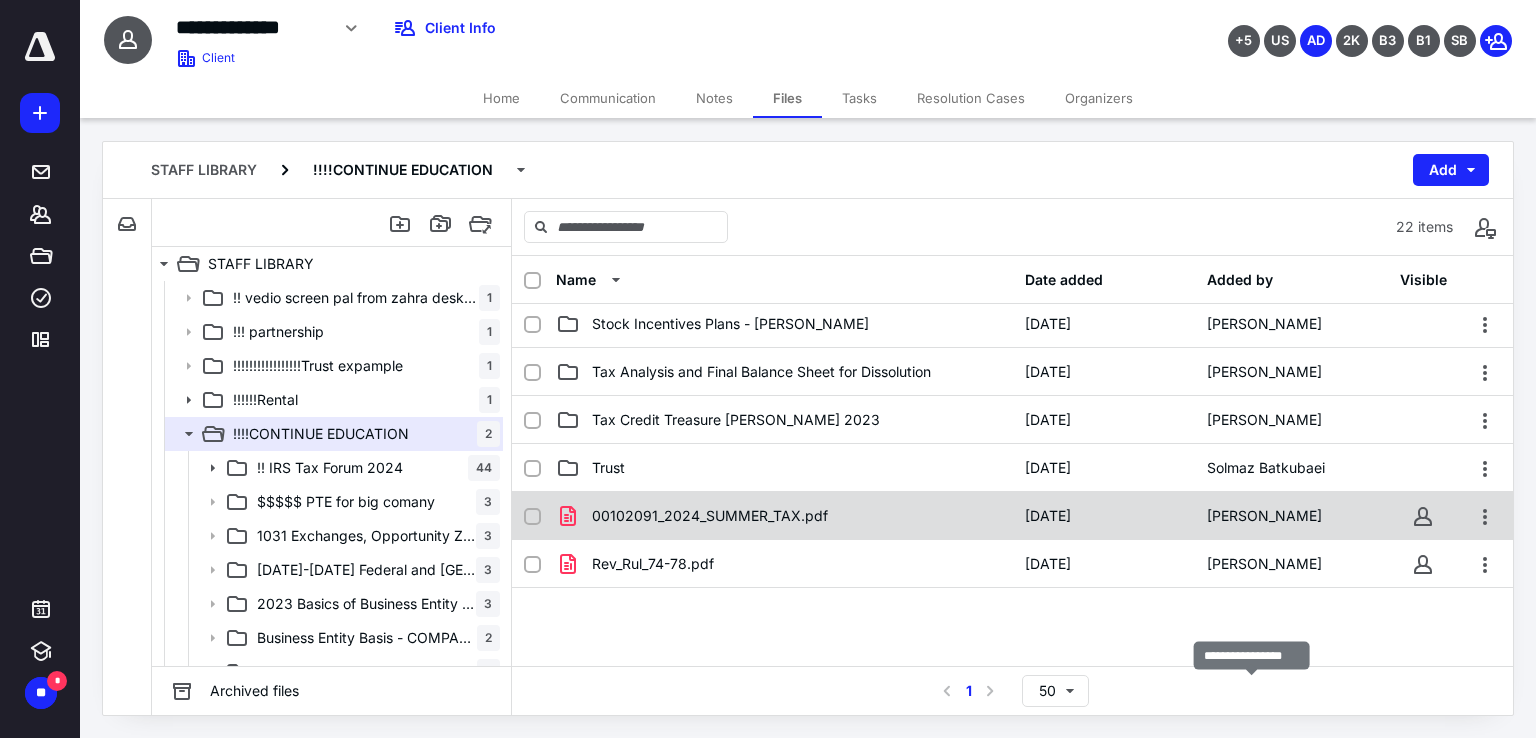 scroll, scrollTop: 593, scrollLeft: 0, axis: vertical 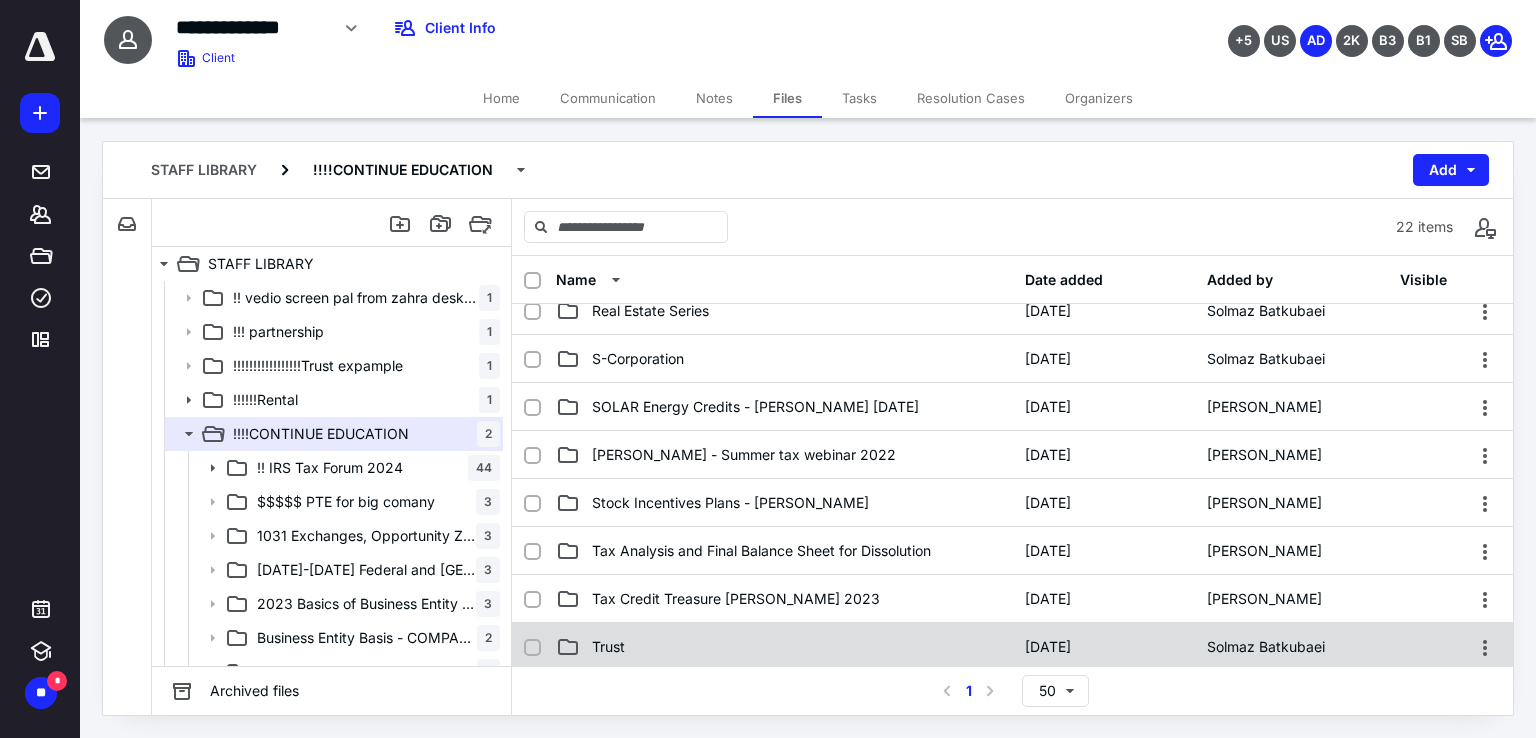 click 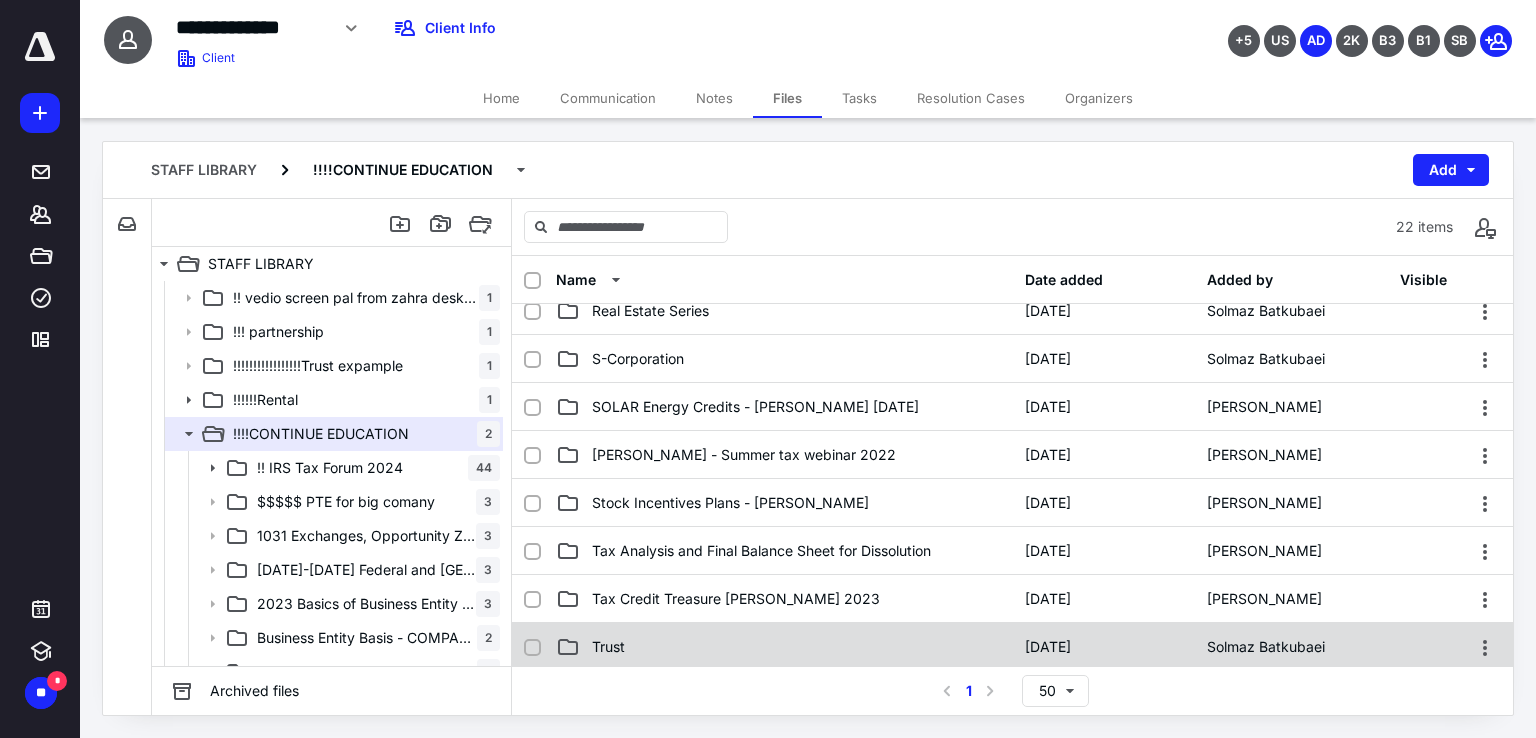 click 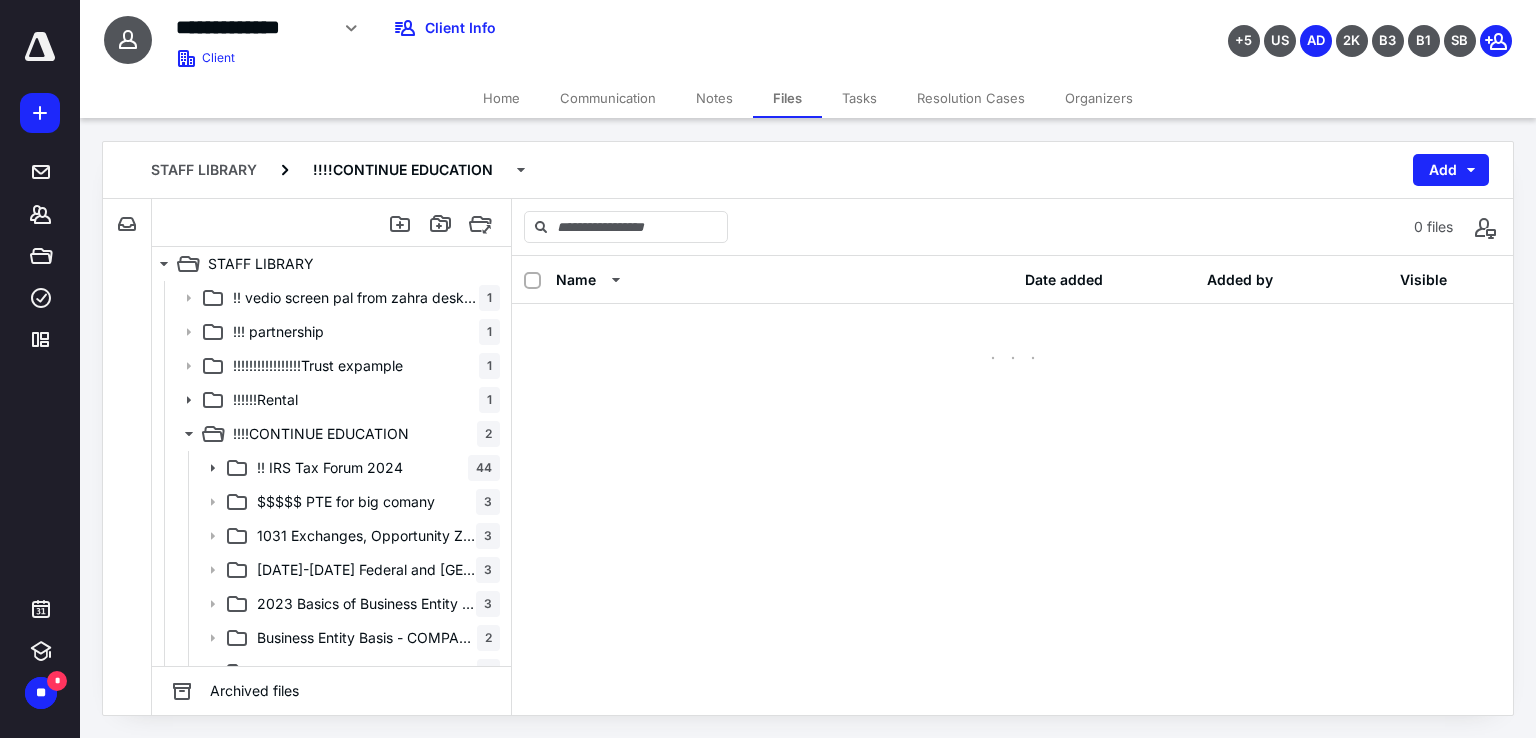 scroll, scrollTop: 0, scrollLeft: 0, axis: both 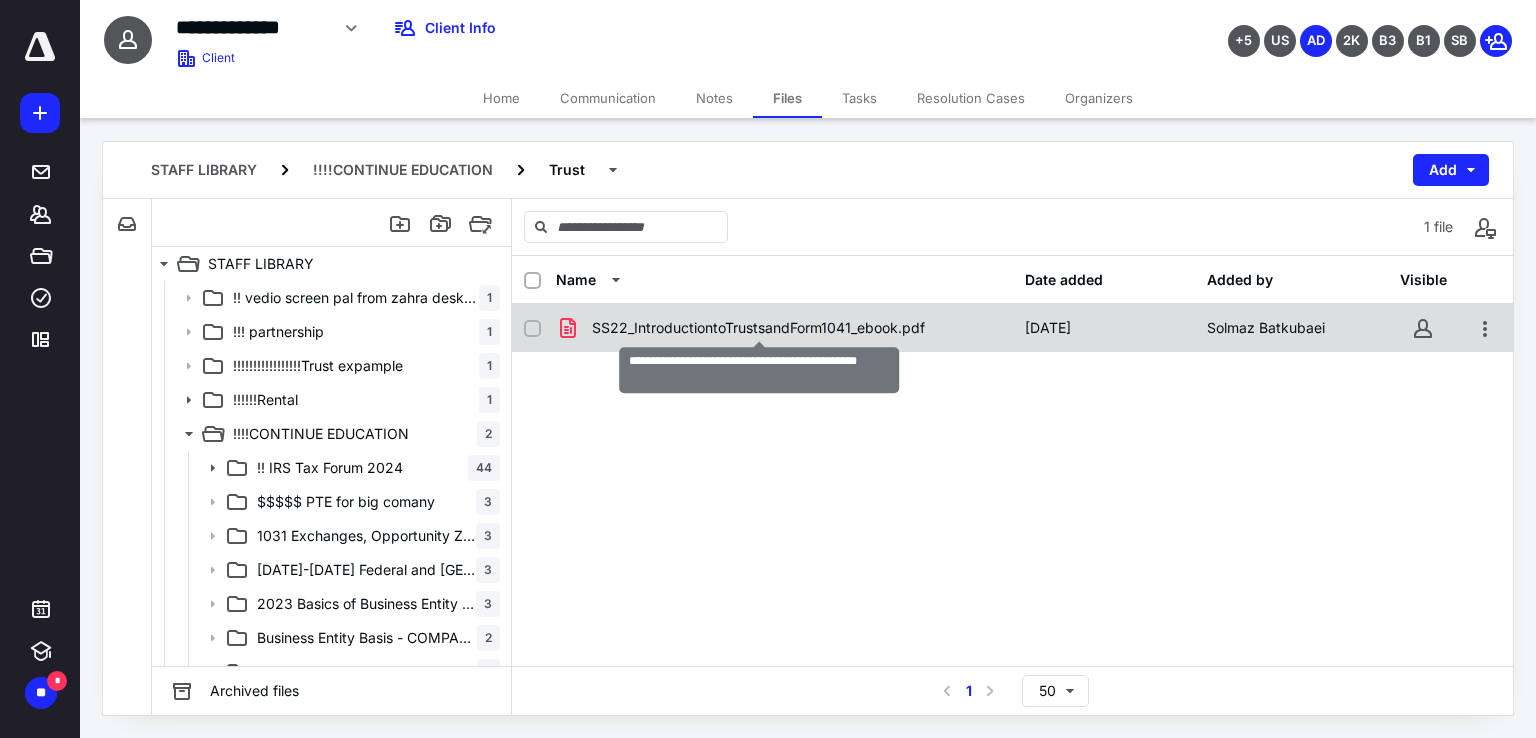 click on "SS22_IntroductiontoTrustsandForm1041_ebook.pdf" at bounding box center [758, 328] 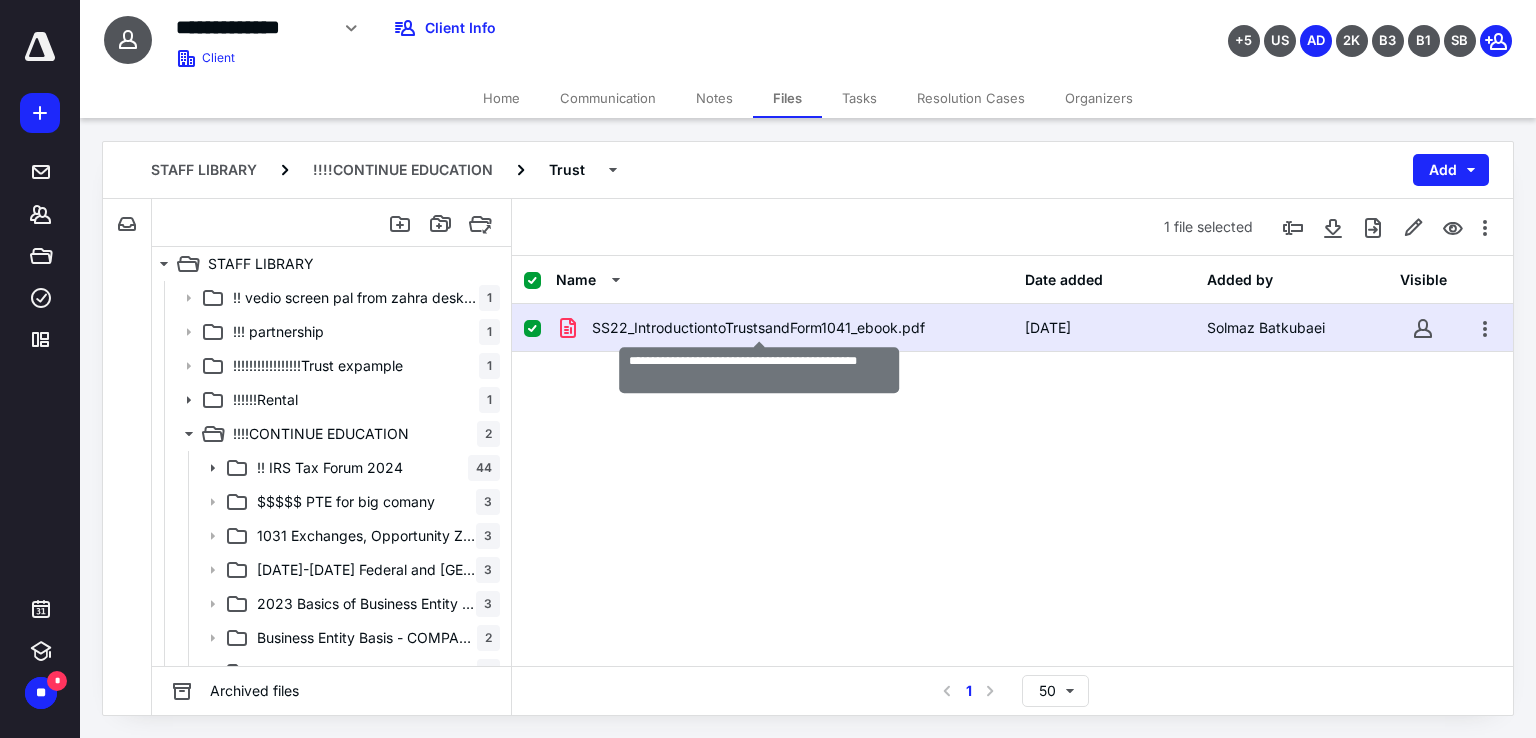 click on "SS22_IntroductiontoTrustsandForm1041_ebook.pdf" at bounding box center (758, 328) 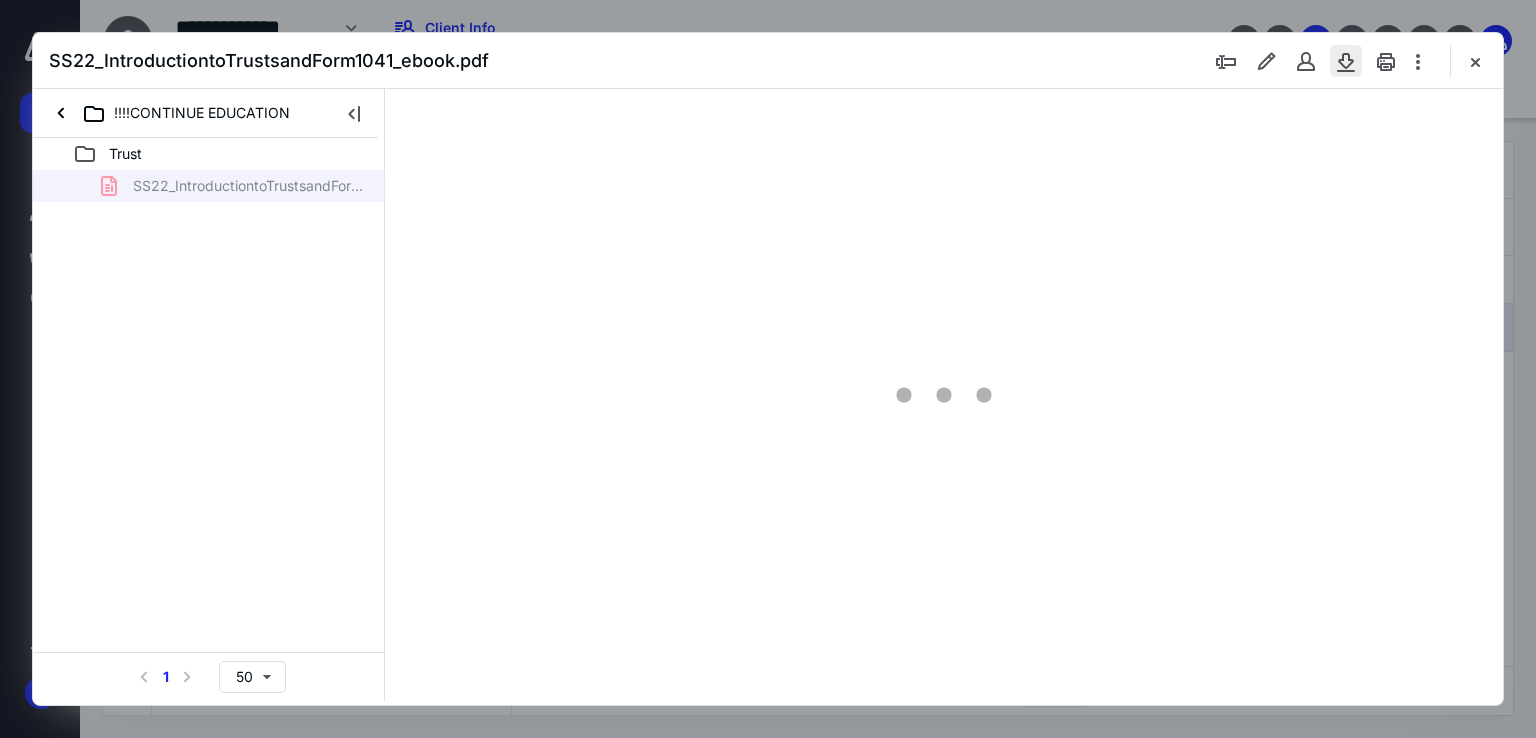 click at bounding box center [1346, 61] 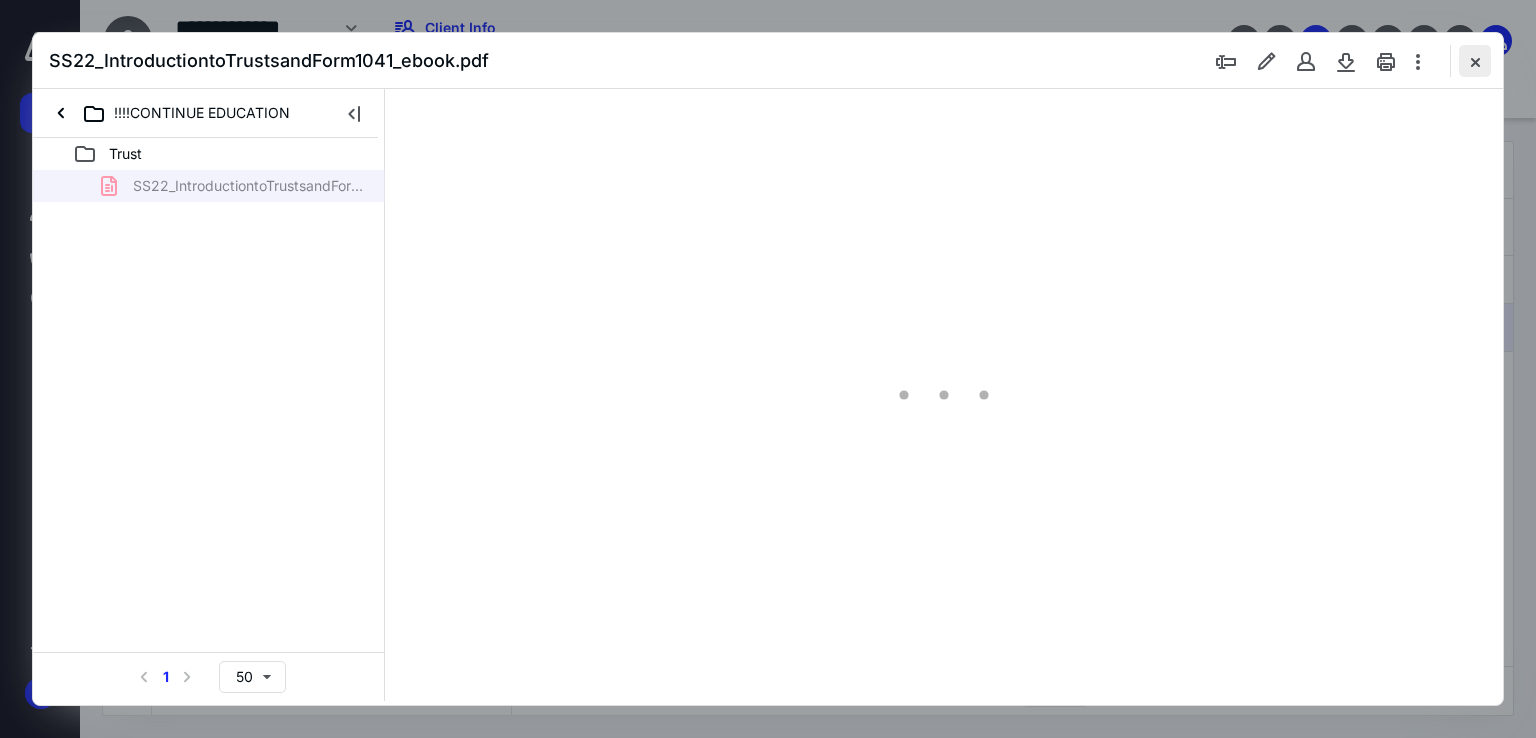 scroll, scrollTop: 0, scrollLeft: 0, axis: both 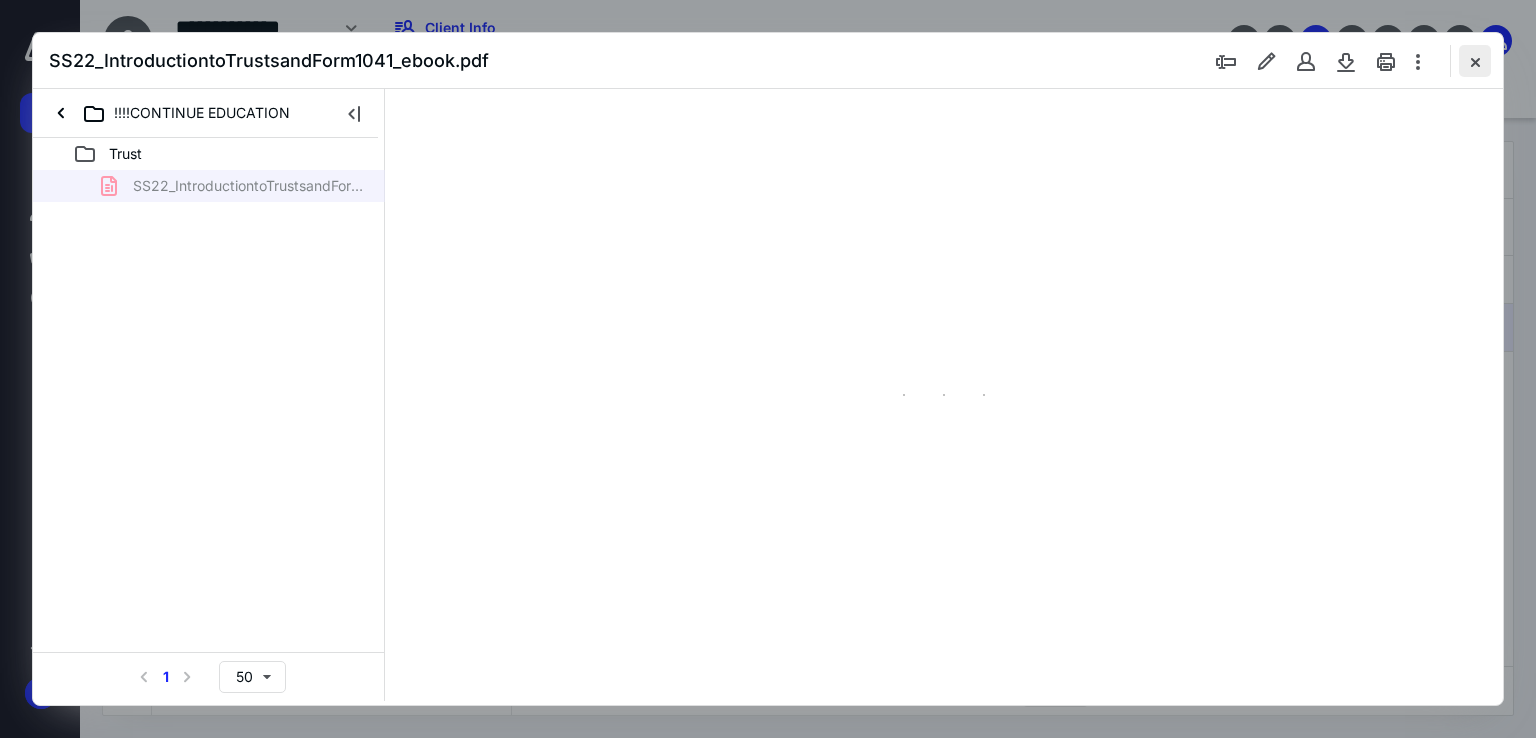click at bounding box center (1475, 61) 